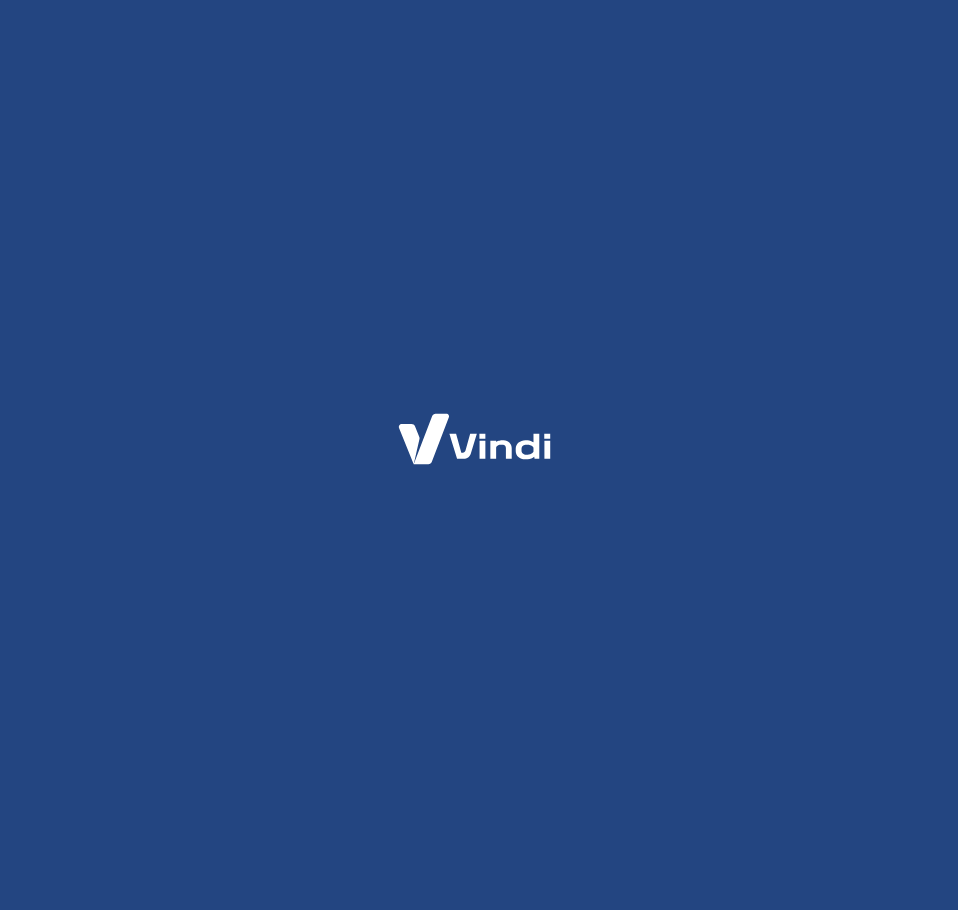 scroll, scrollTop: 0, scrollLeft: 0, axis: both 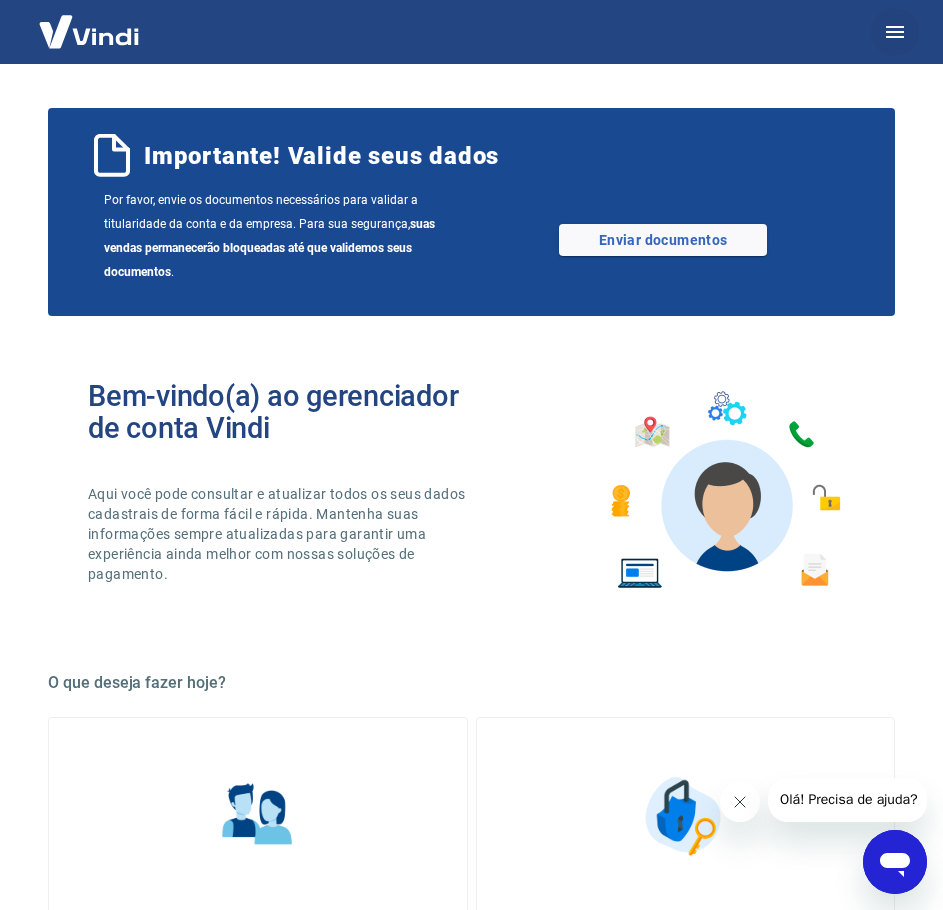 click 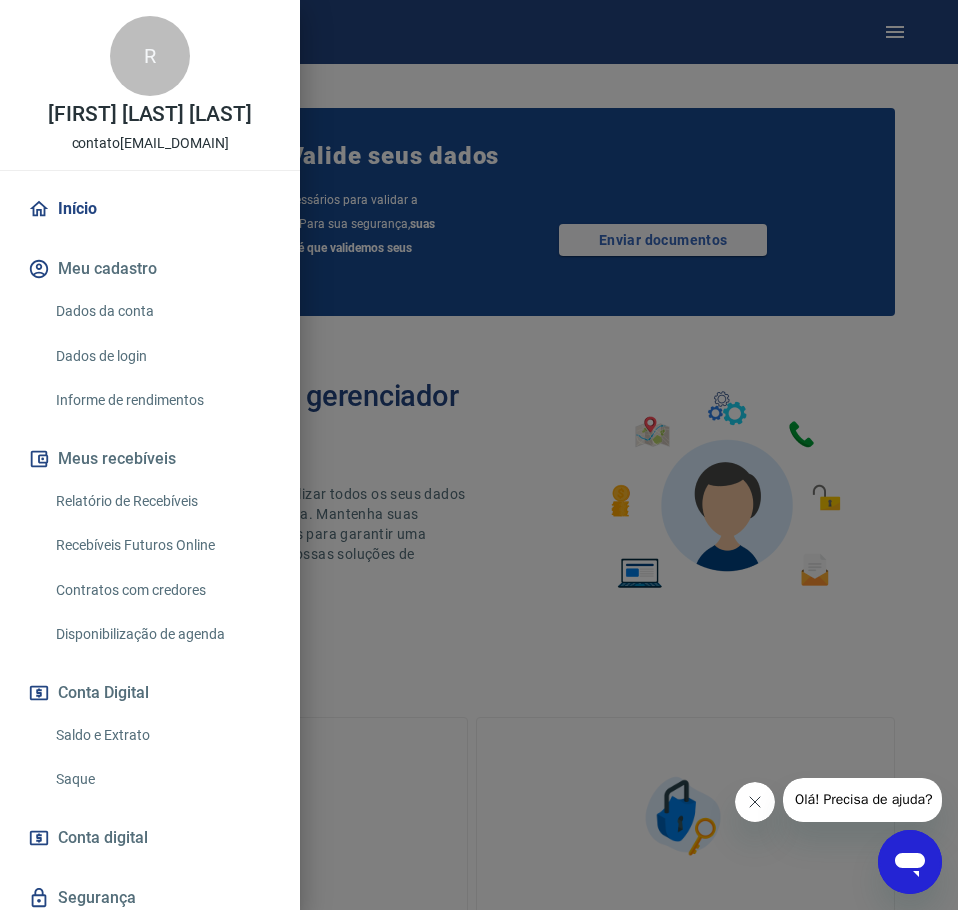 click on "Relatório de Recebíveis" at bounding box center [162, 501] 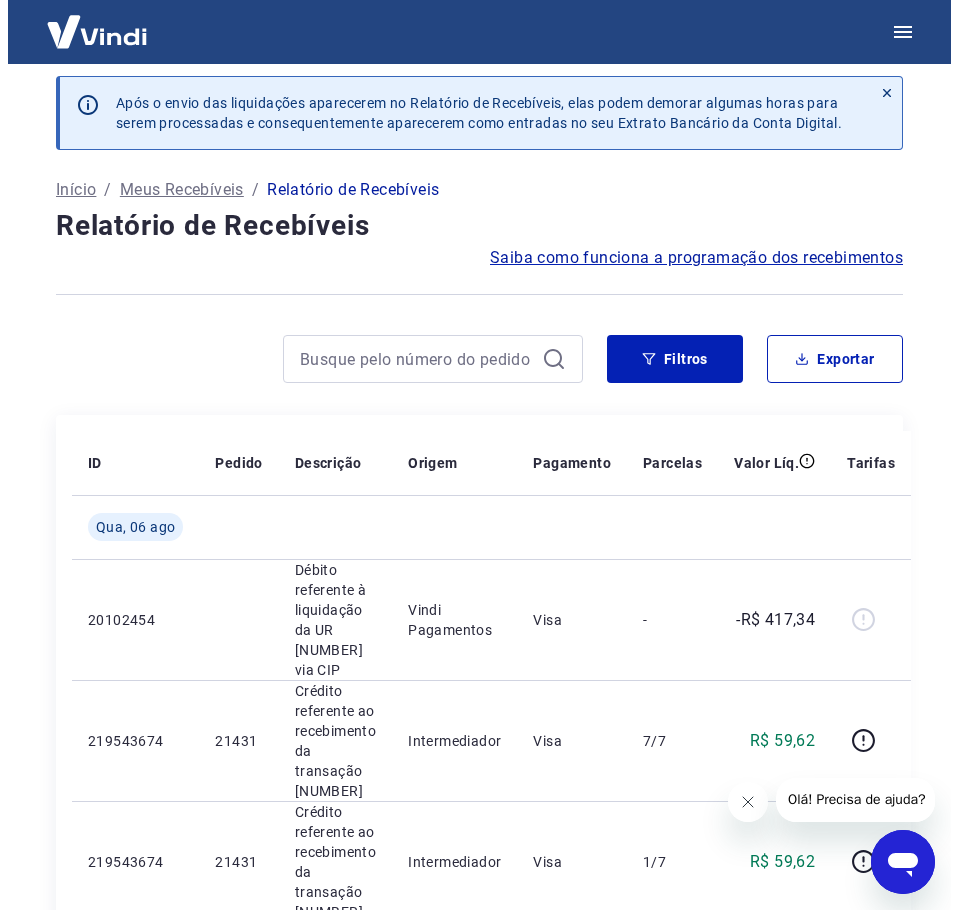scroll, scrollTop: 0, scrollLeft: 0, axis: both 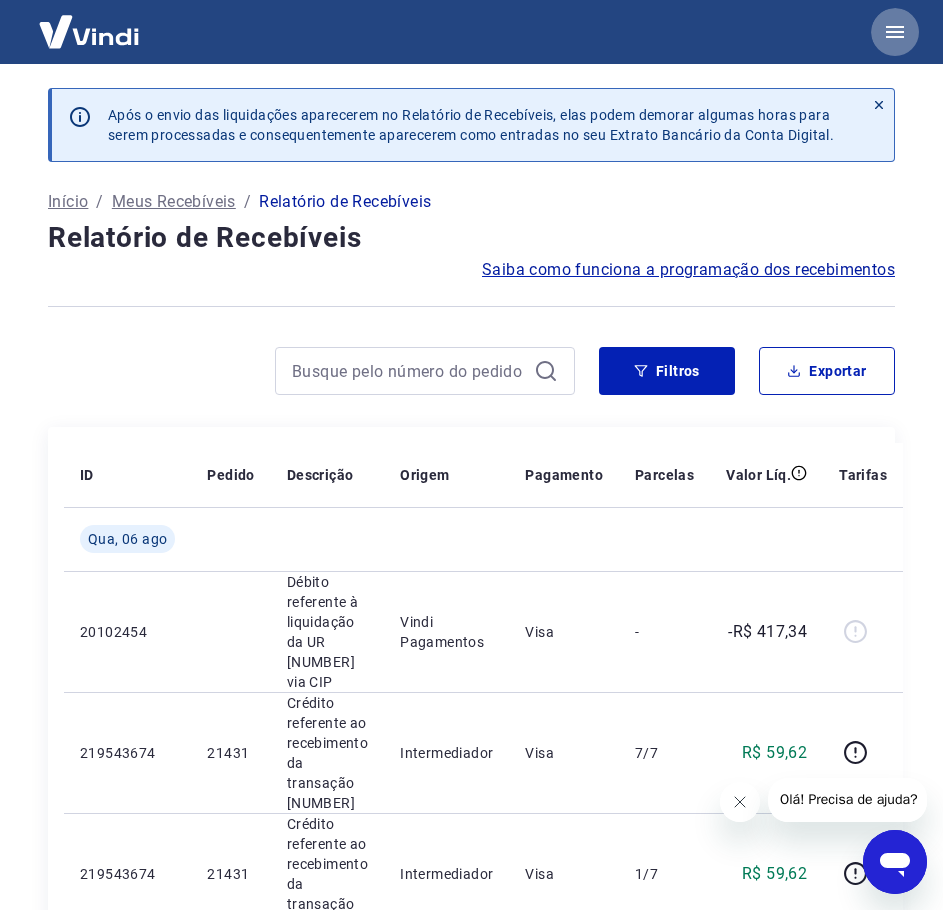 click 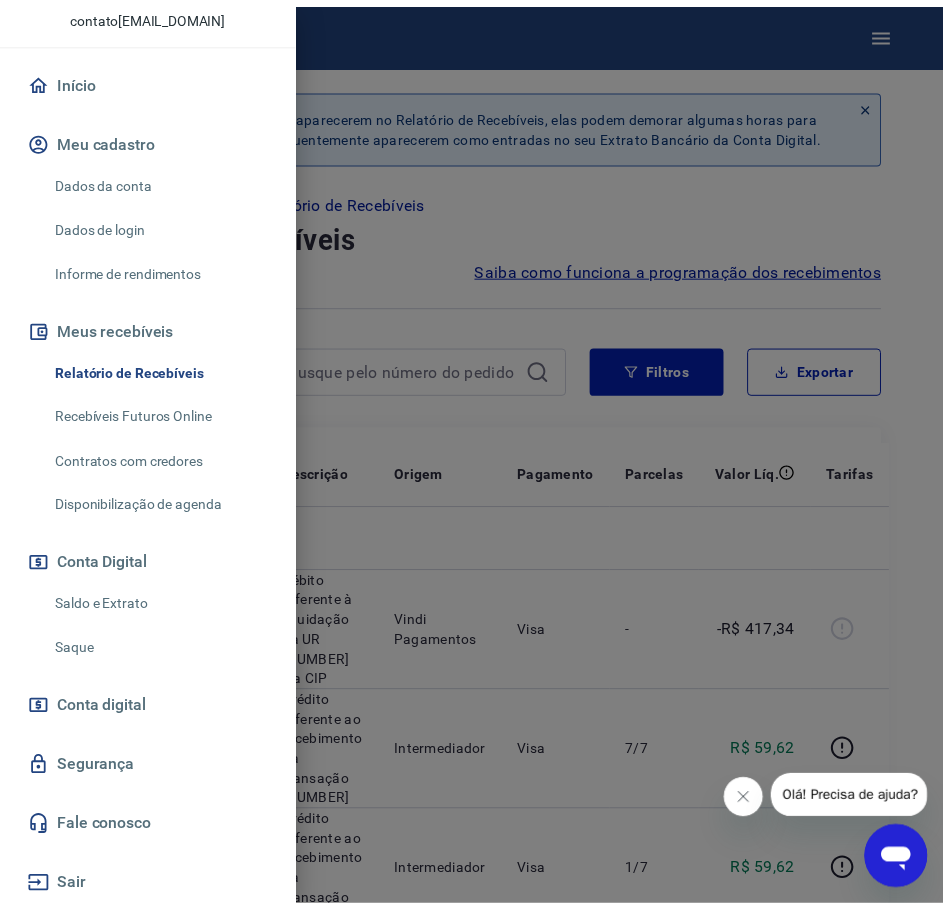 scroll, scrollTop: 130, scrollLeft: 0, axis: vertical 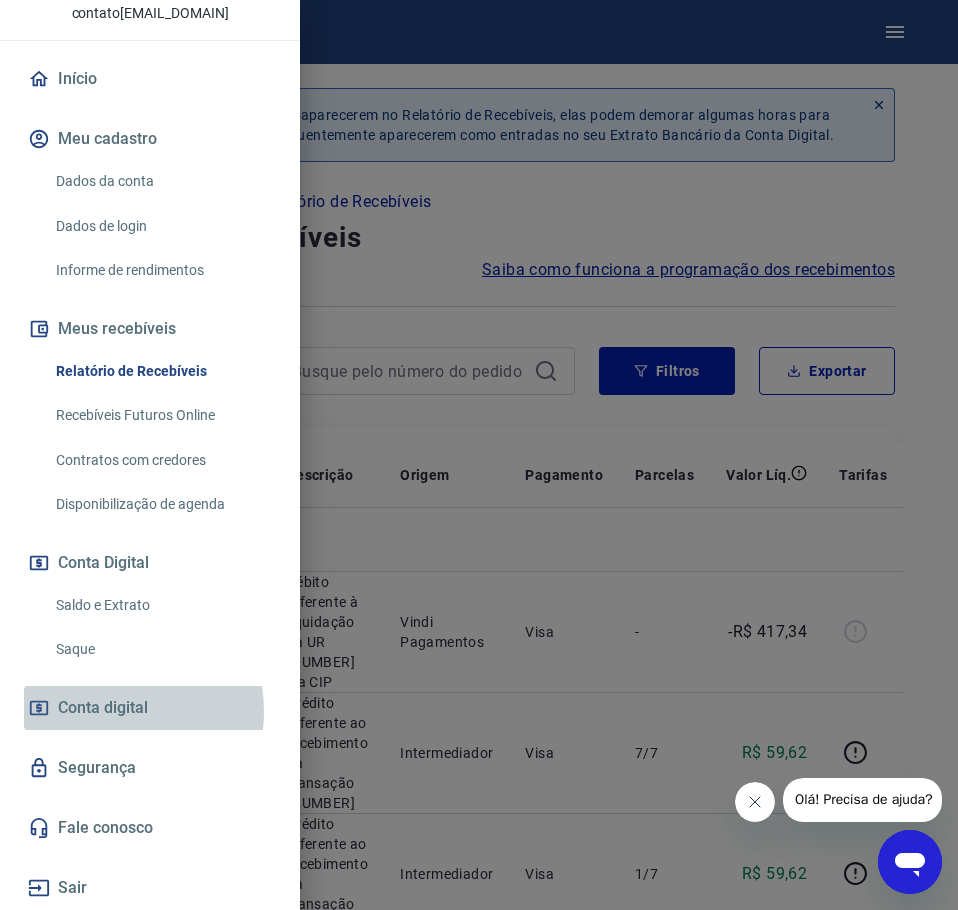 click on "Conta digital" at bounding box center (103, 708) 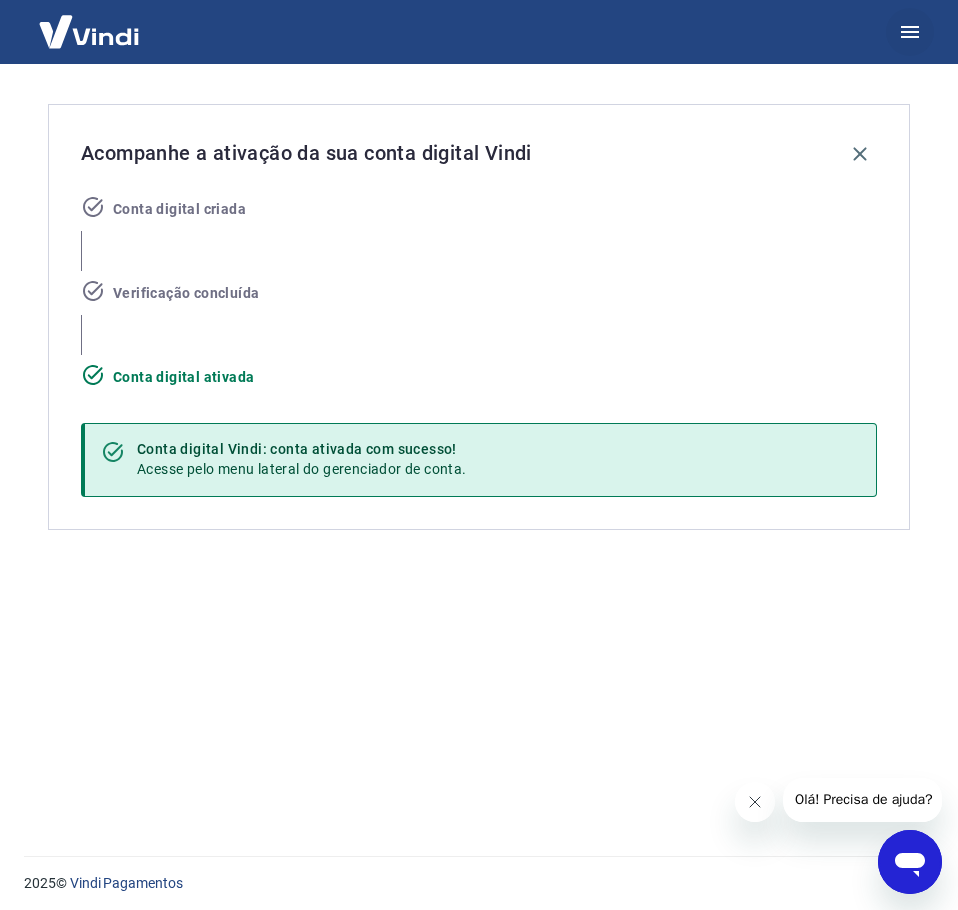 click 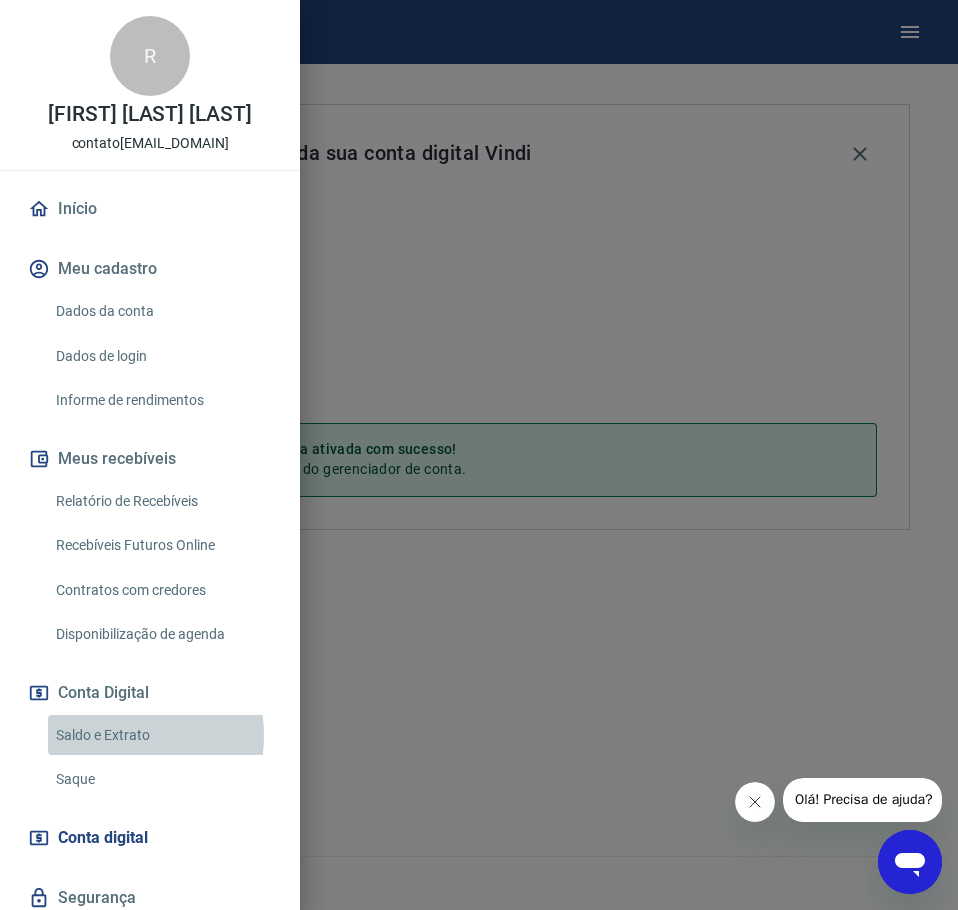 click on "Saldo e Extrato" at bounding box center (162, 735) 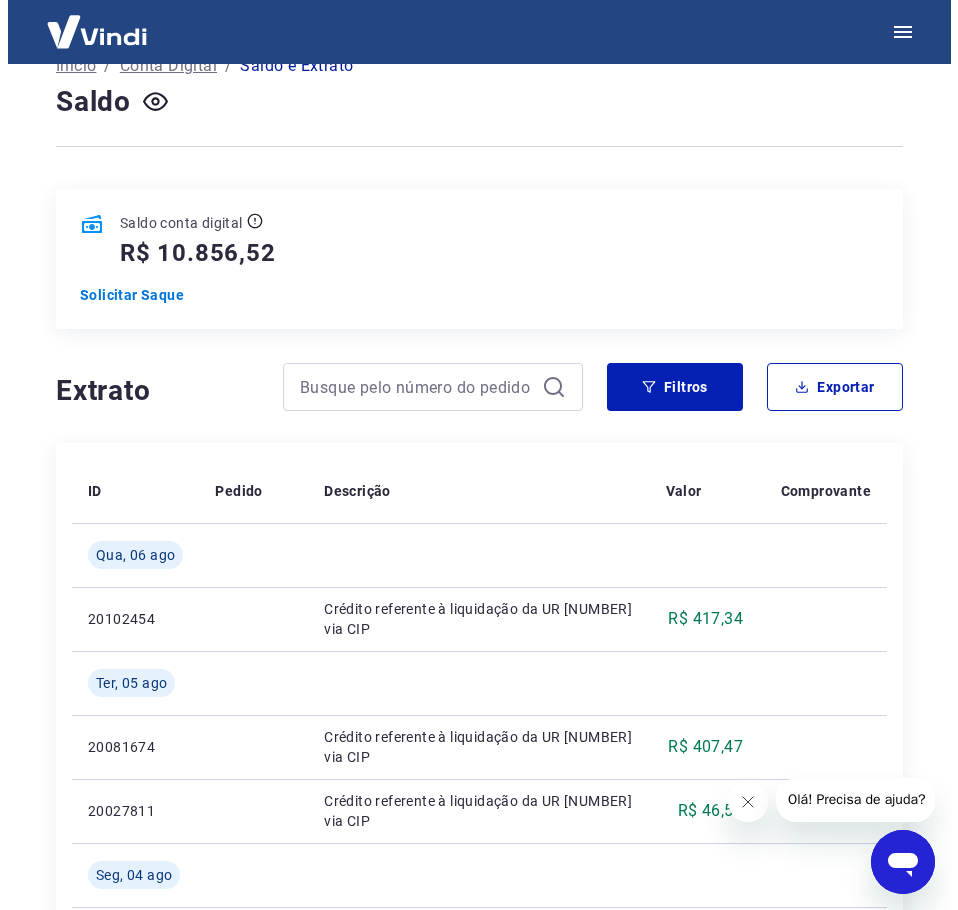scroll, scrollTop: 0, scrollLeft: 0, axis: both 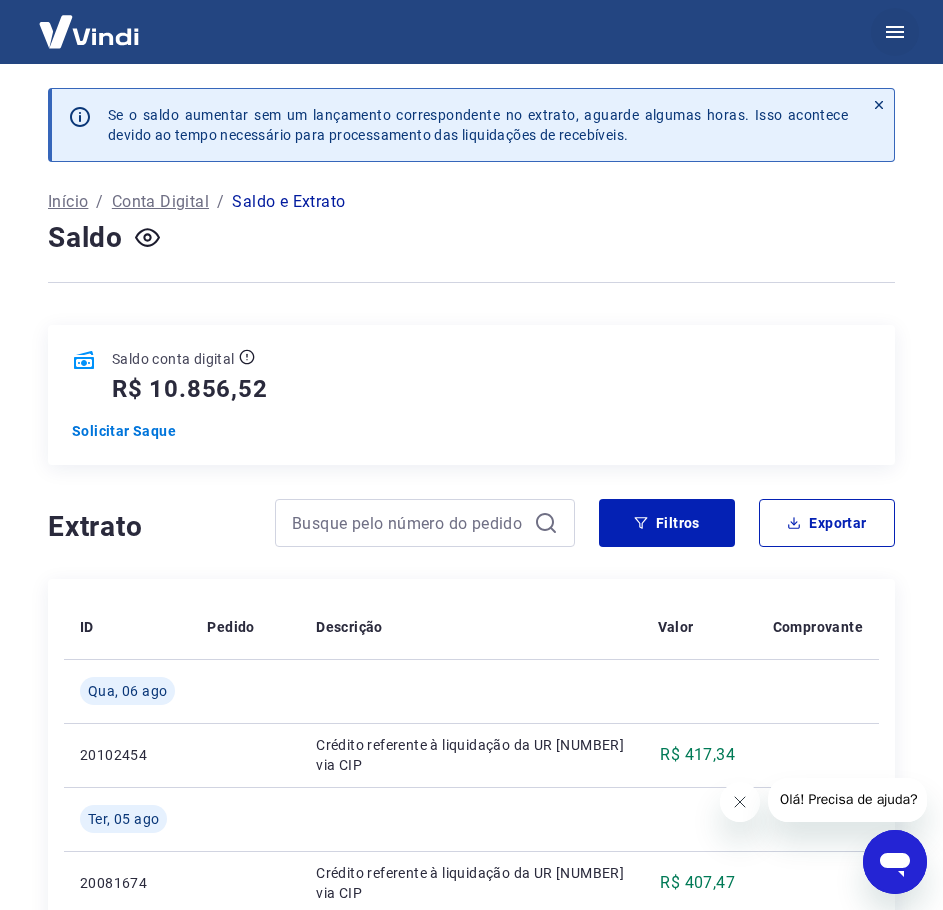 click 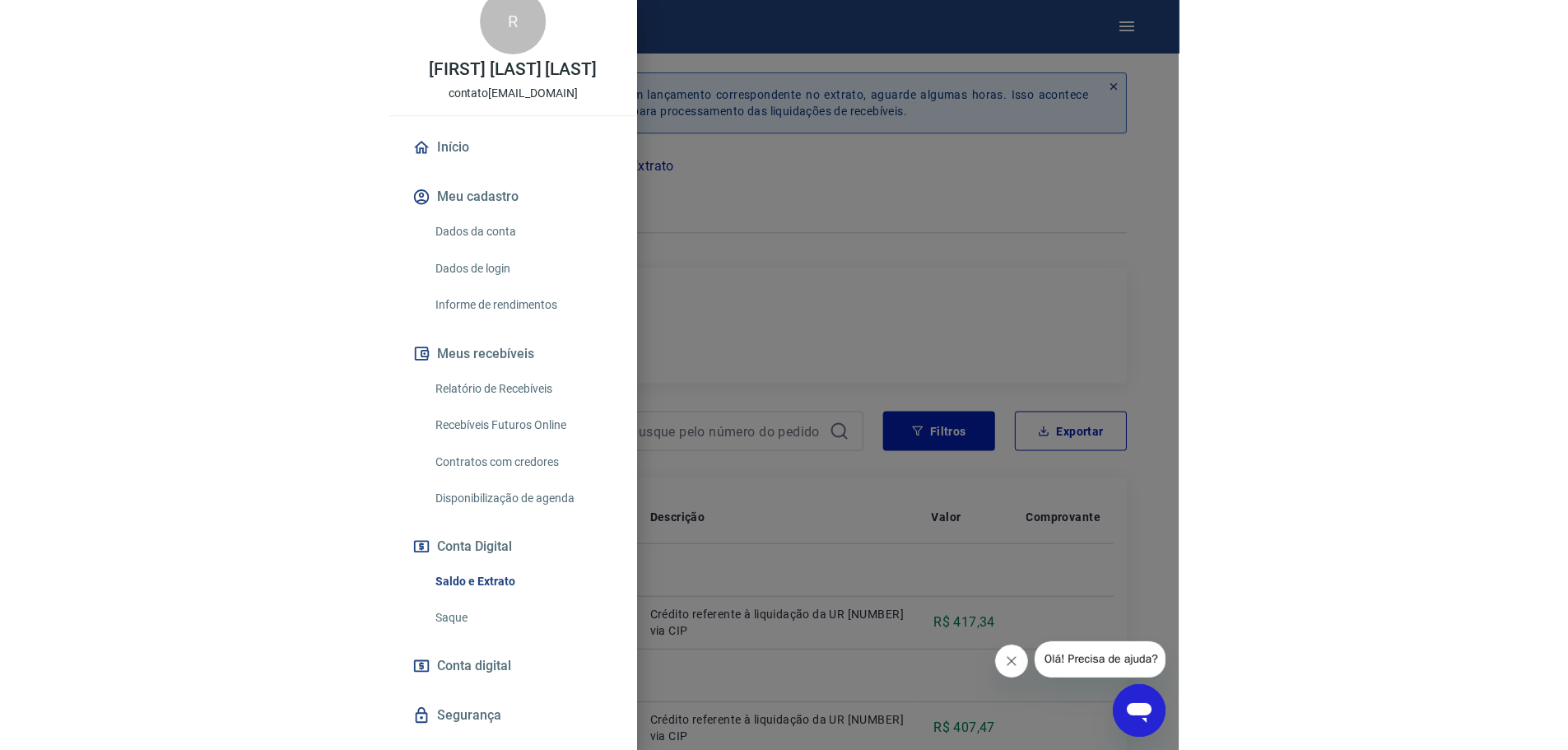 scroll, scrollTop: 0, scrollLeft: 0, axis: both 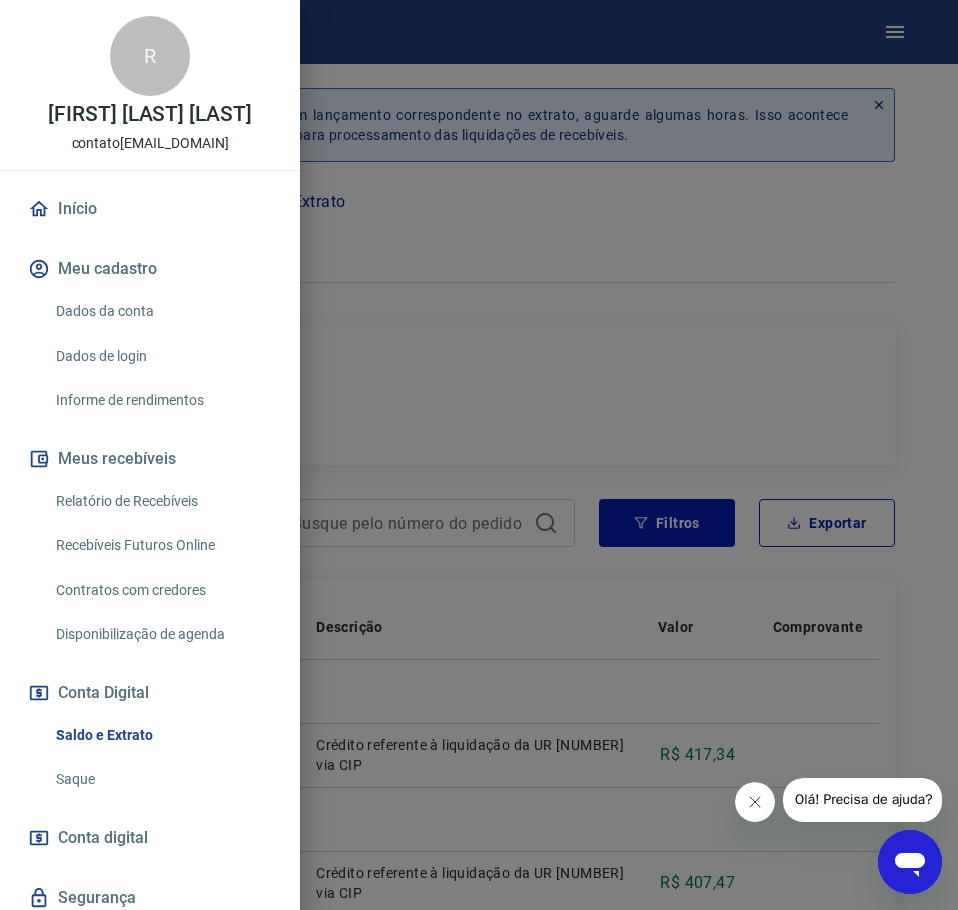 click on "Meus recebíveis" at bounding box center (150, 459) 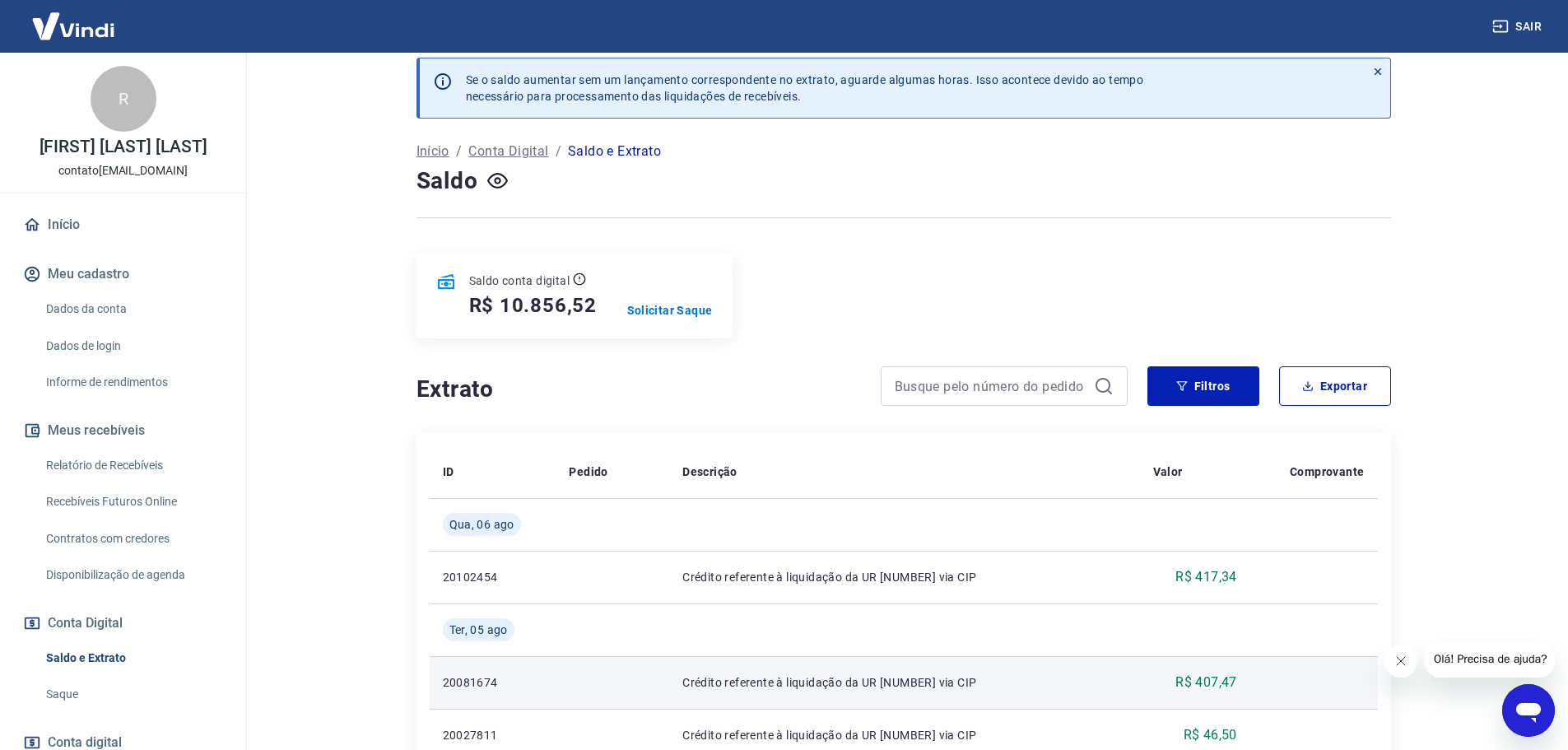 scroll, scrollTop: 0, scrollLeft: 0, axis: both 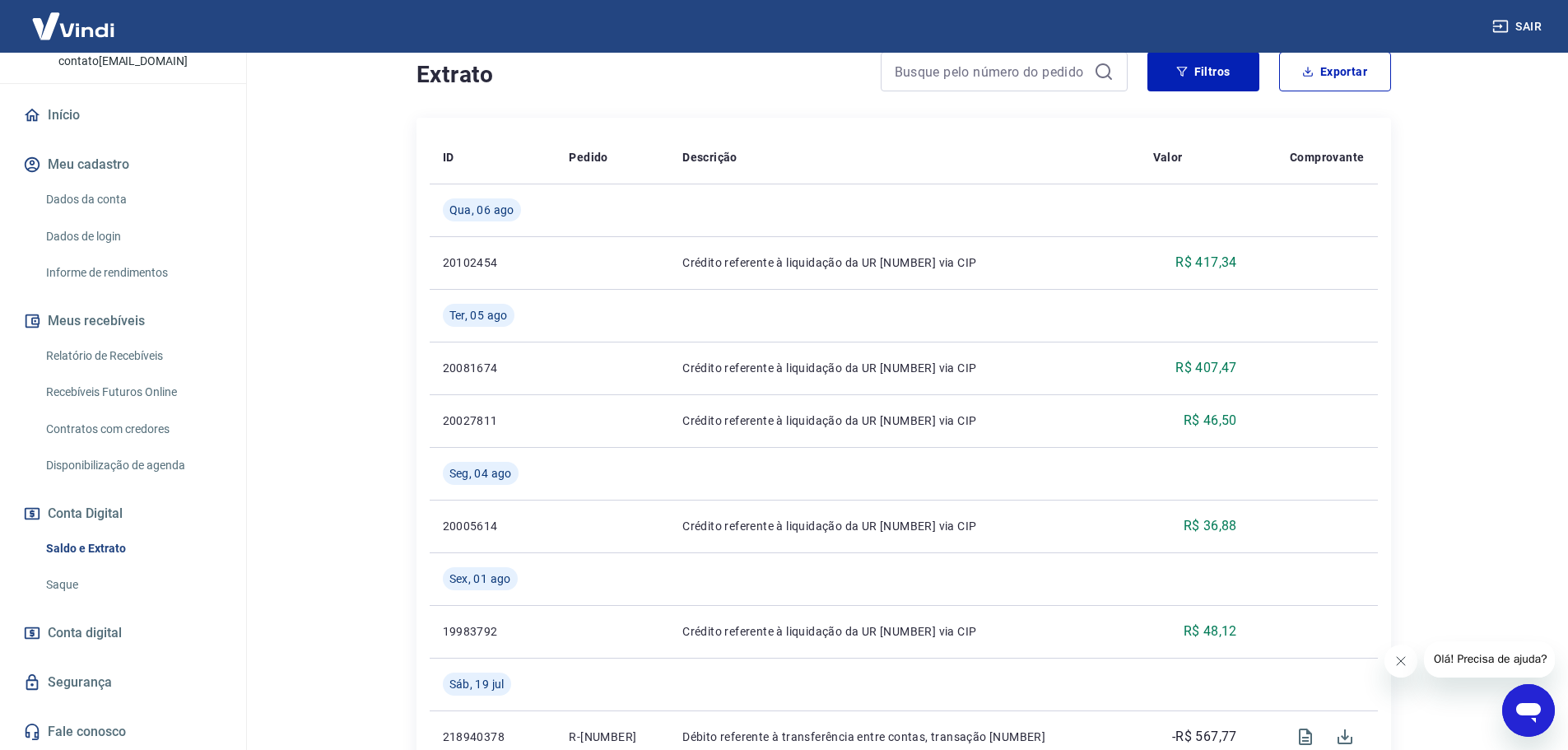 click on "Fale conosco" at bounding box center (123, 732) 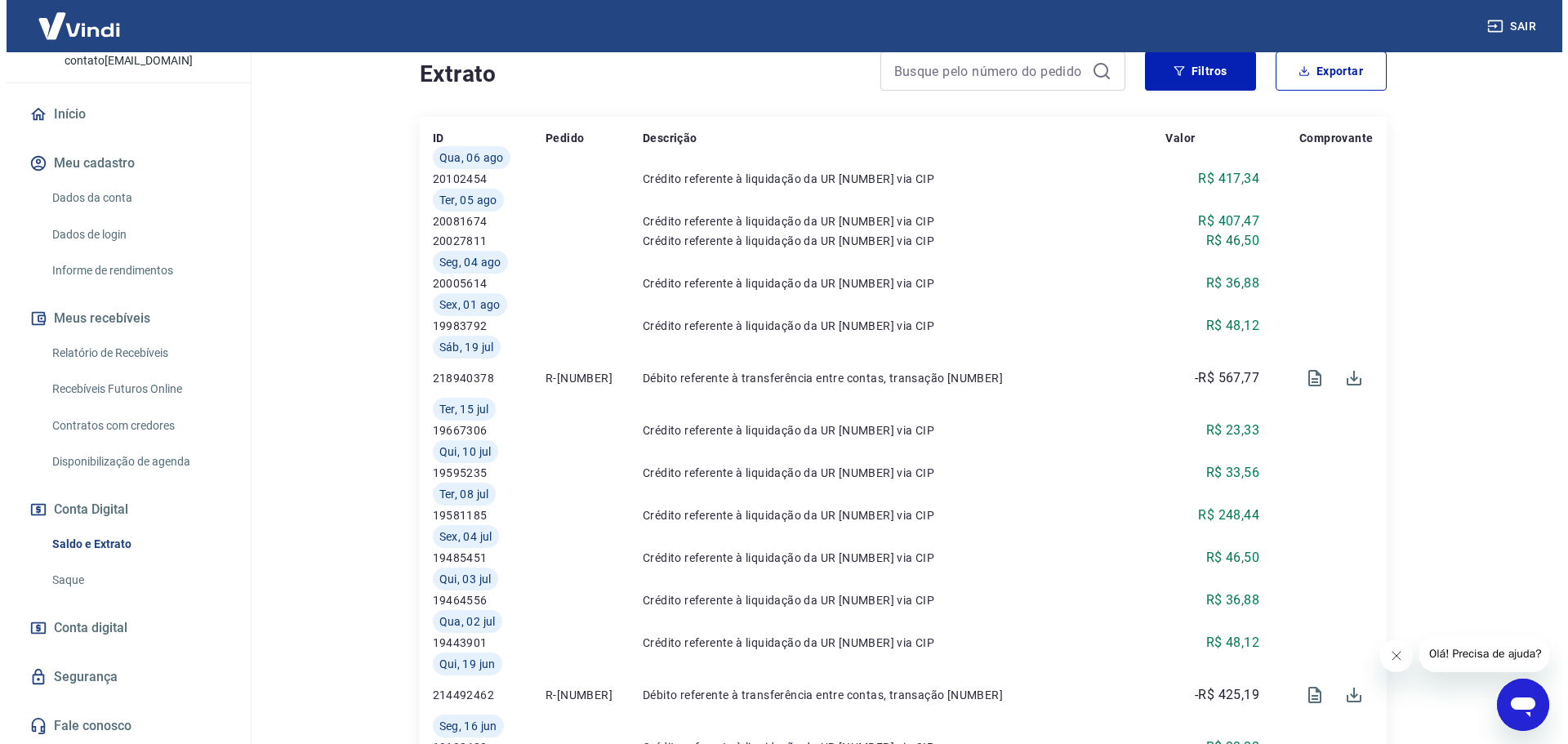 scroll, scrollTop: 0, scrollLeft: 0, axis: both 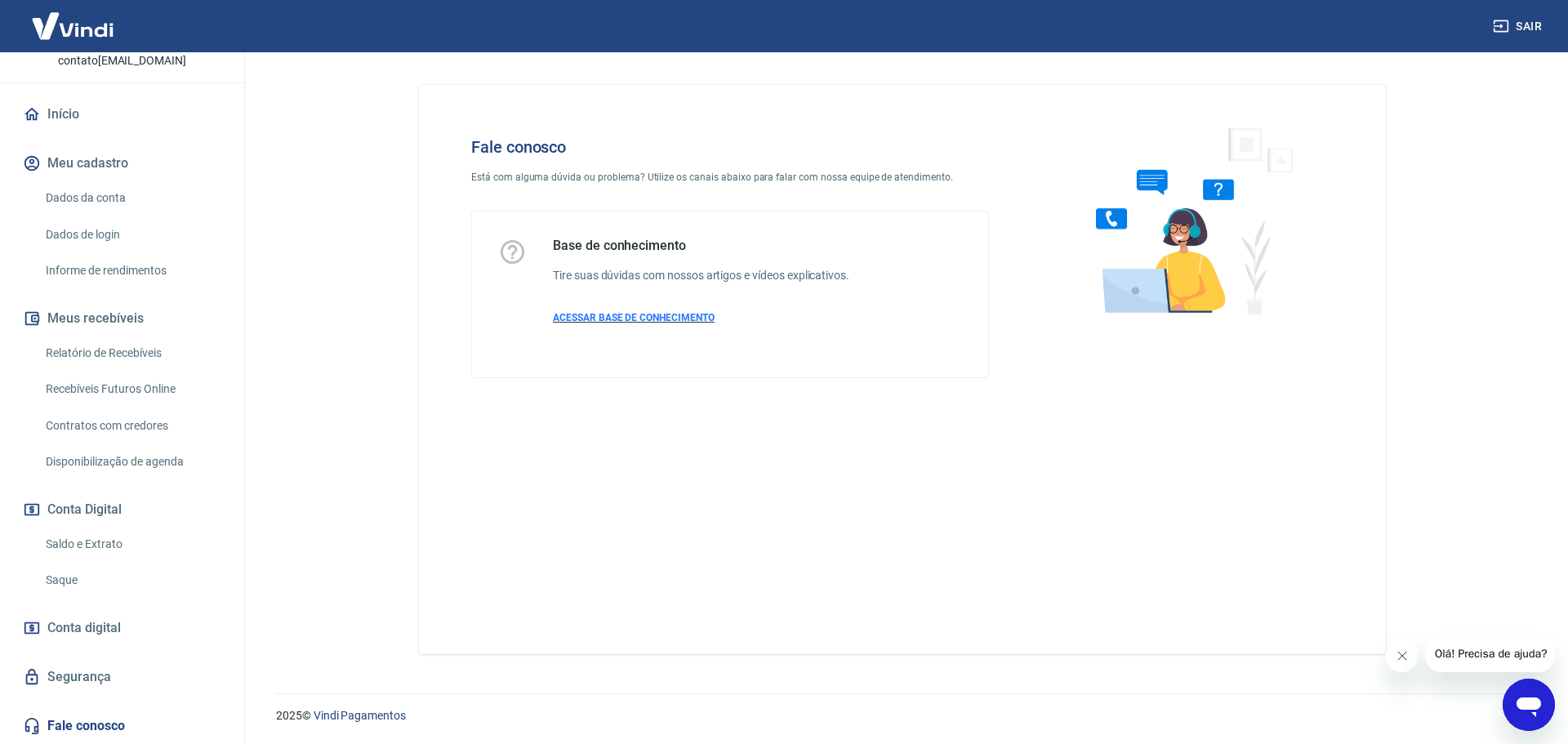 click on "ACESSAR BASE DE CONHECIMENTO" at bounding box center [634, 318] 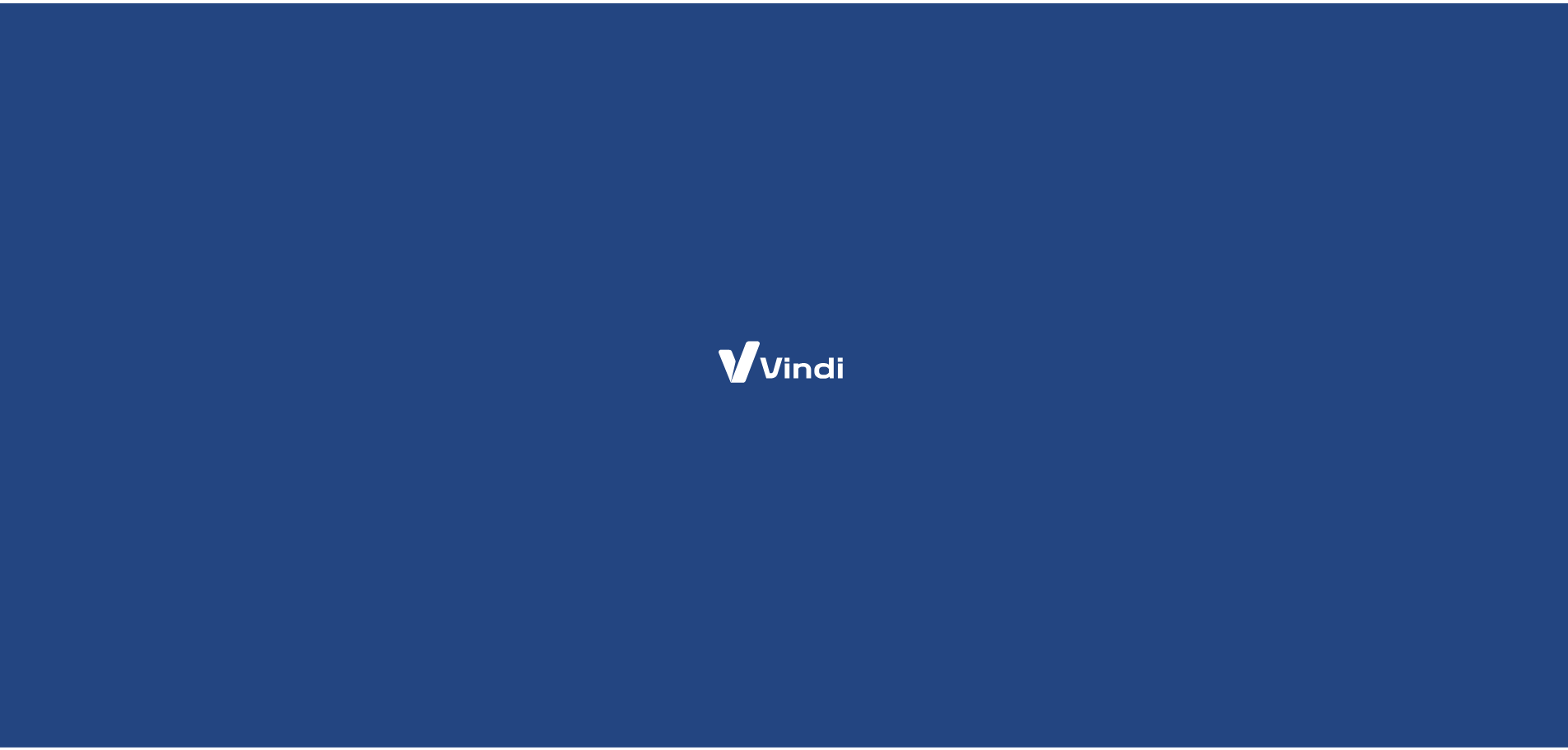 scroll, scrollTop: 0, scrollLeft: 0, axis: both 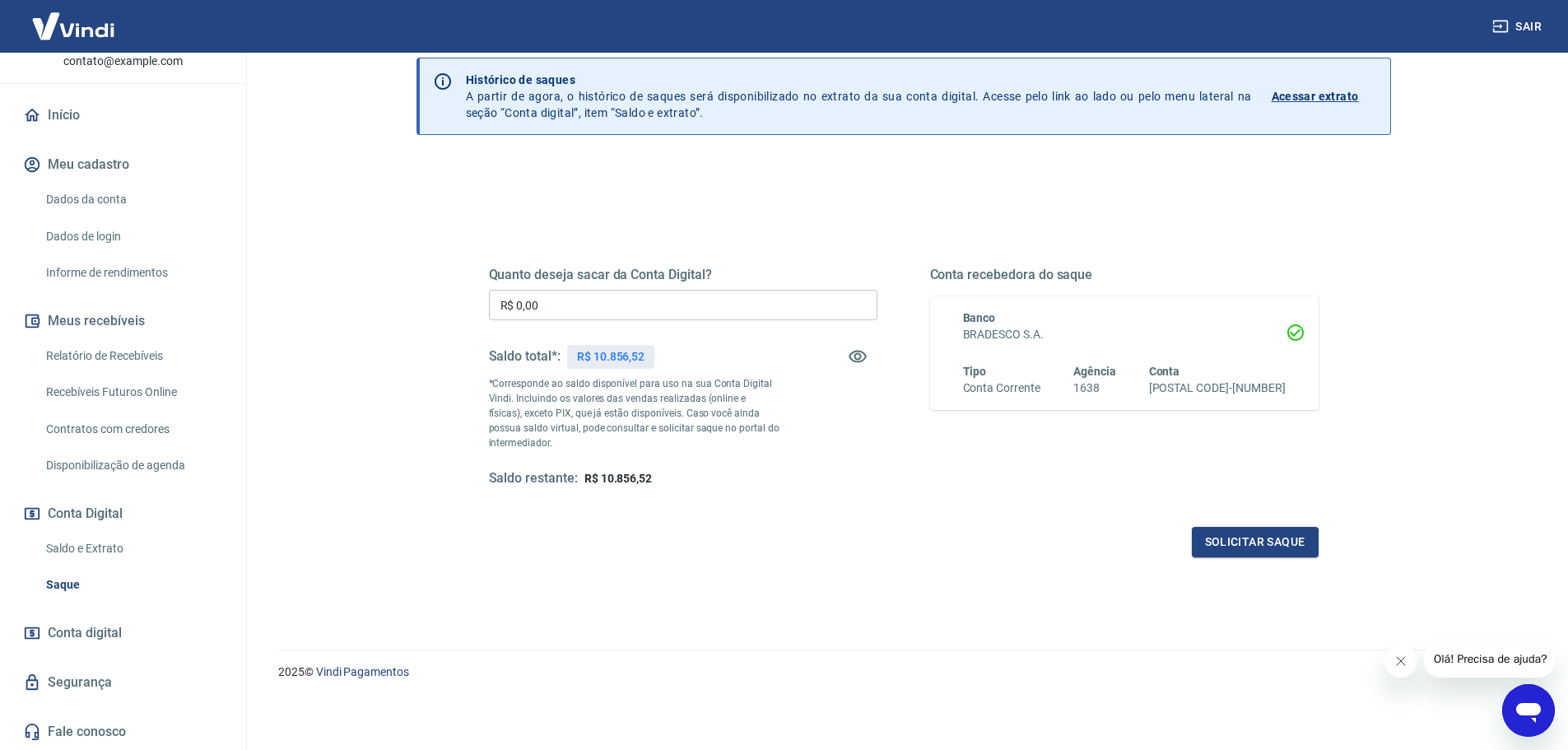 click on "Olá! Precisa de ajuda?" at bounding box center (1490, 659) 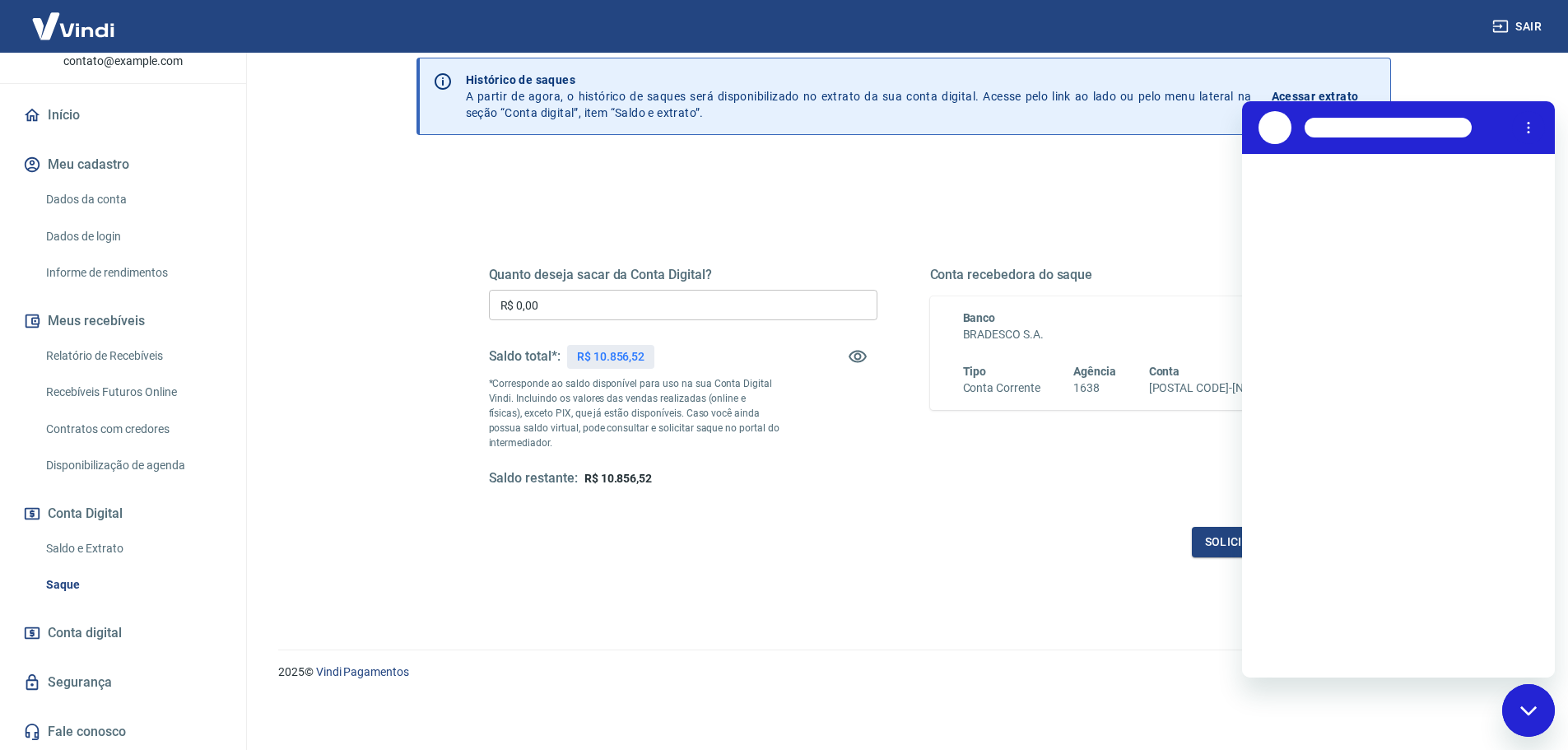scroll, scrollTop: 0, scrollLeft: 0, axis: both 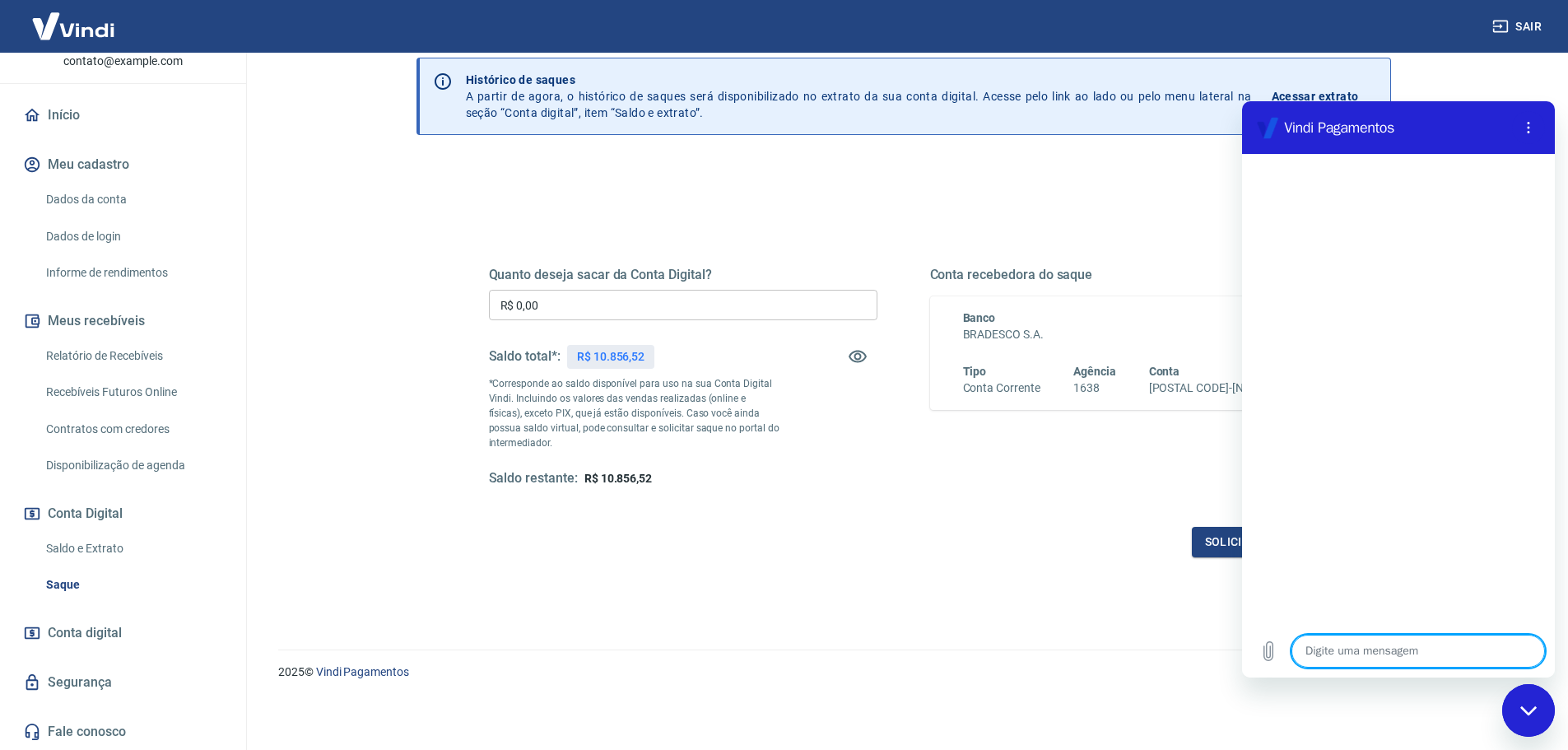 click at bounding box center (1418, 651) 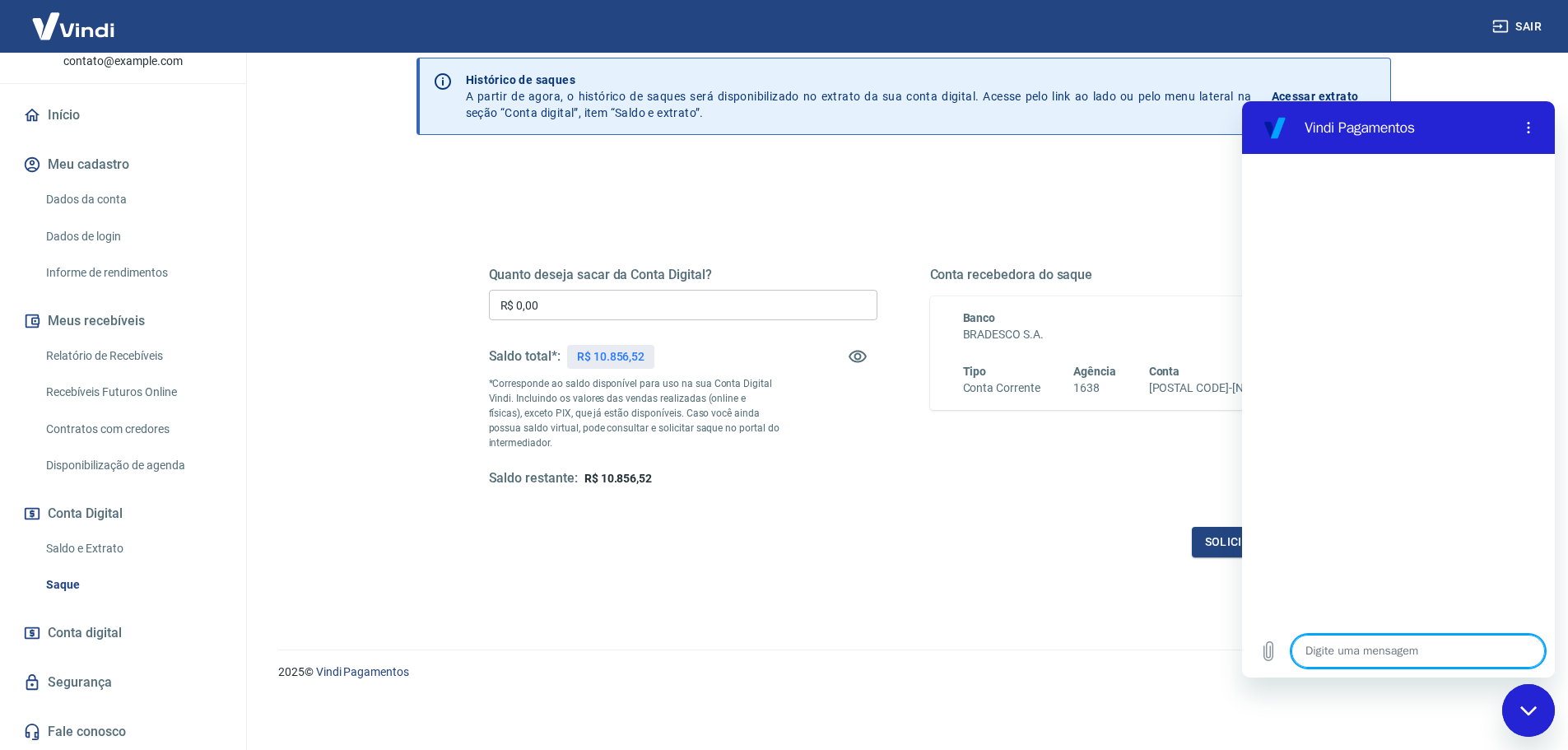 type on "T" 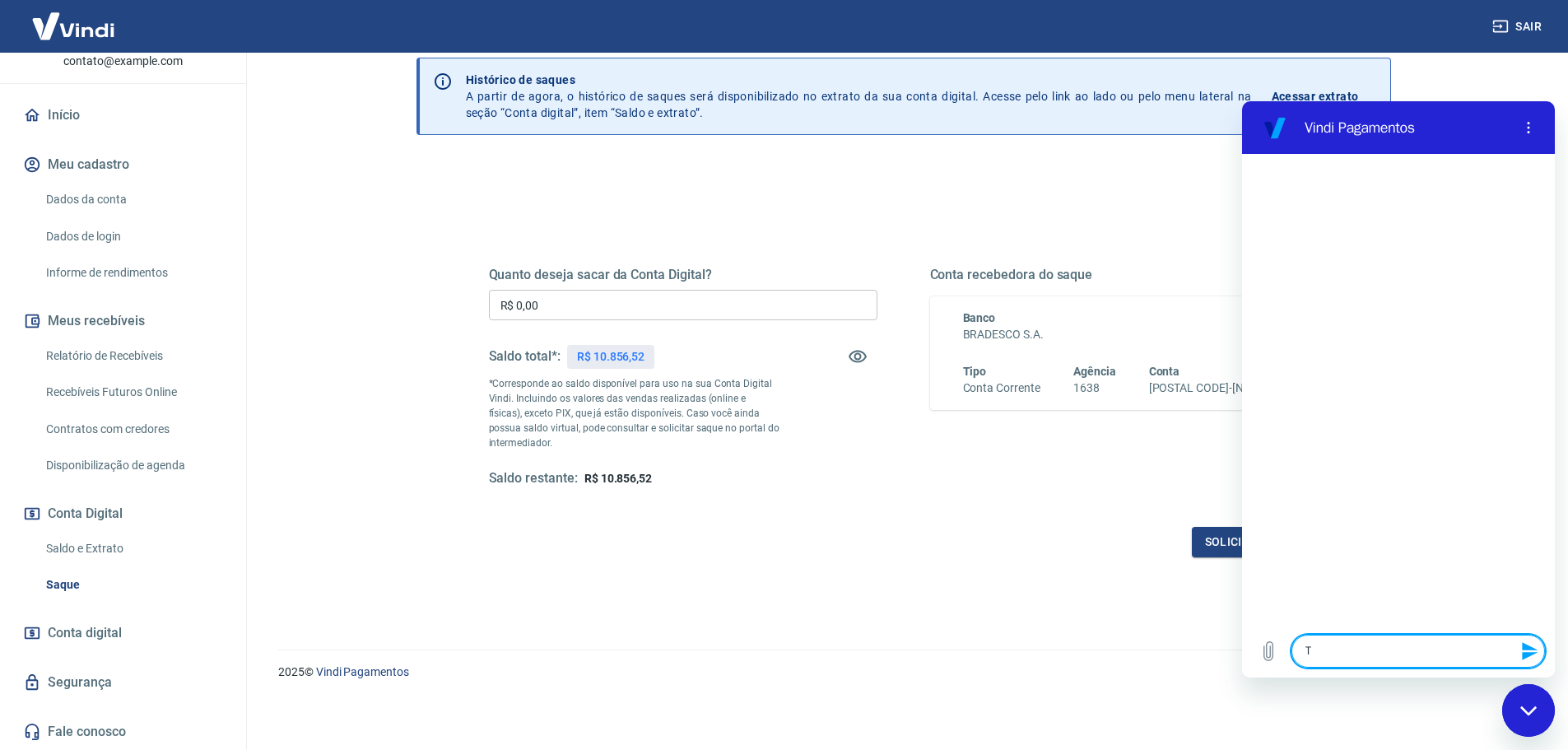 type on "TE" 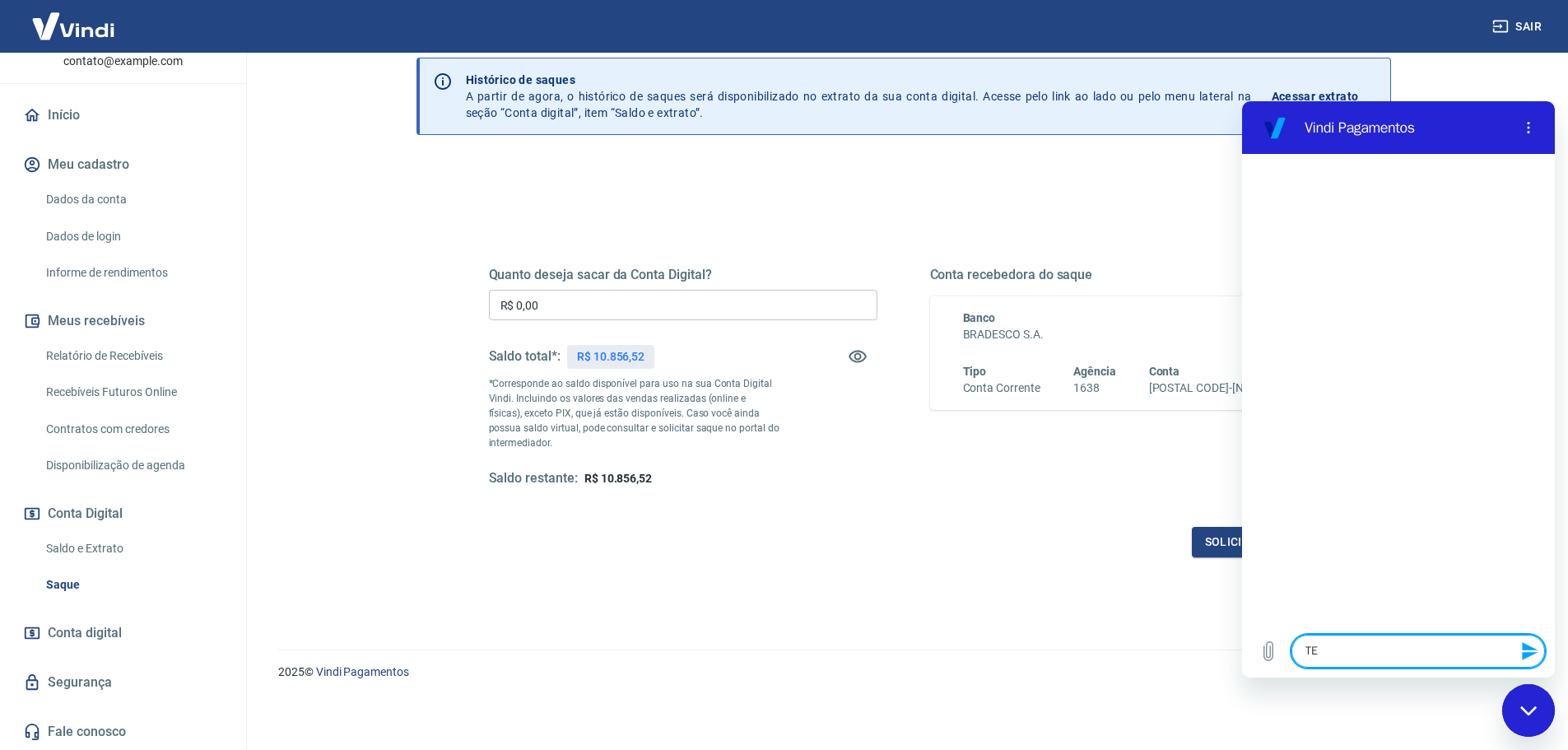 type on "TEN" 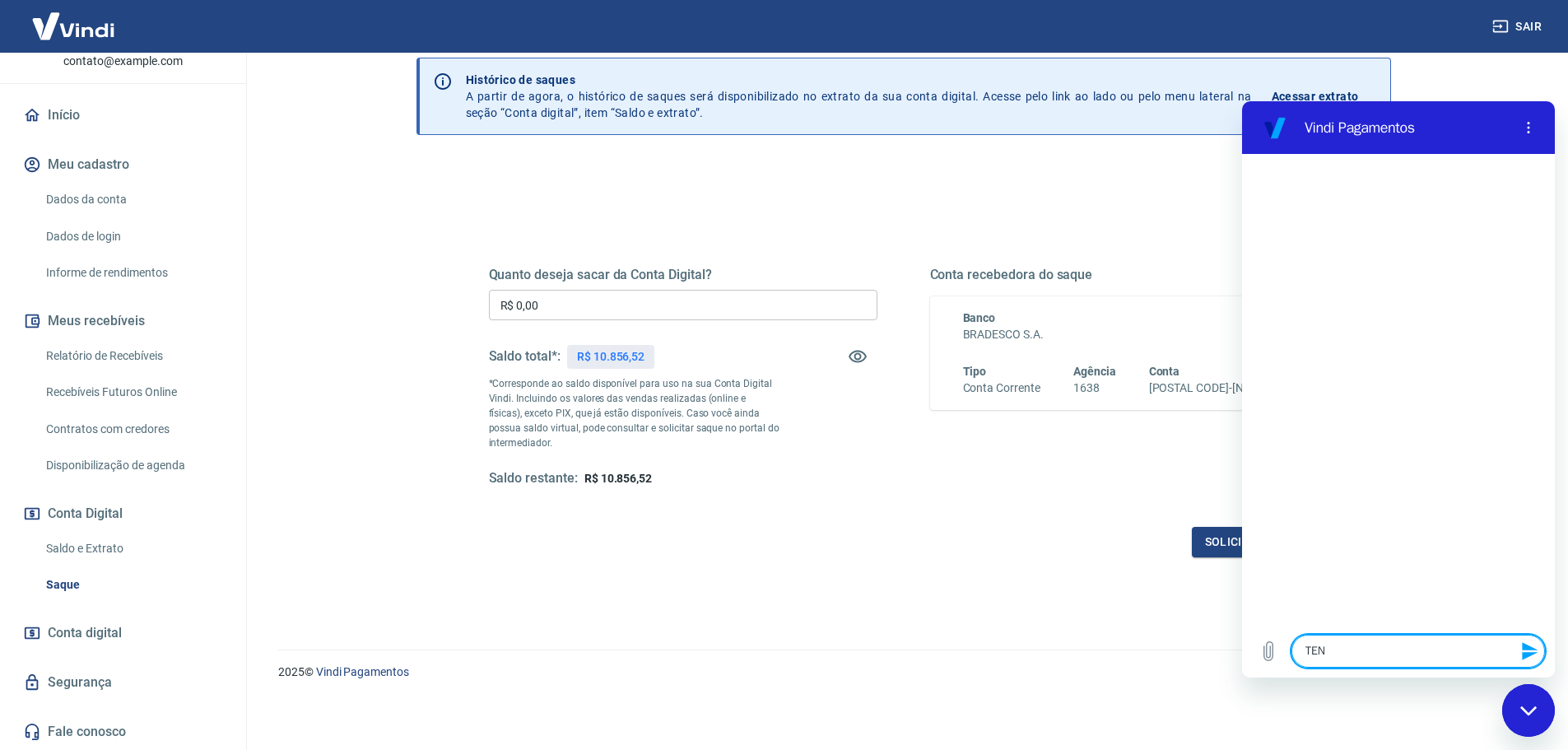 type on "TENH" 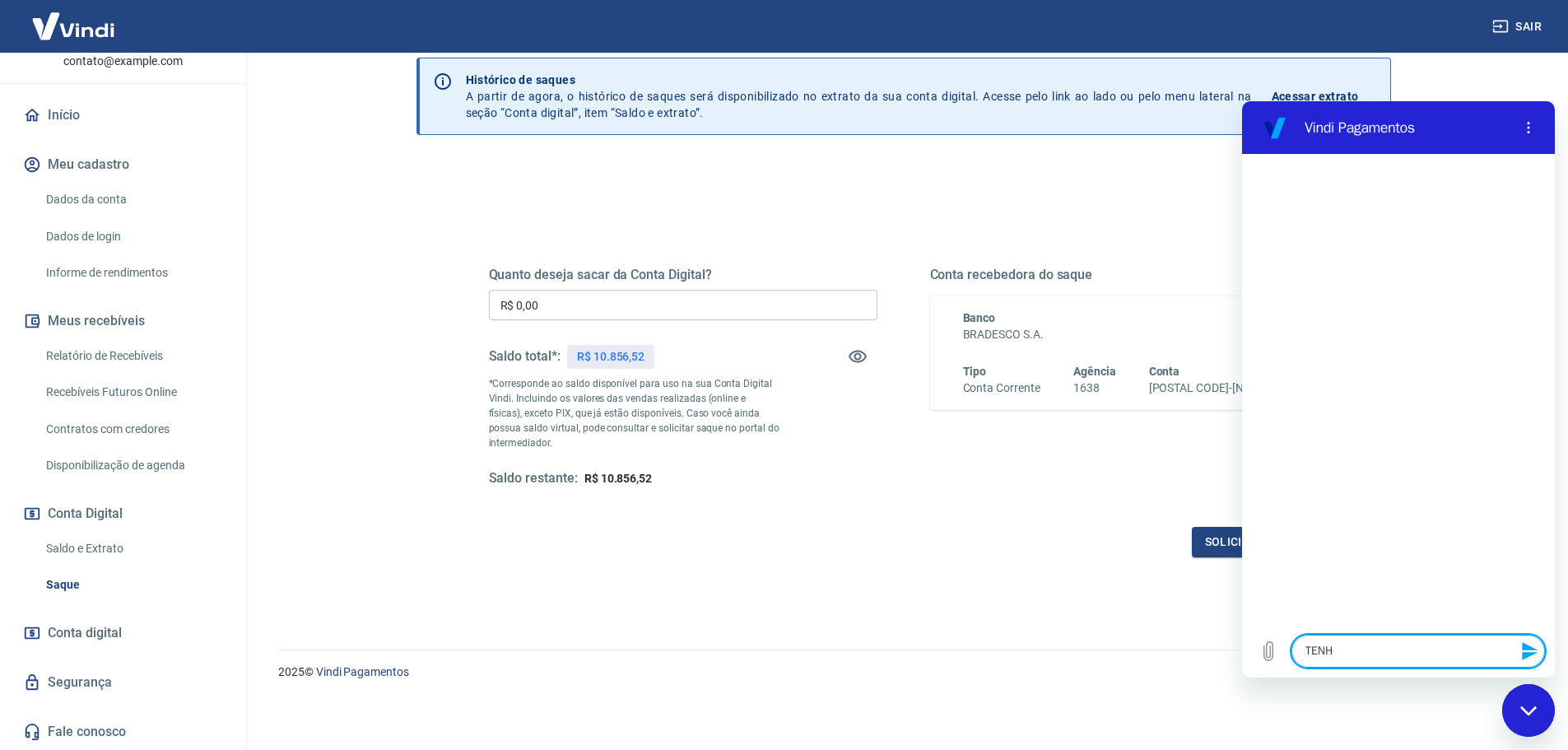 type on "TENHO" 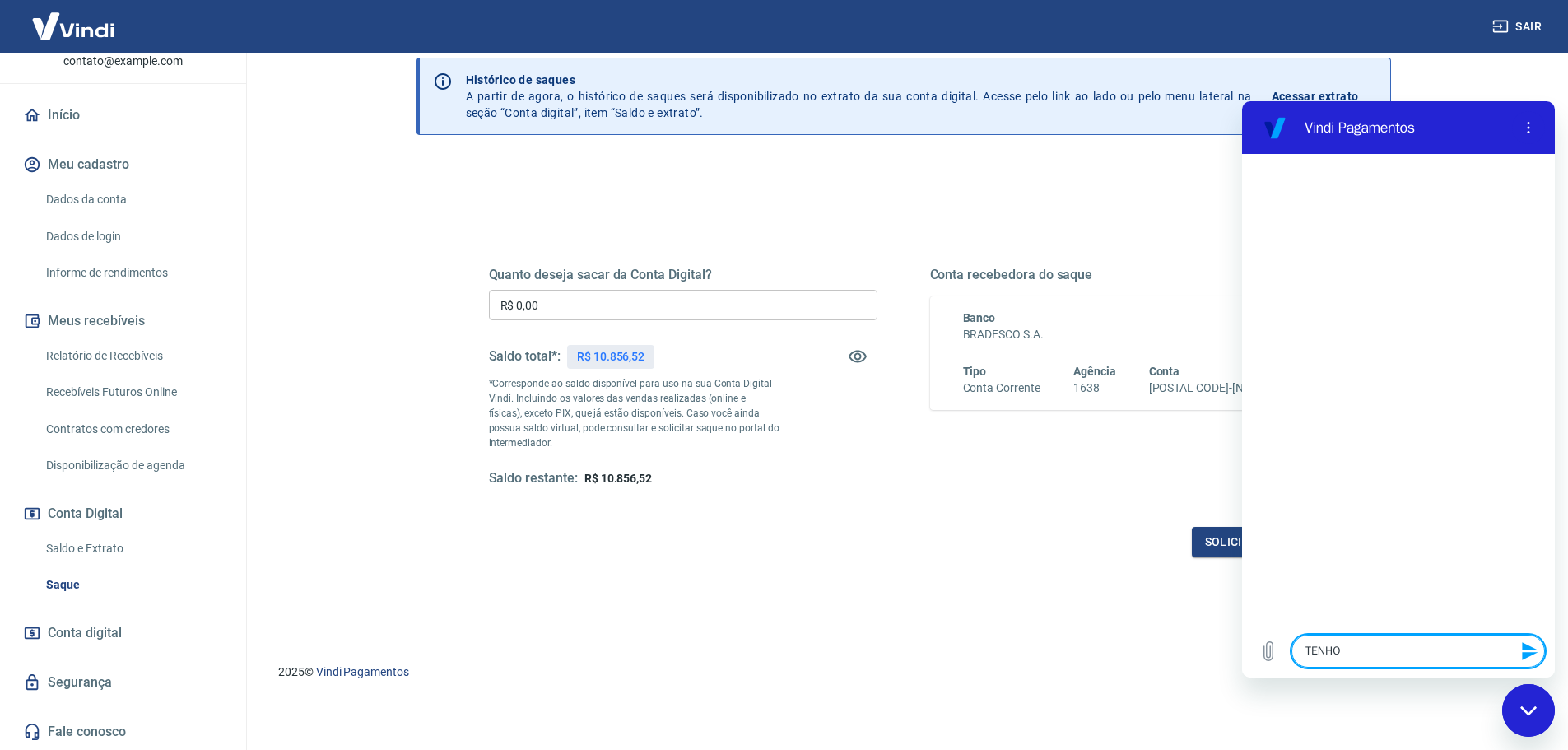 type on "TENHO" 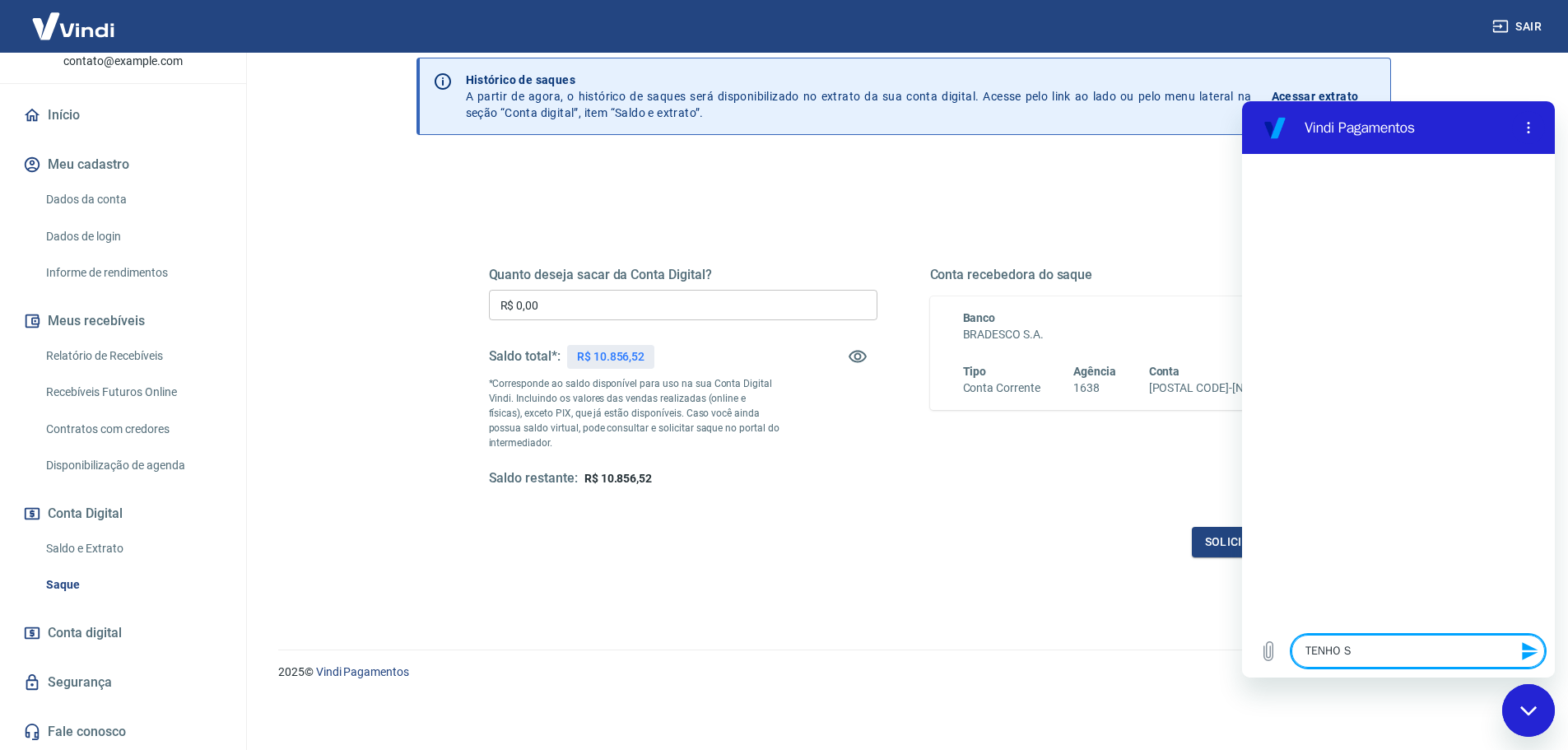 type on "TENHO SA" 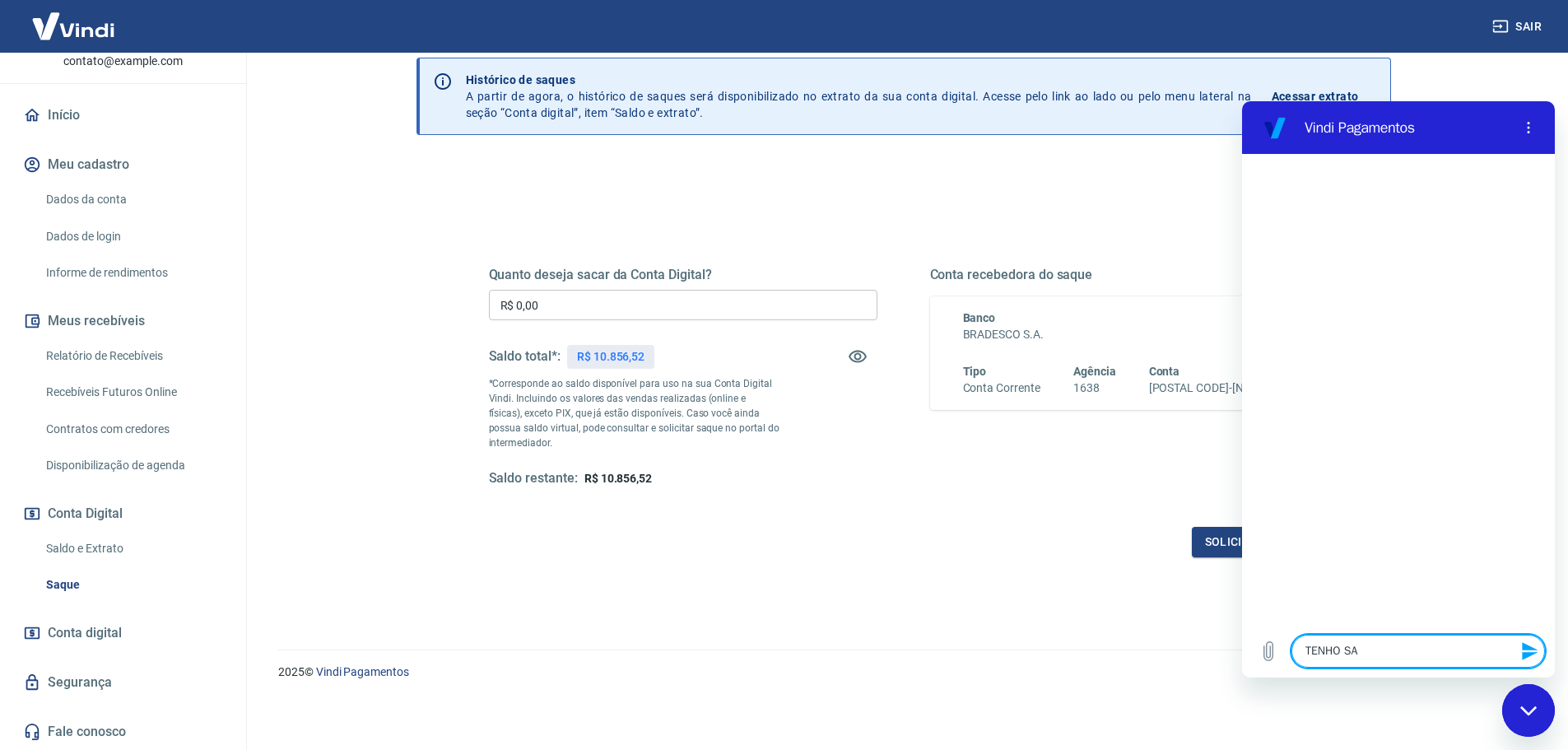 type on "TENHO SAL" 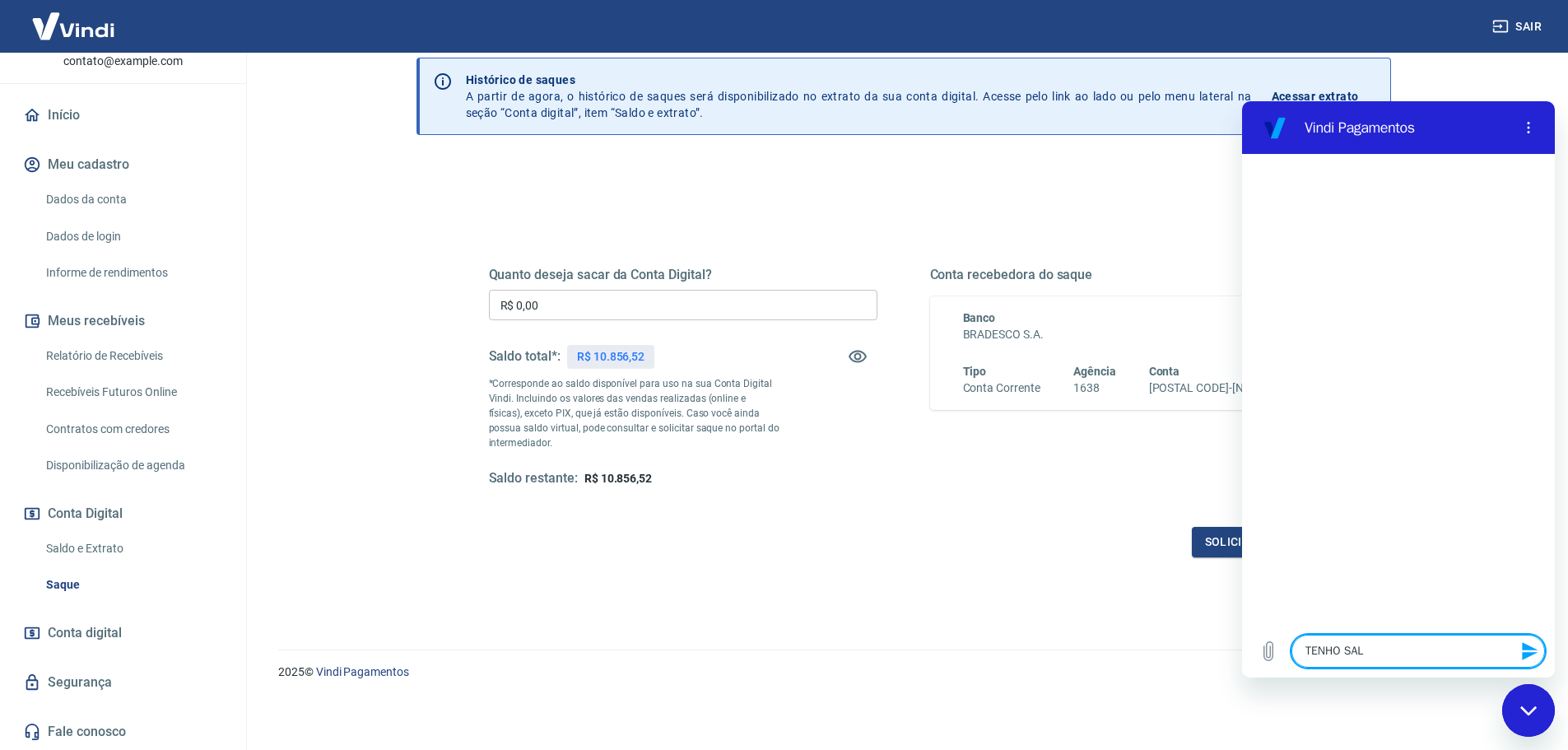 type on "TENHO SALD" 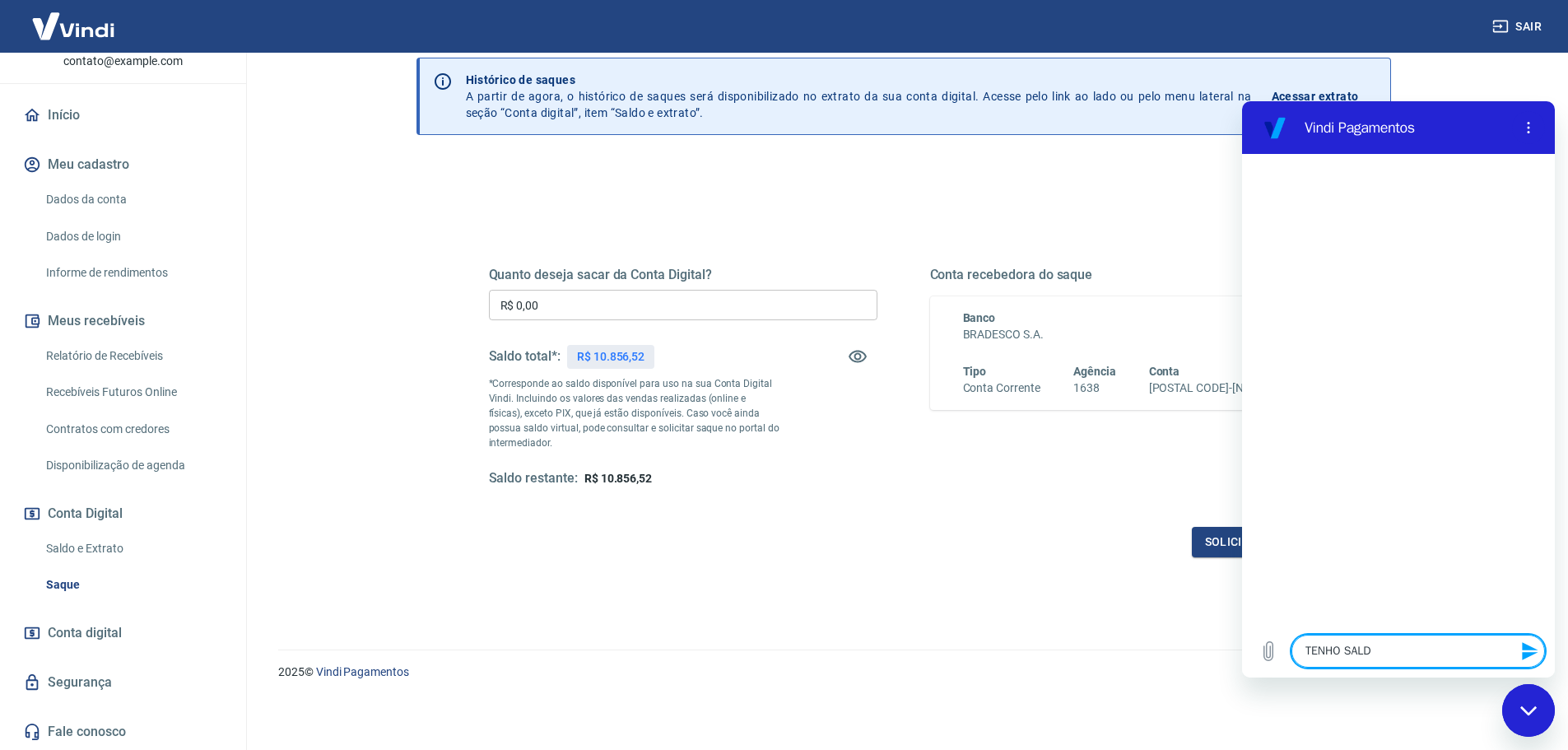type on "TENHO SALDO" 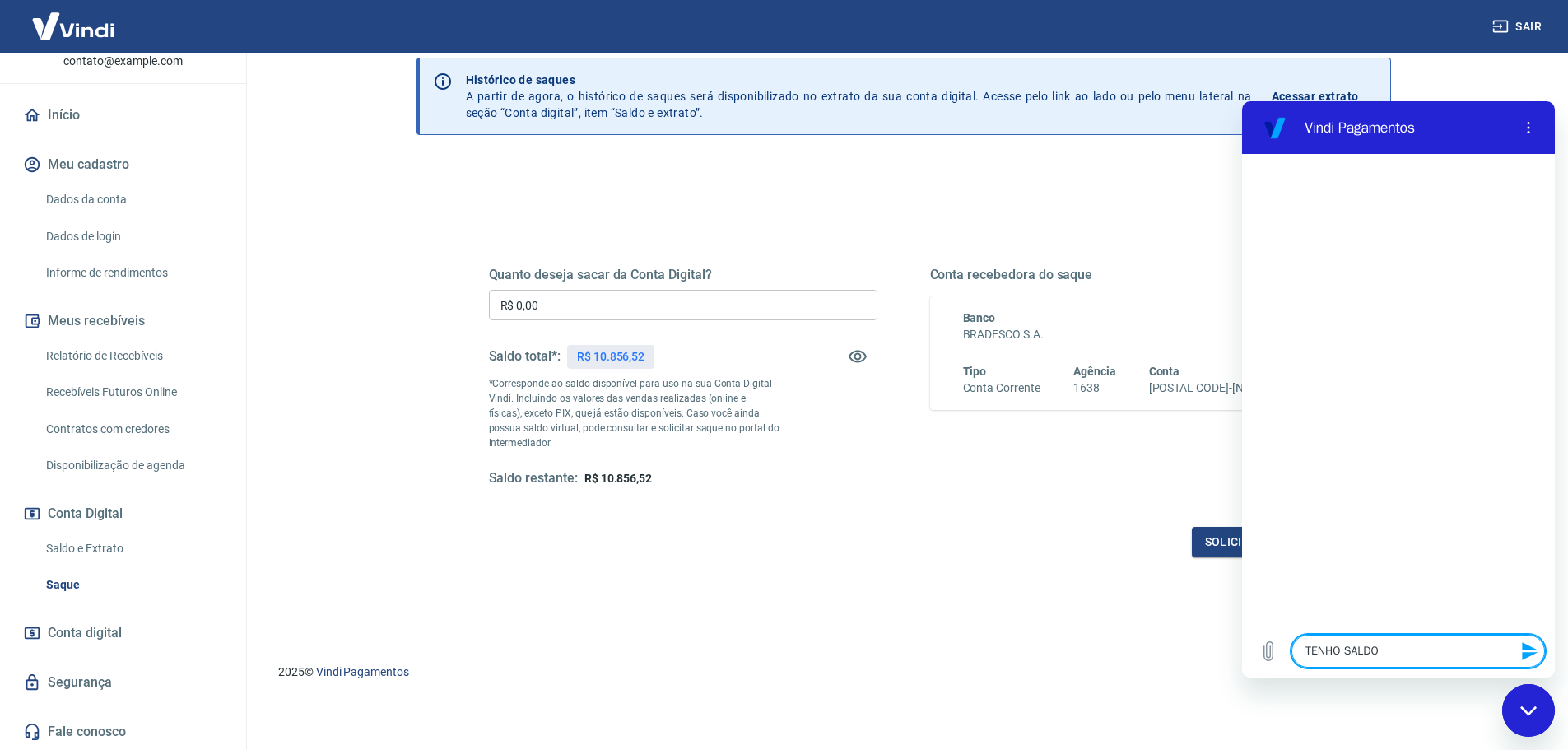 type on "TENHO SALDO" 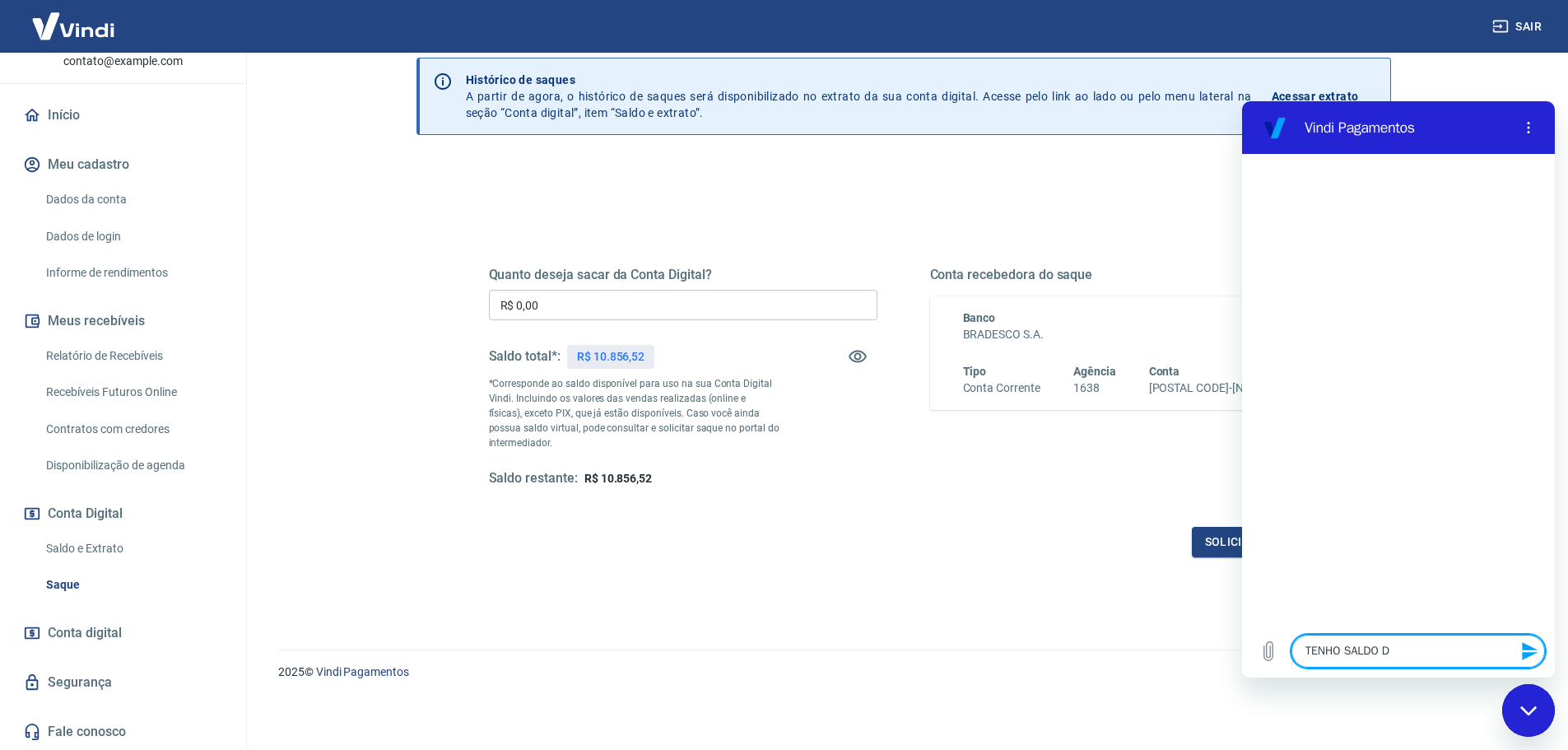 type on "TENHO SALDO DI" 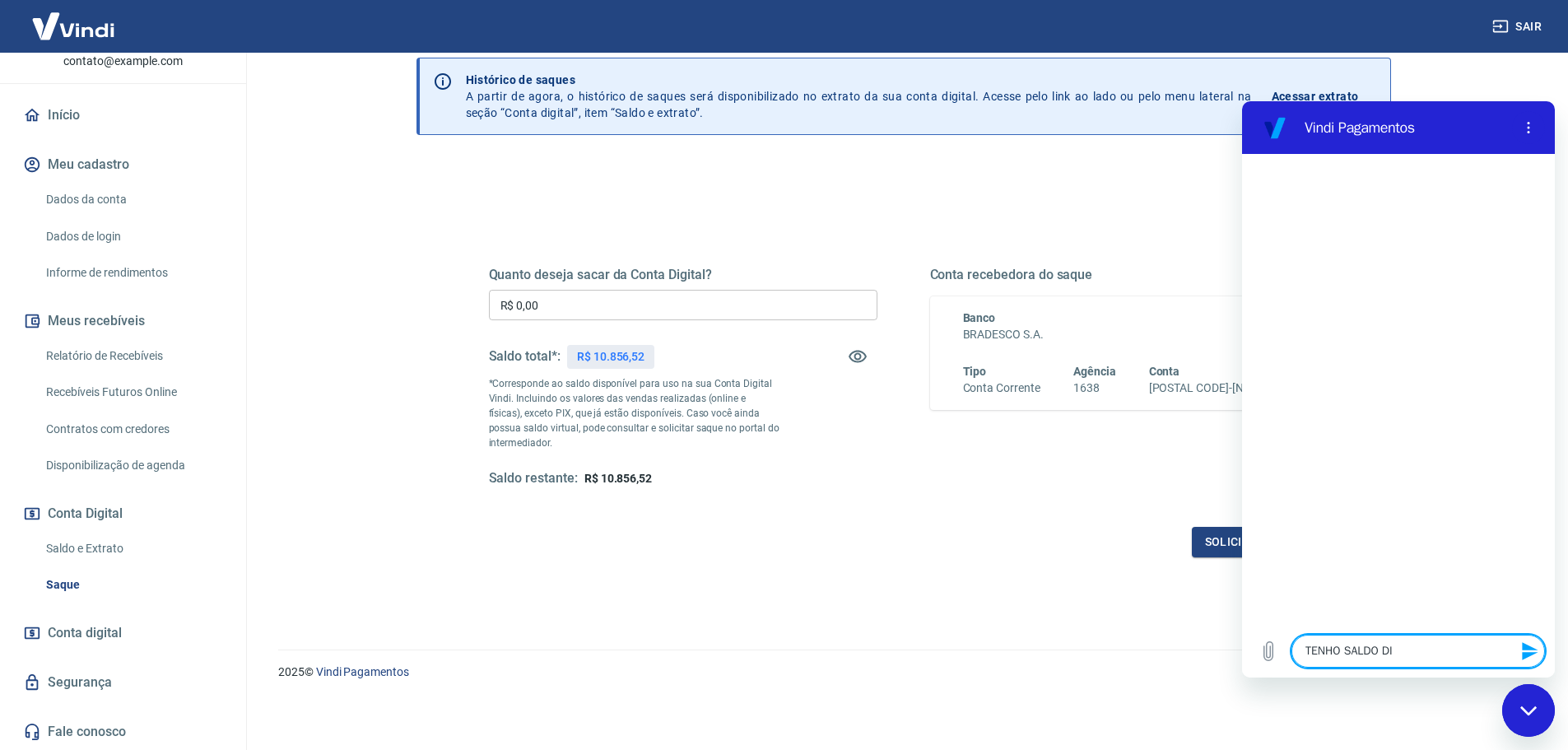 type on "TENHO SALDO DIS" 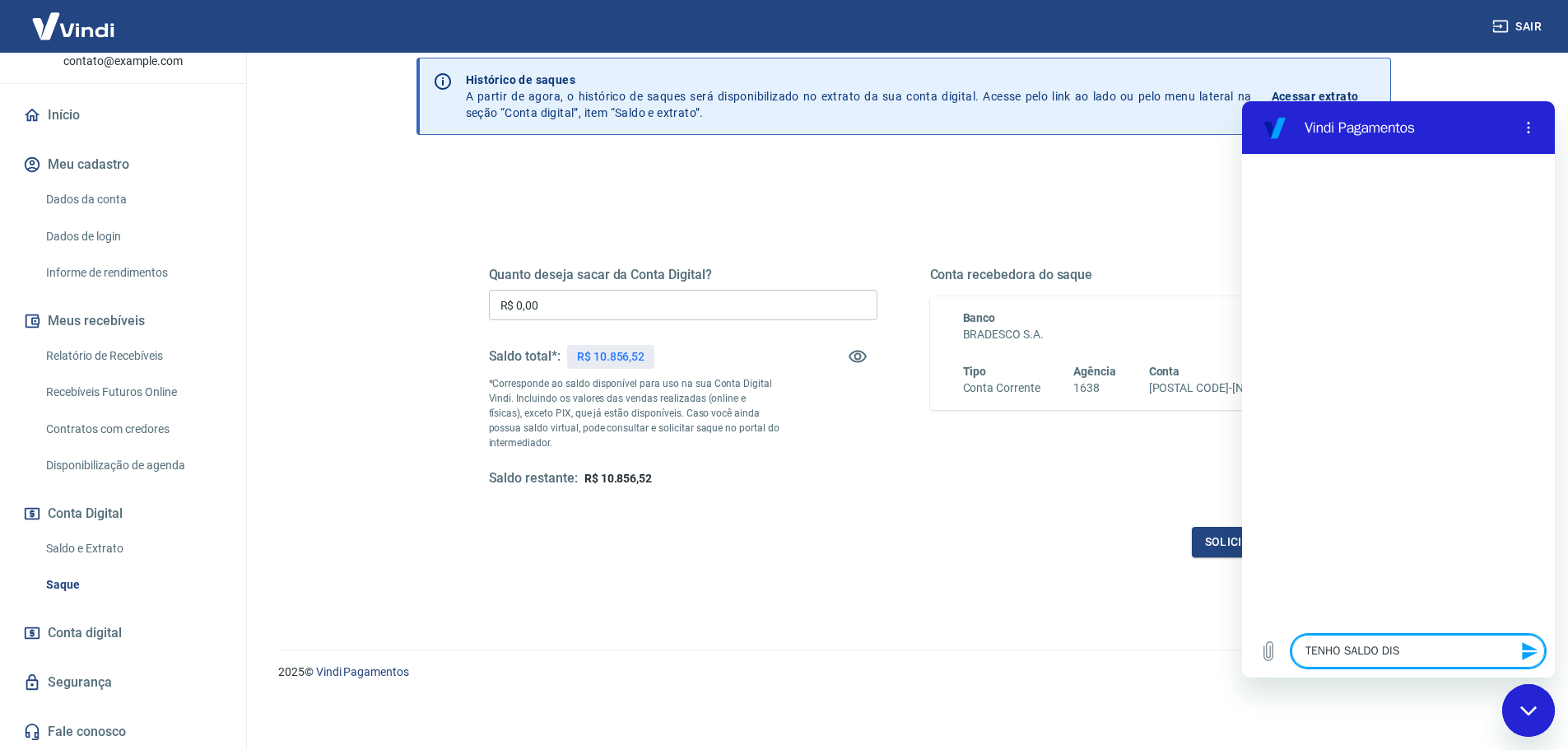 type on "TENHO SALDO DISP" 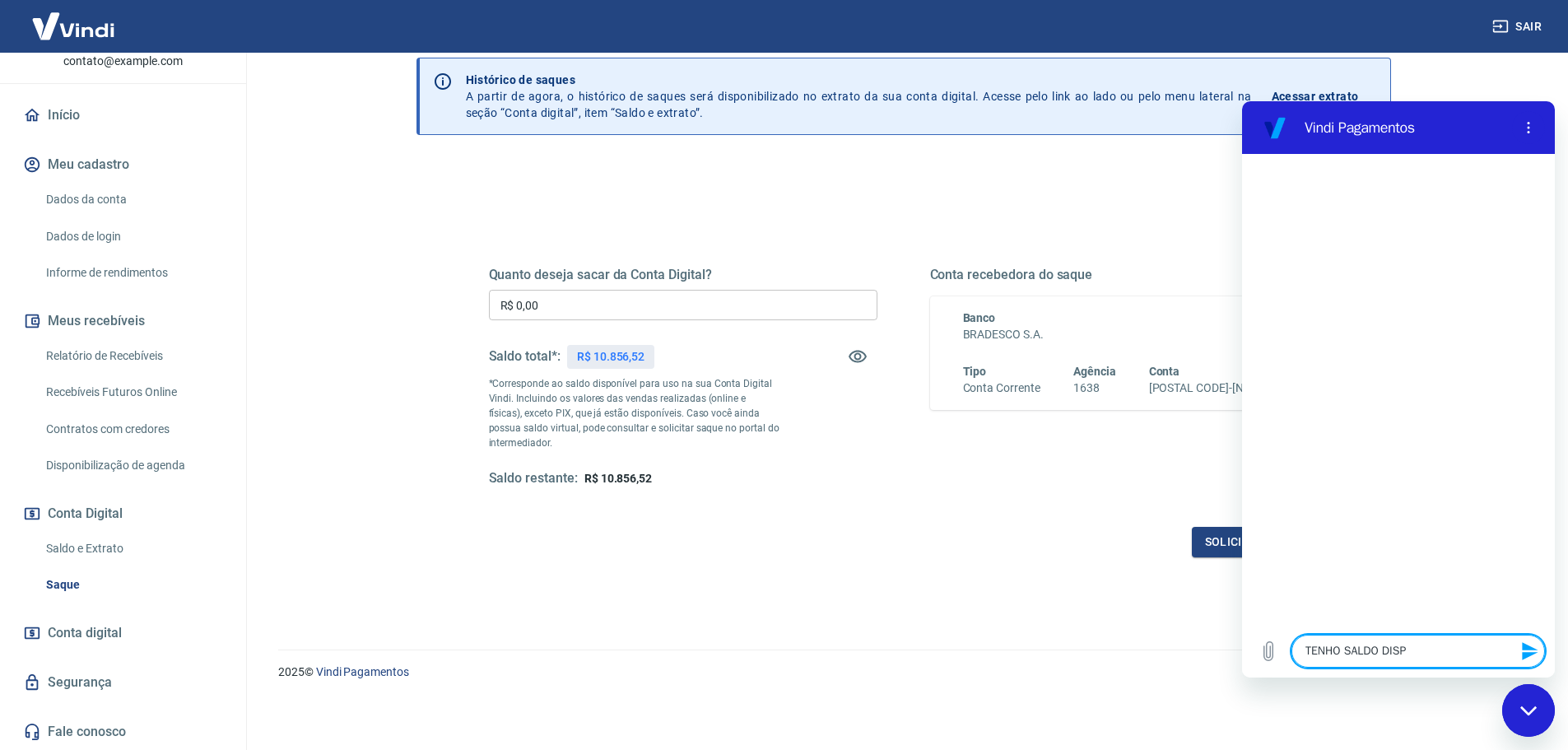 type on "TENHO SALDO DISPO" 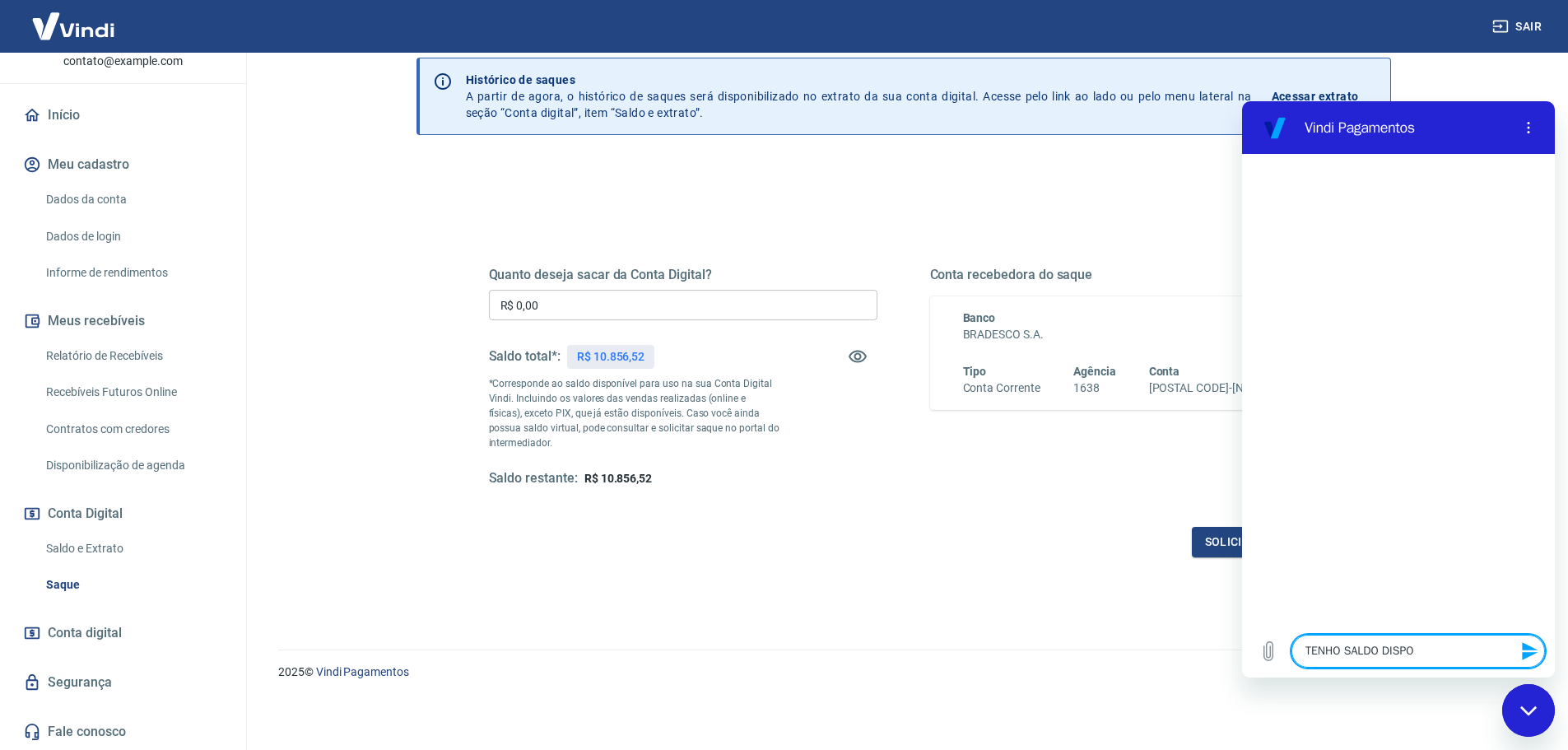 type on "TENHO SALDO DISPON" 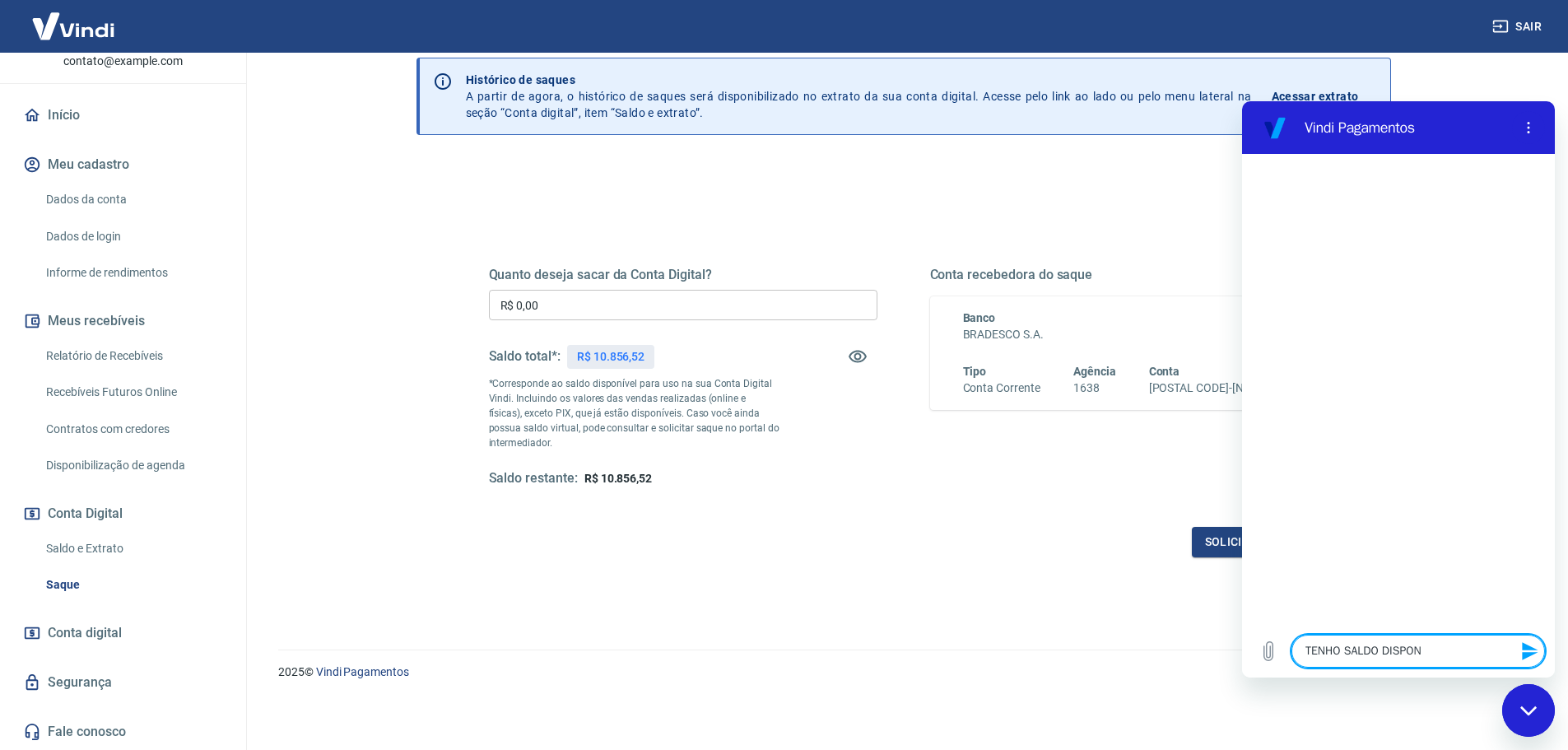 type on "TENHO SALDO DISPONÍ" 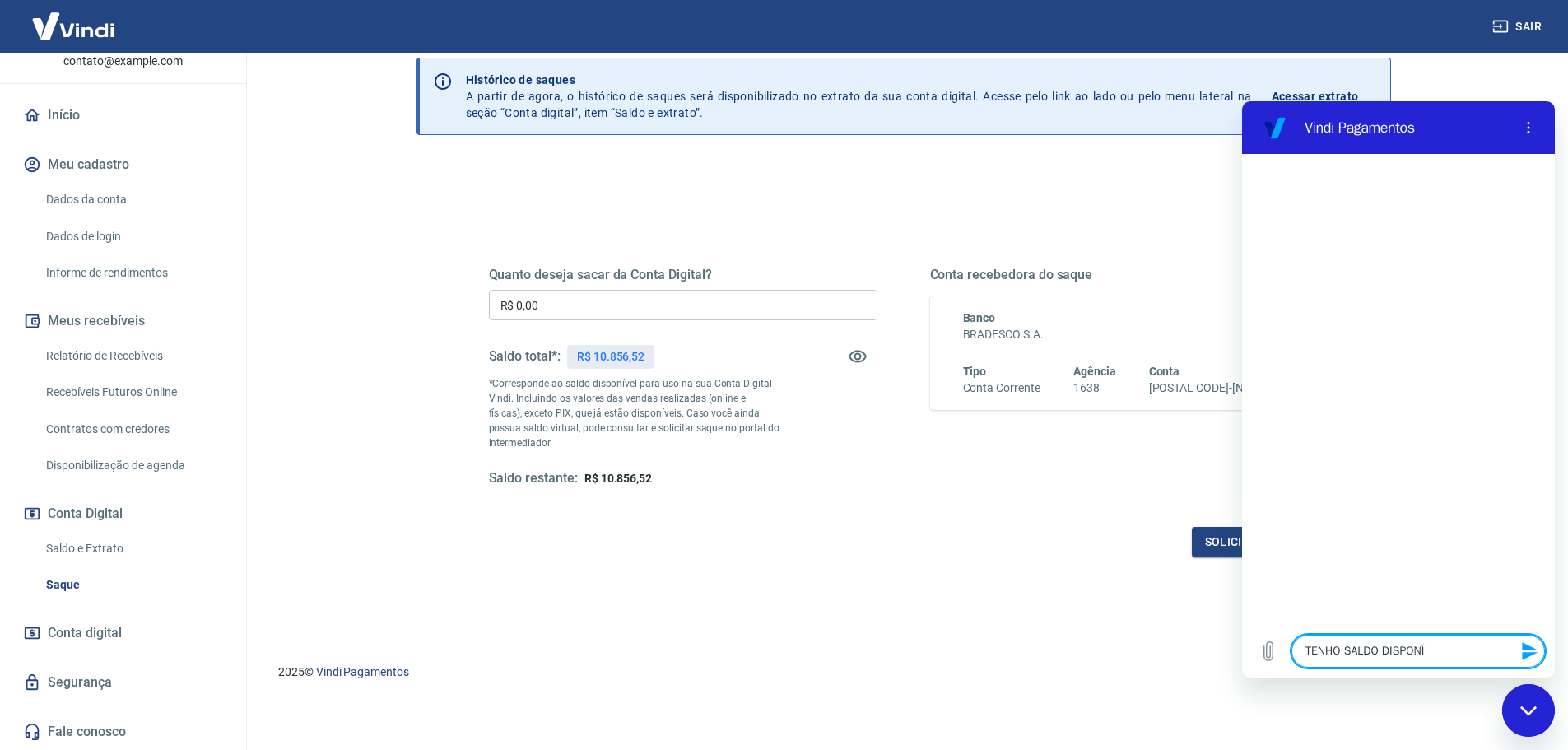 type on "TENHO SALDO DISPONÍV" 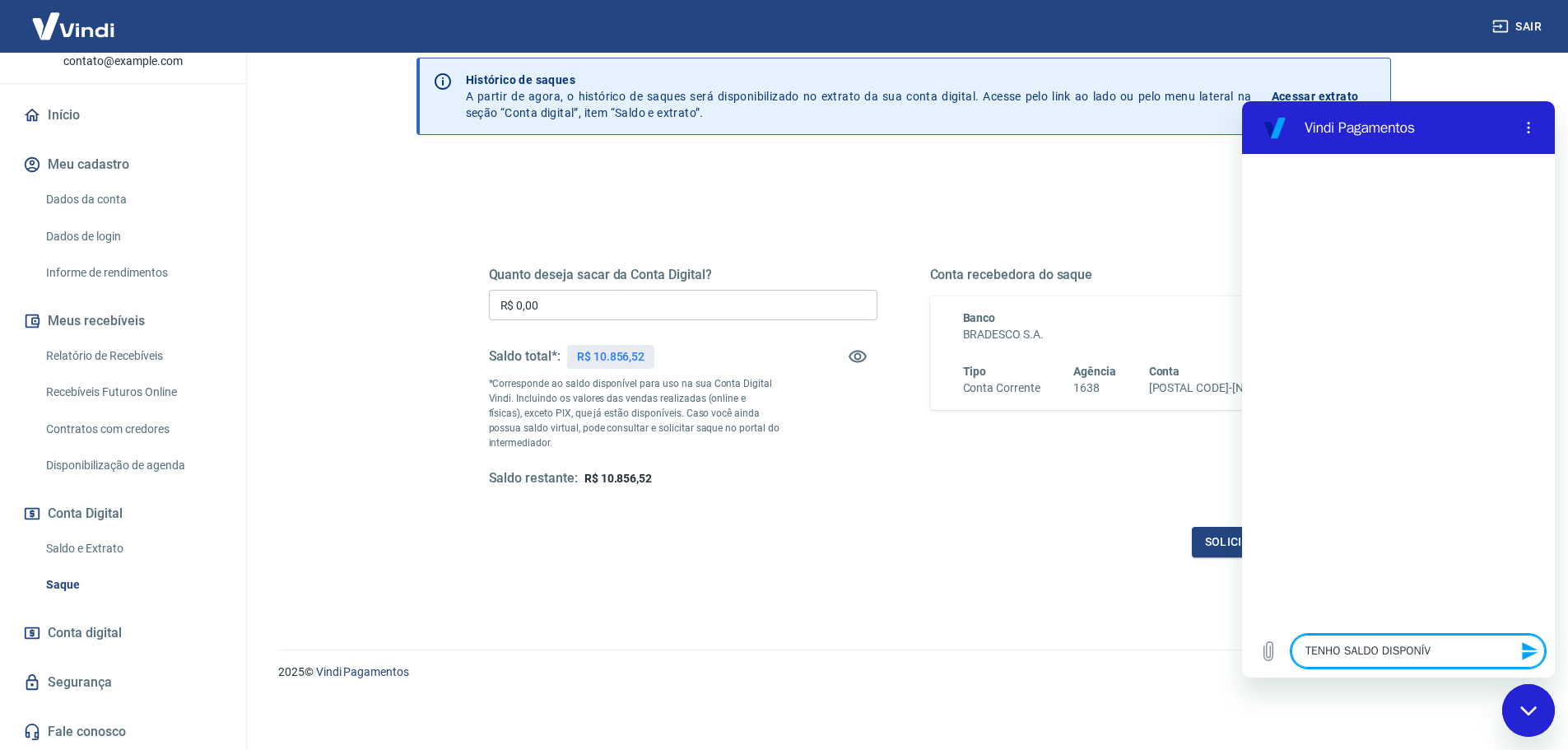 type on "TENHO SALDO DISPONÍVE" 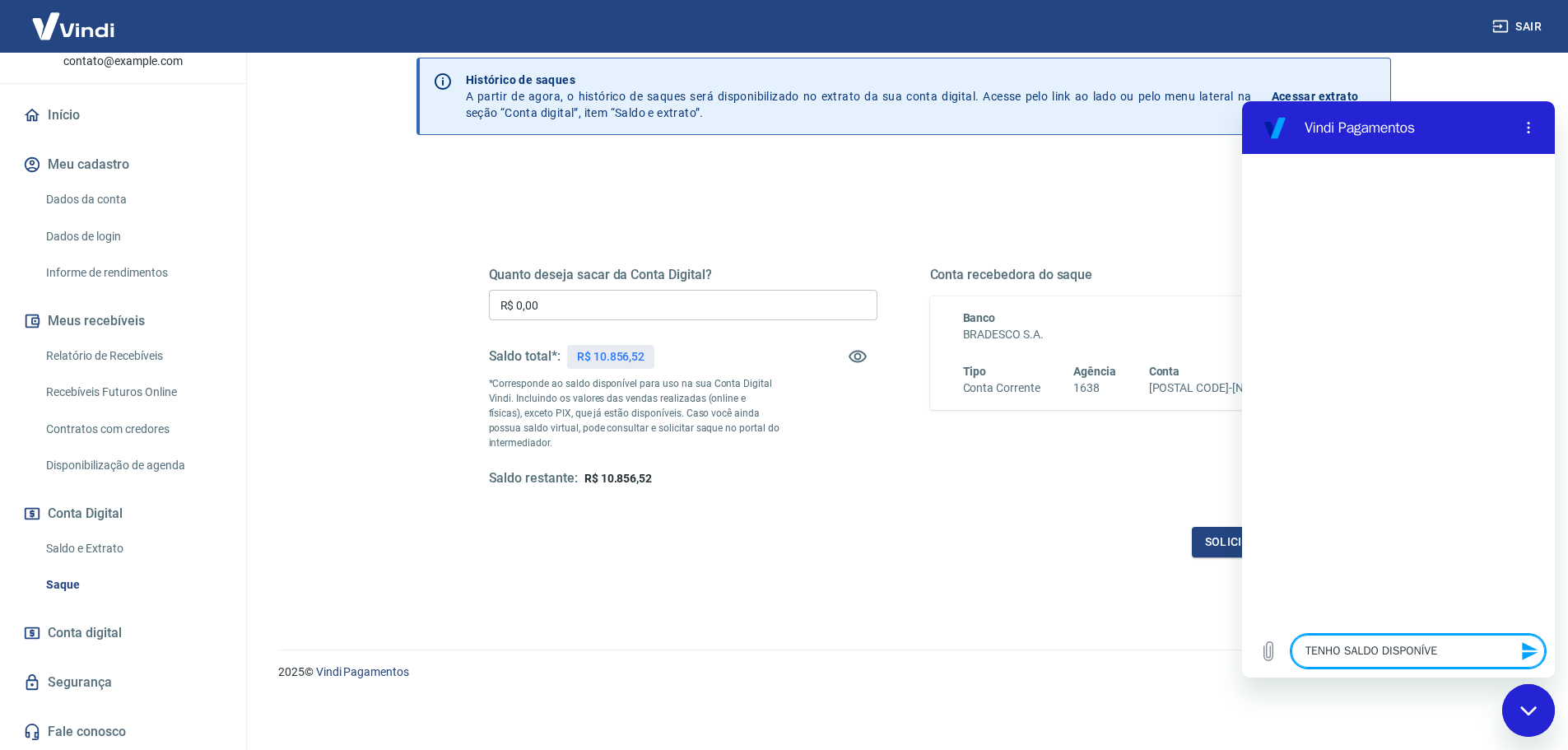 type on "TENHO SALDO DISPONÍVEL" 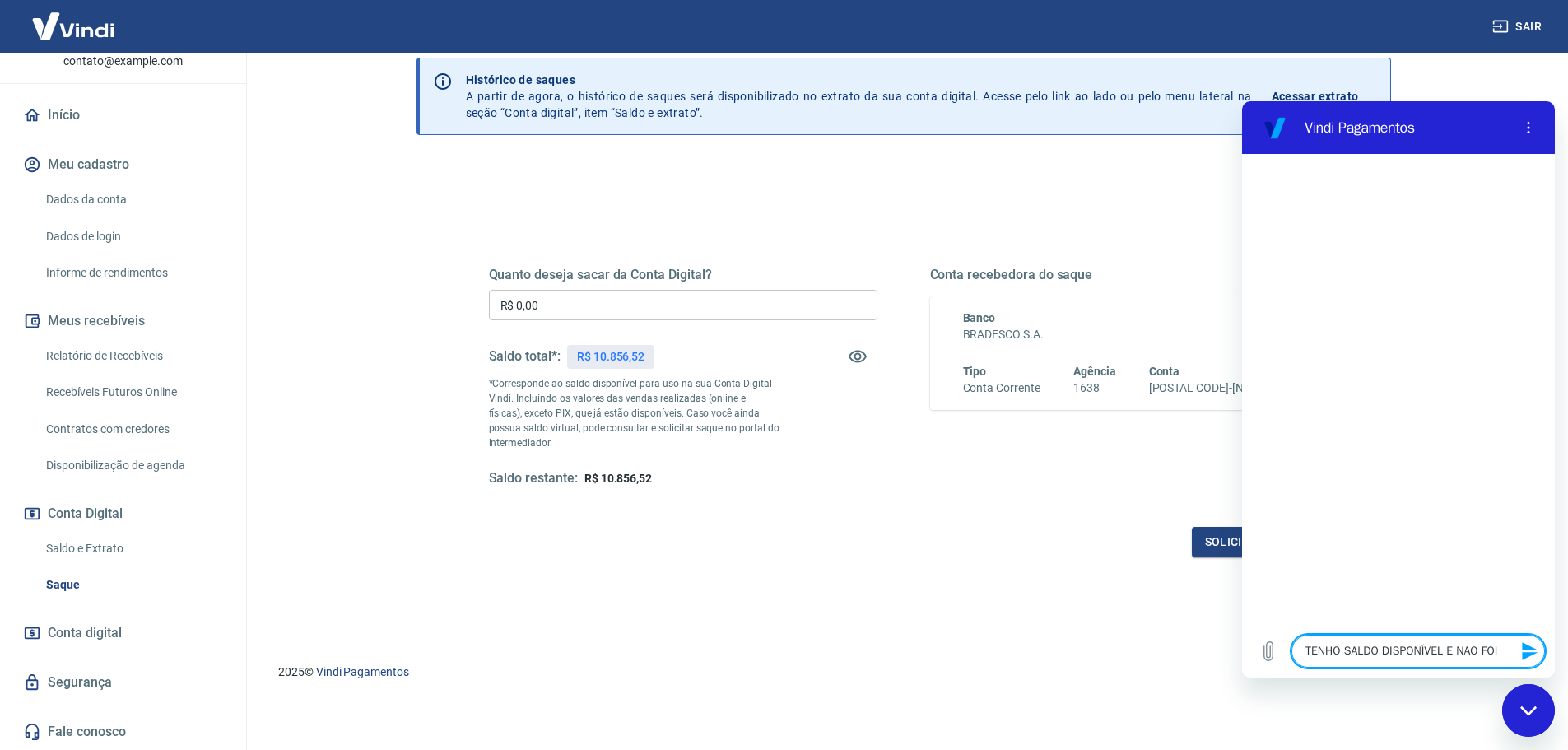 type on "TENHO SALDO DISPONÍVEL" 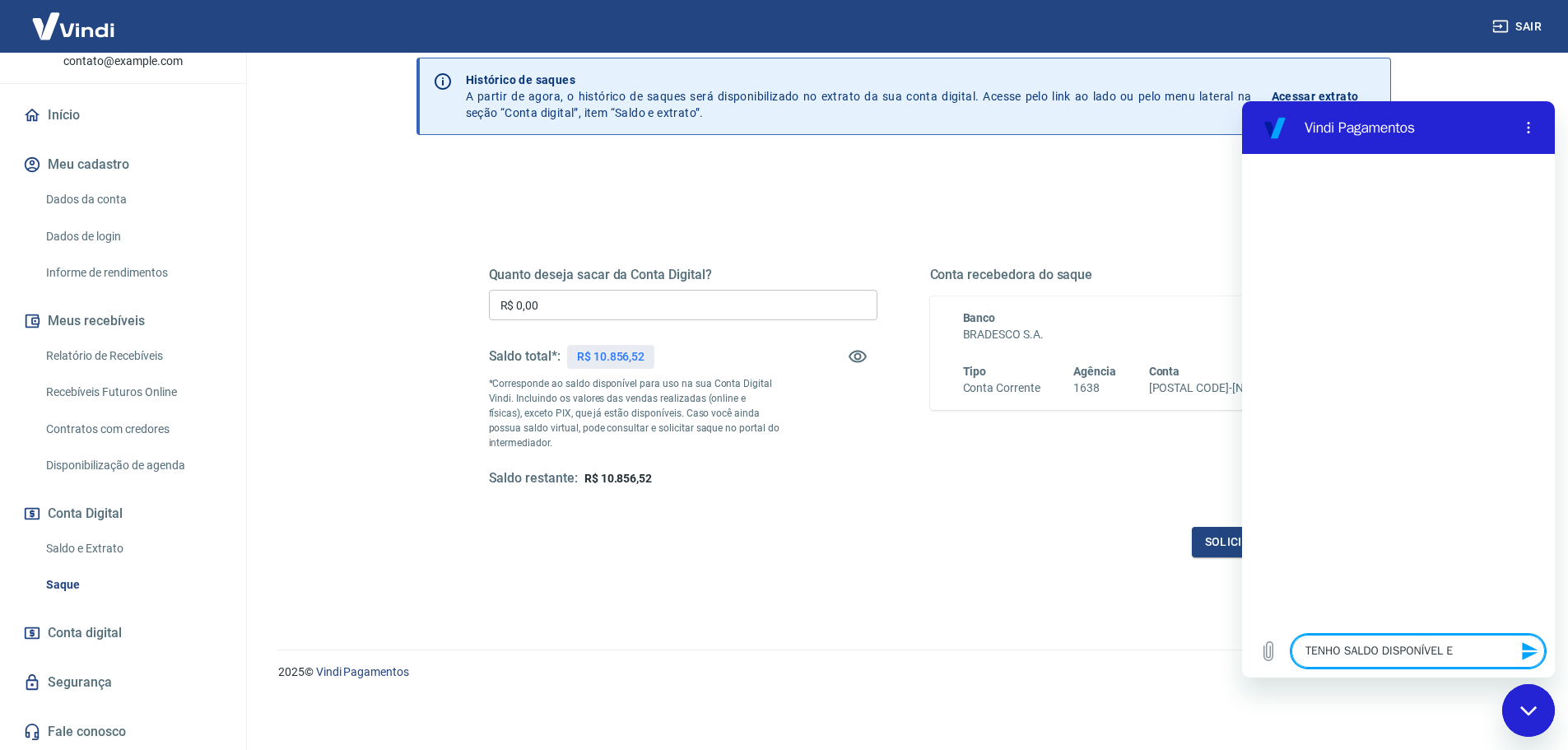 type on "TENHO SALDO DISPONÍVEL E" 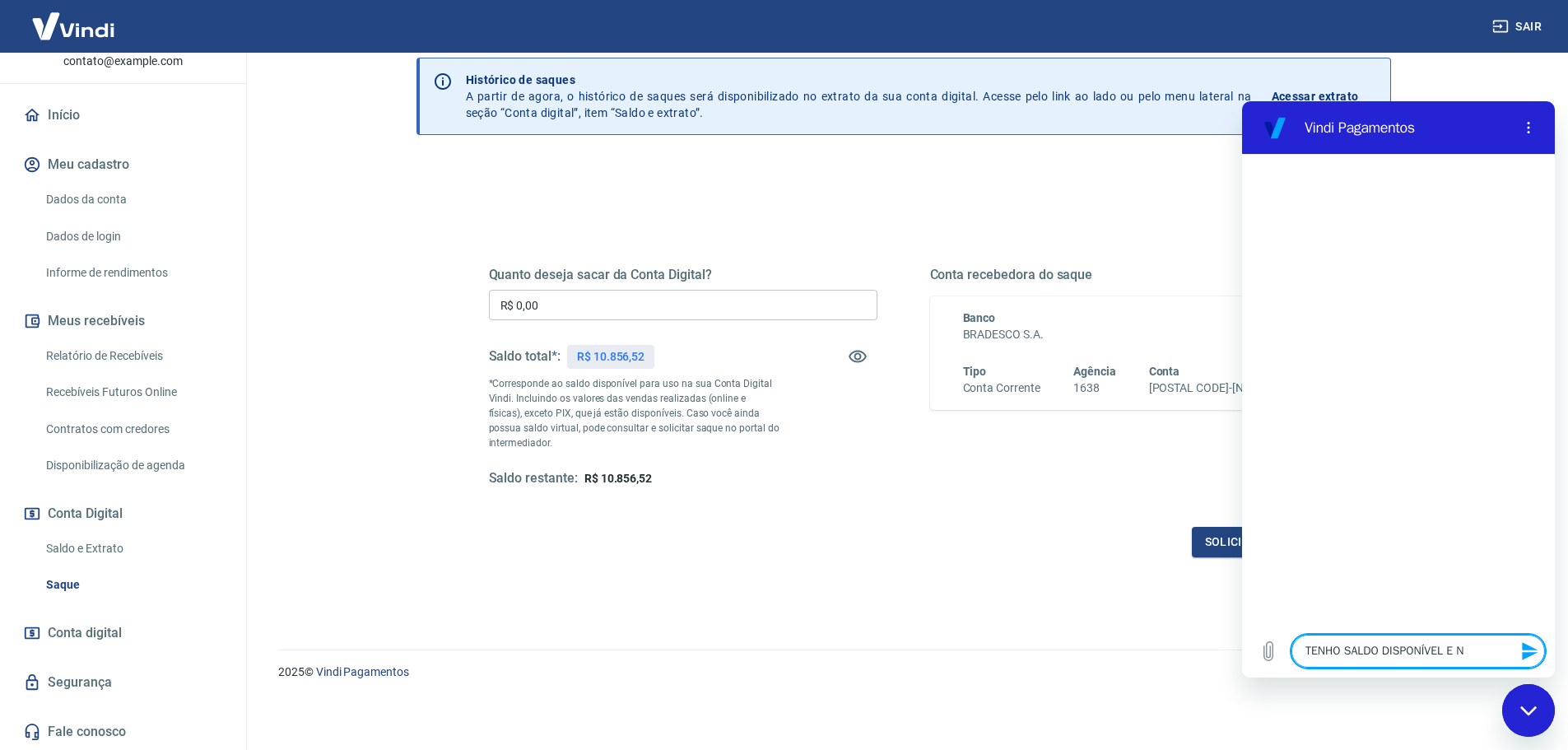 type on "TENHO SALDO DISPONÍVEL E NA" 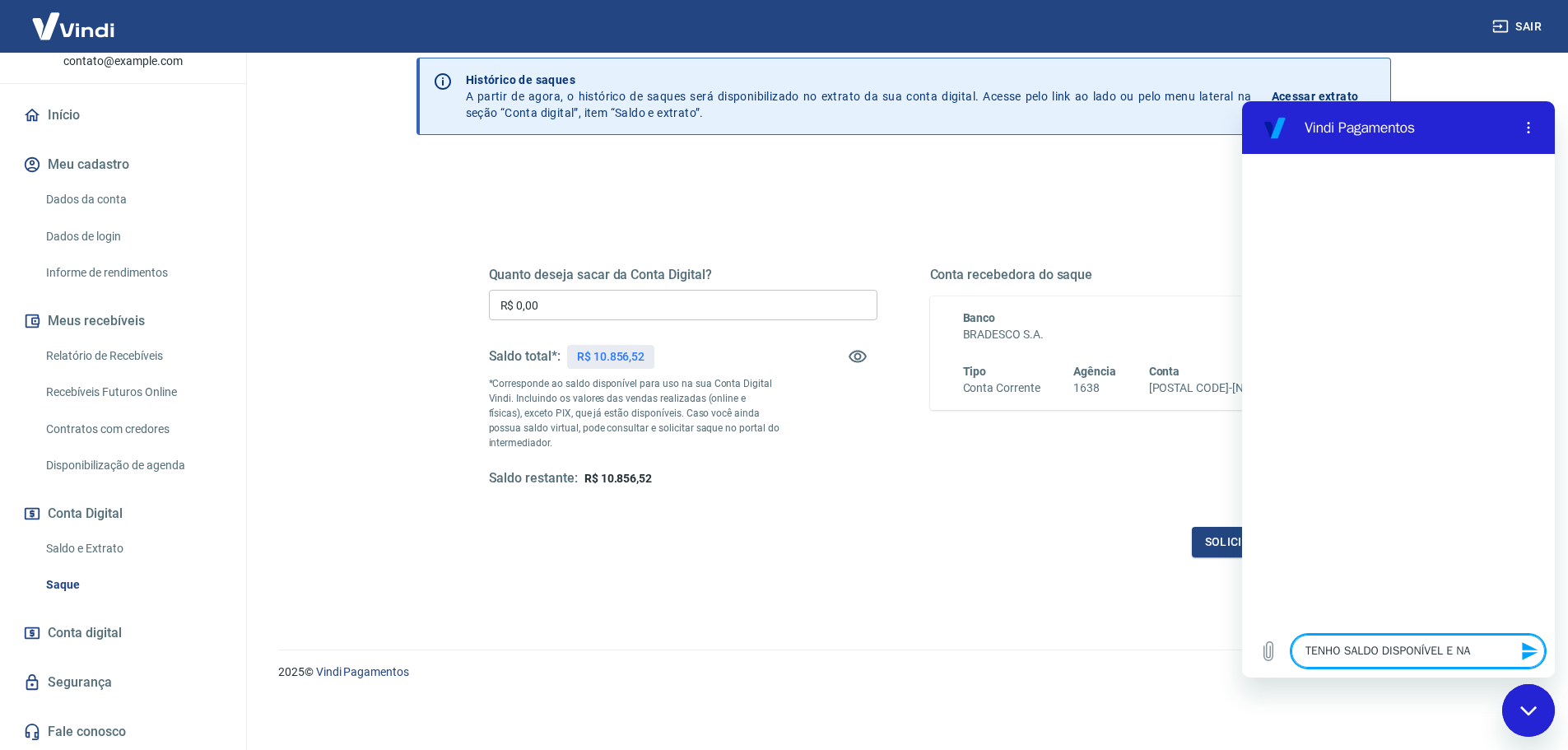 type on "TENHO SALDO DISPONÍVEL E NAÇ" 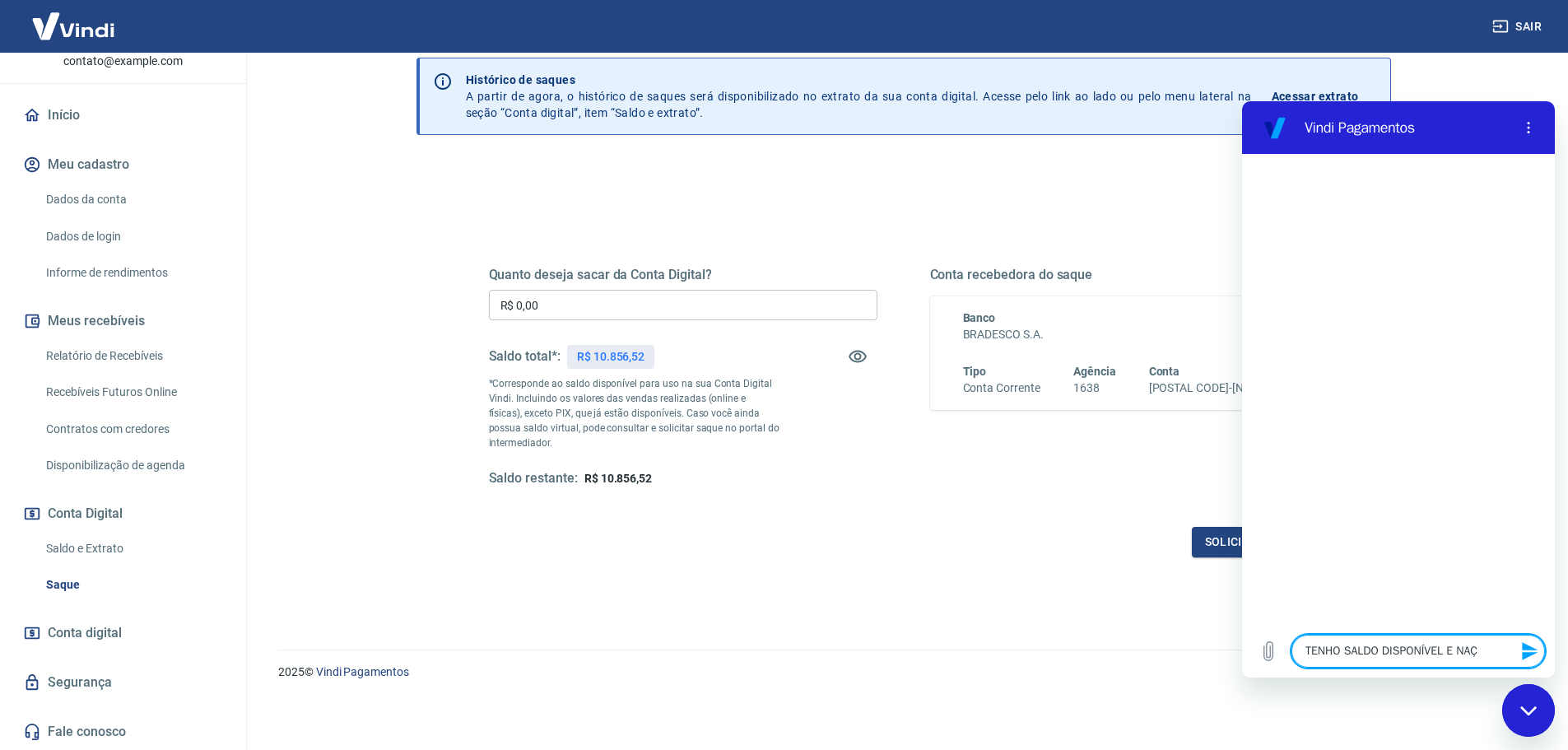 type on "TENHO SALDO DISPONÍVEL E NA" 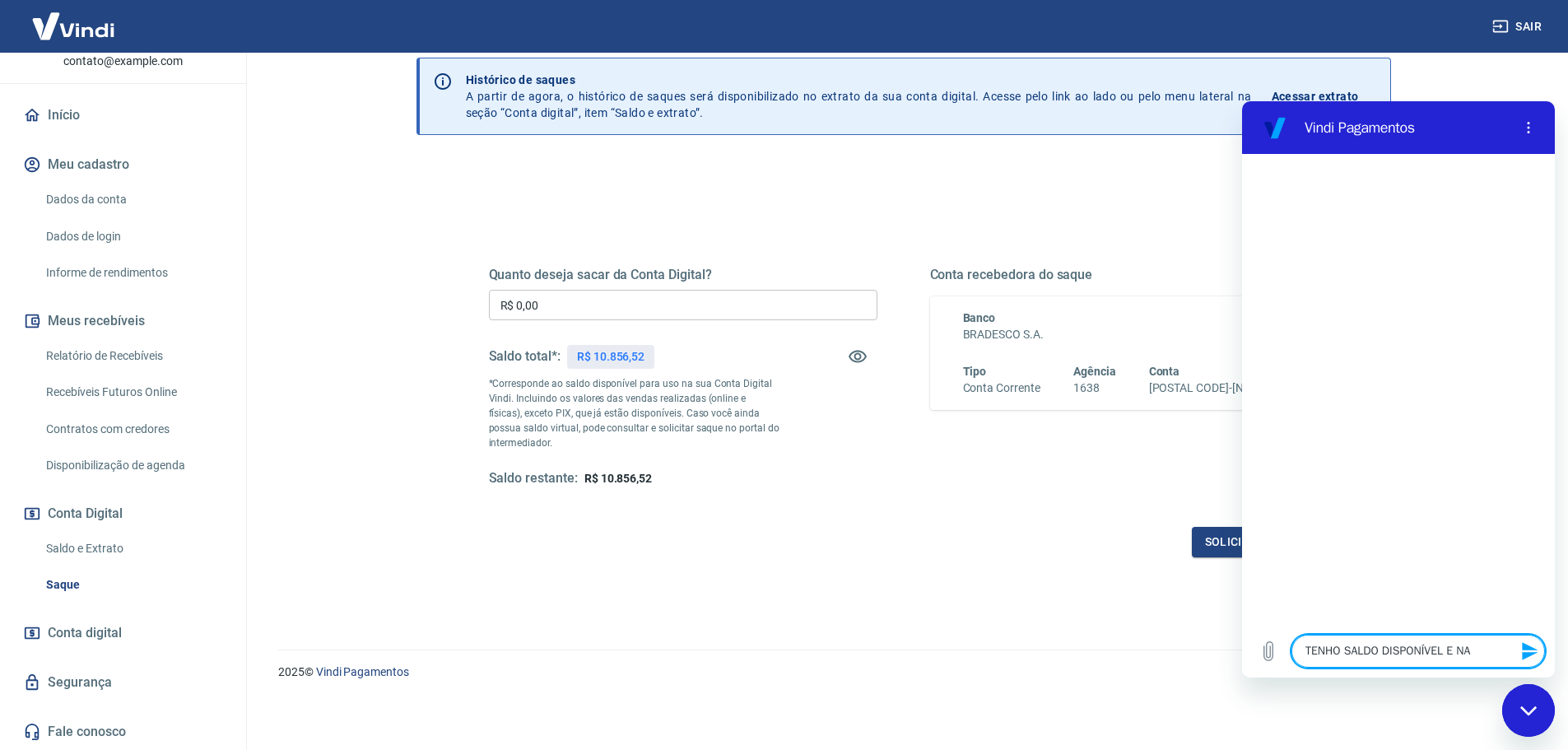 type on "TENHO SALDO DISPONÍVEL E NAO" 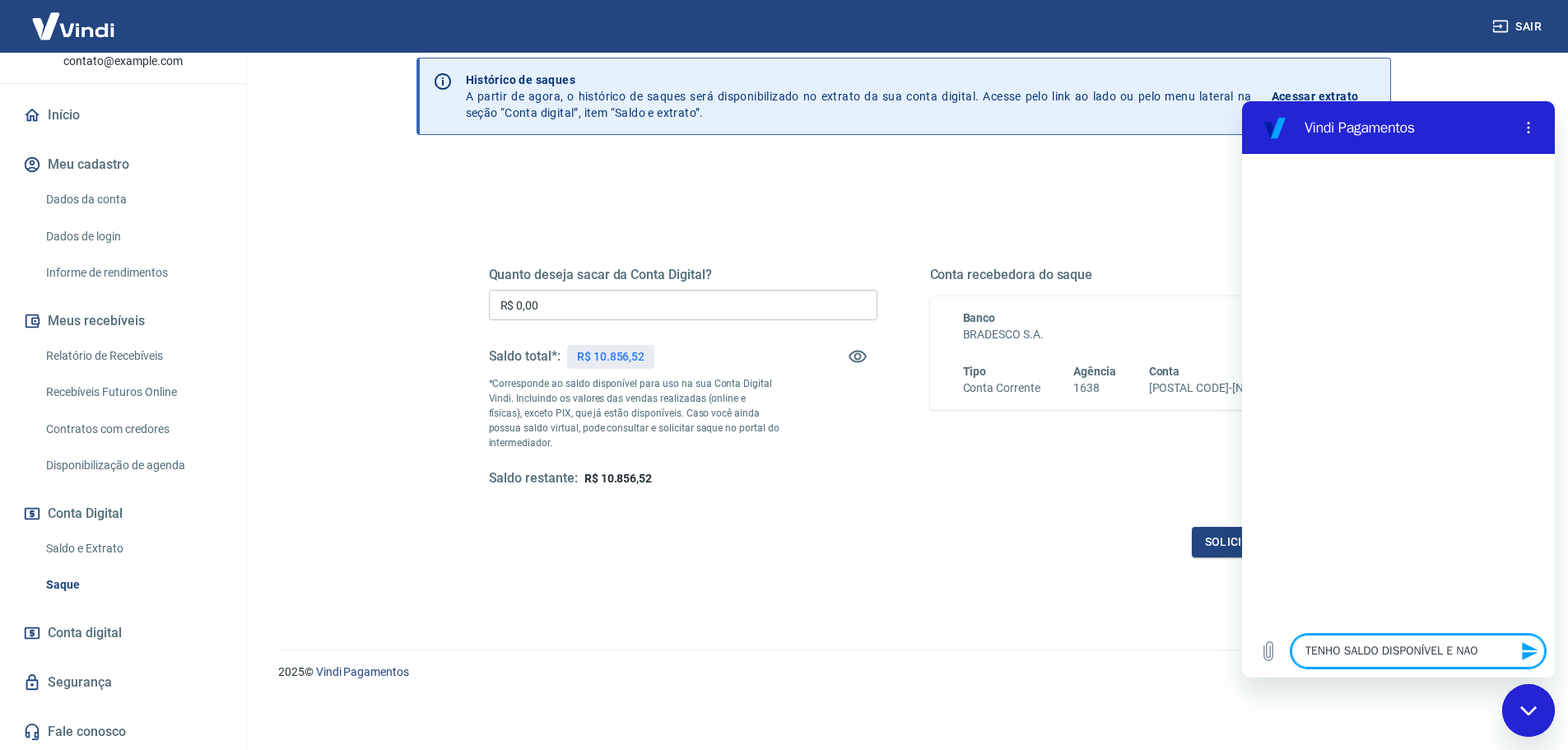 type on "TENHO SALDO DISPONÍVEL E NAO" 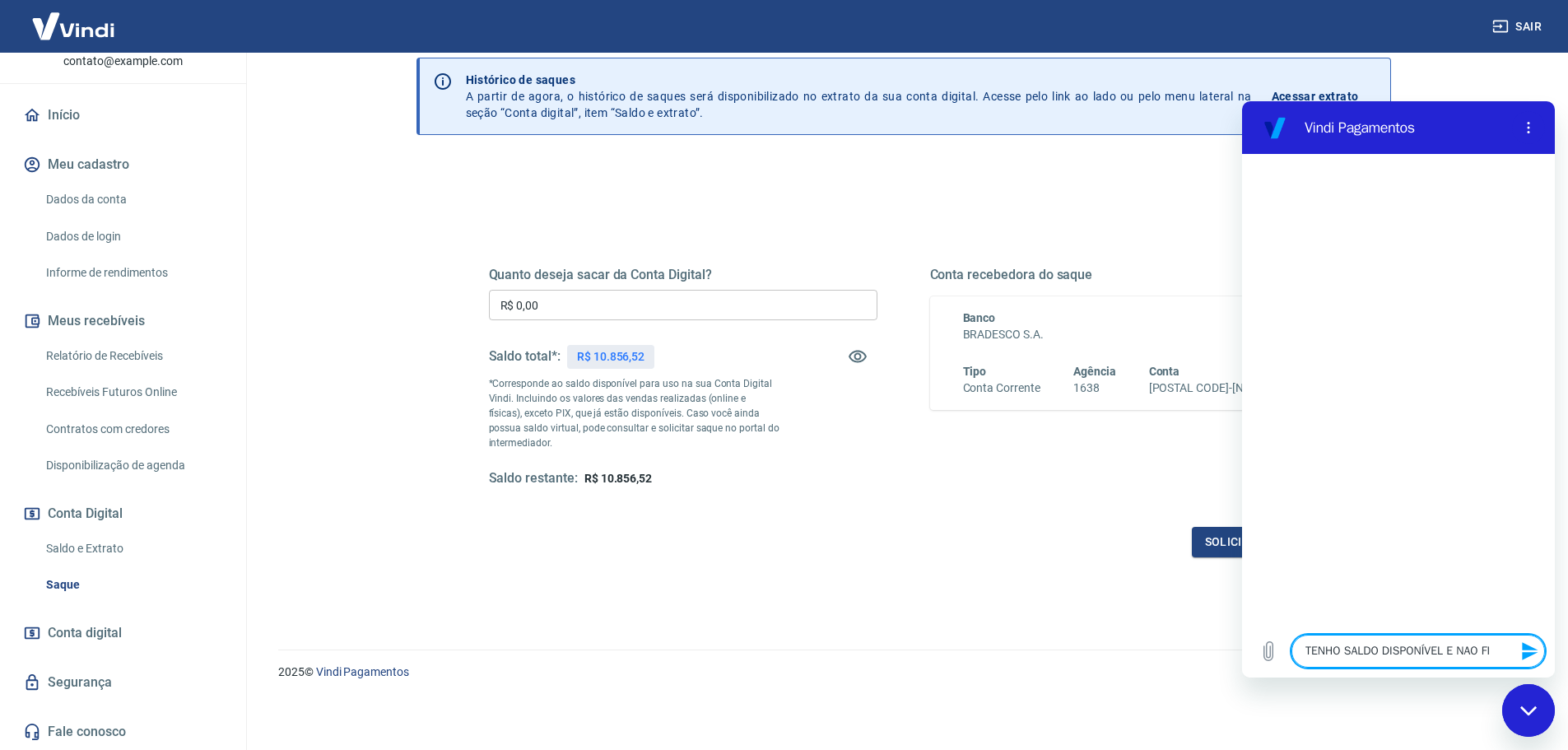type on "TENHO SALDO DISPONÍVEL E NAO FIO" 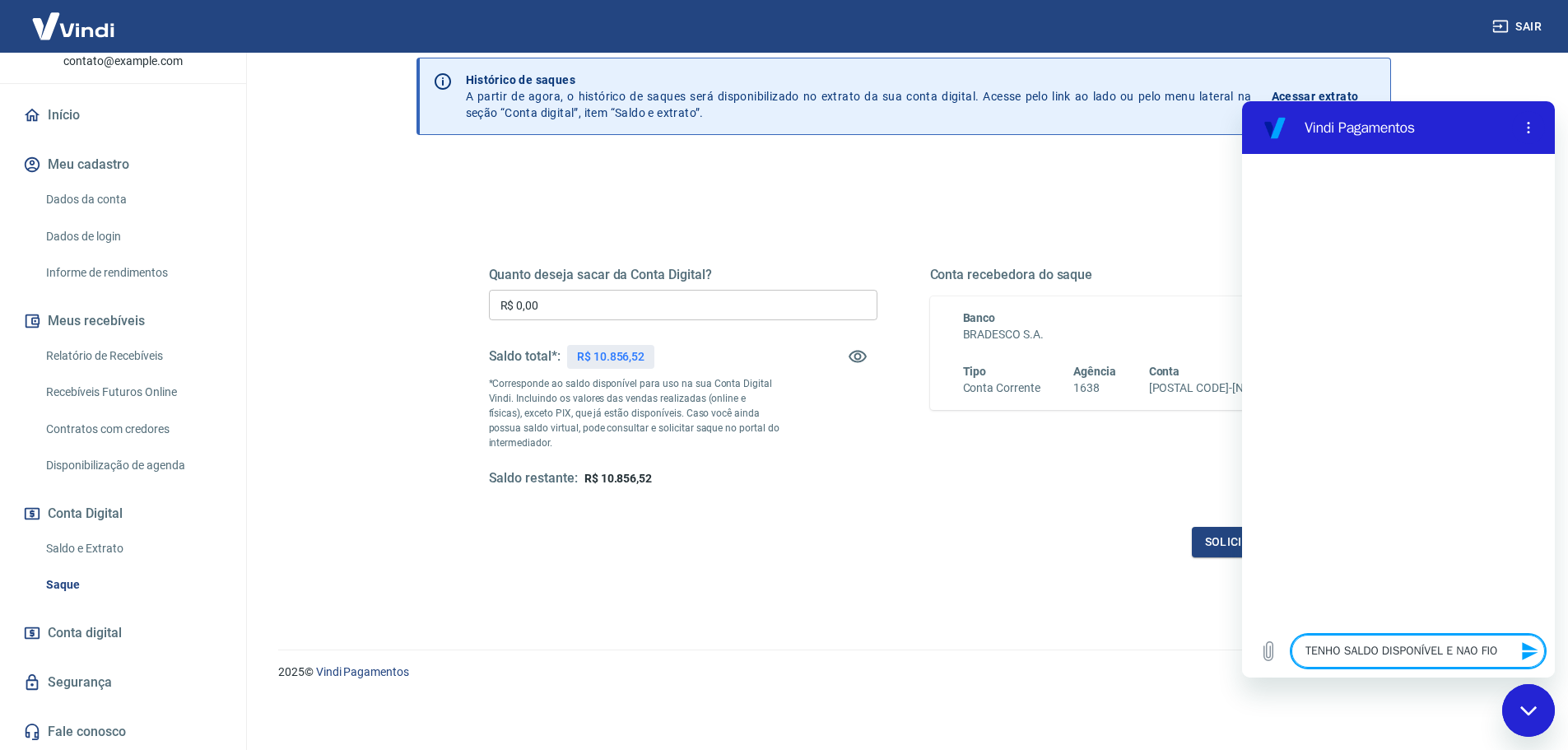 type on "TENHO SALDO DISPONÍVEL E NAO FIO" 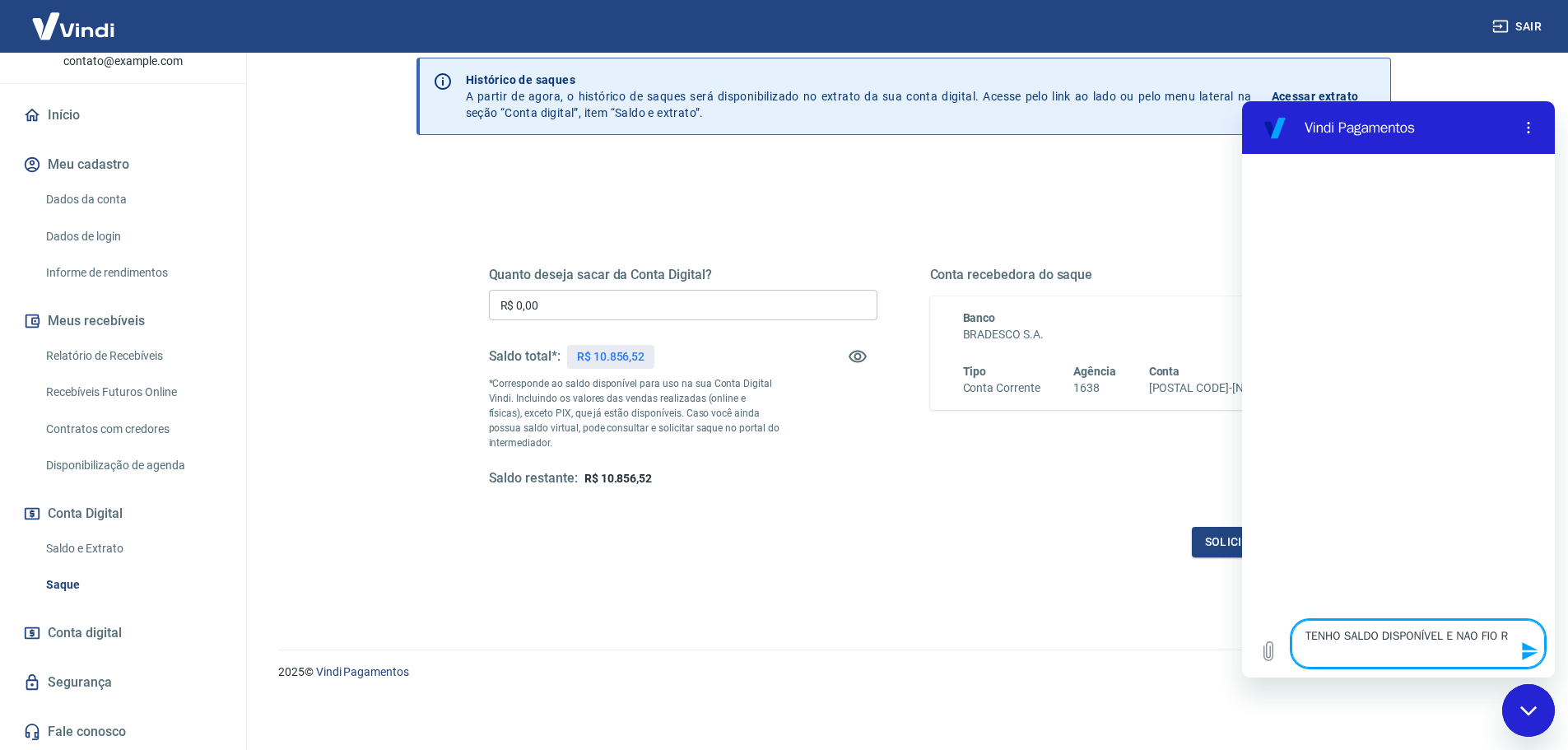 type on "TENHO SALDO DISPONÍVEL E NAO FIO" 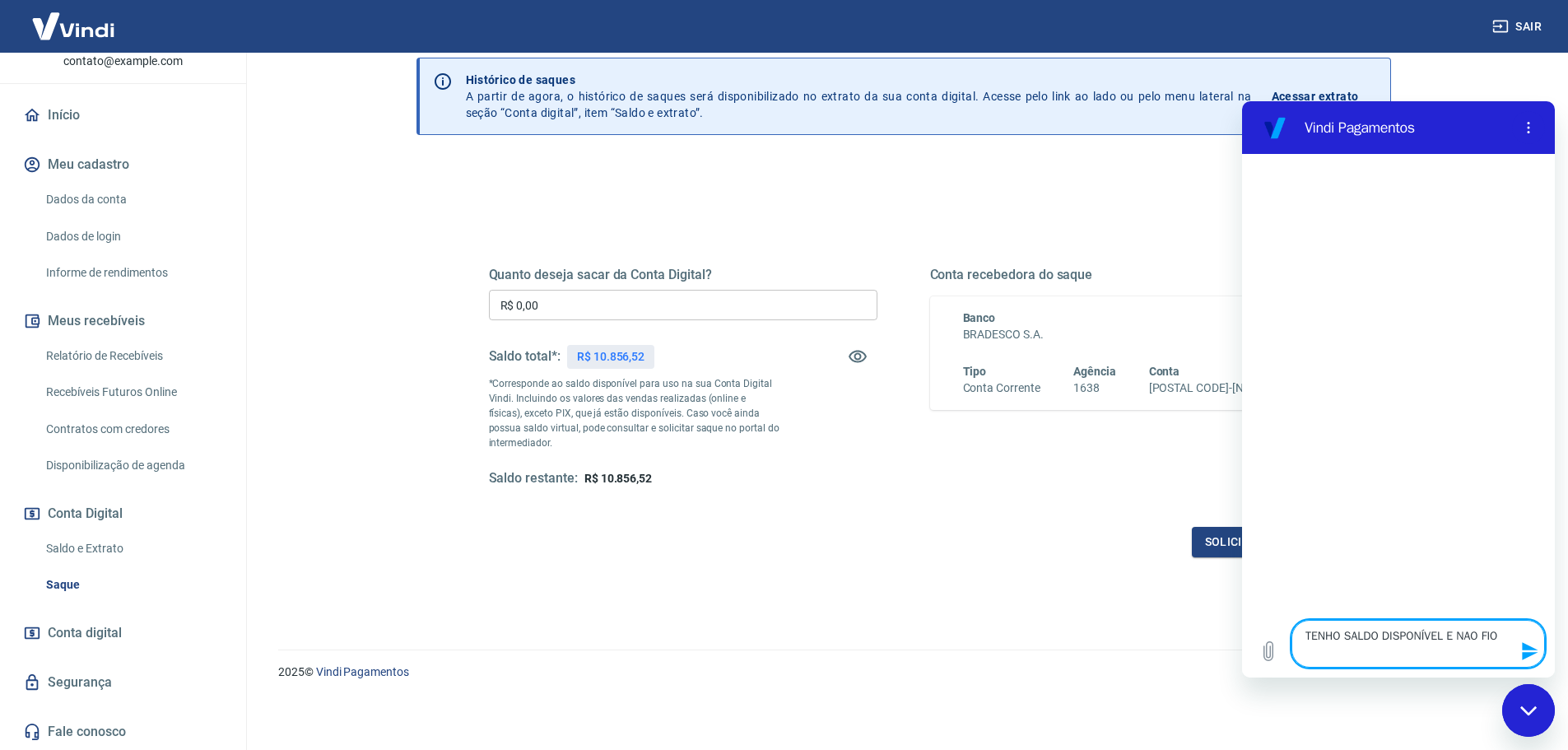 type on "TENHO SALDO DISPONÍVEL E NAO FIO" 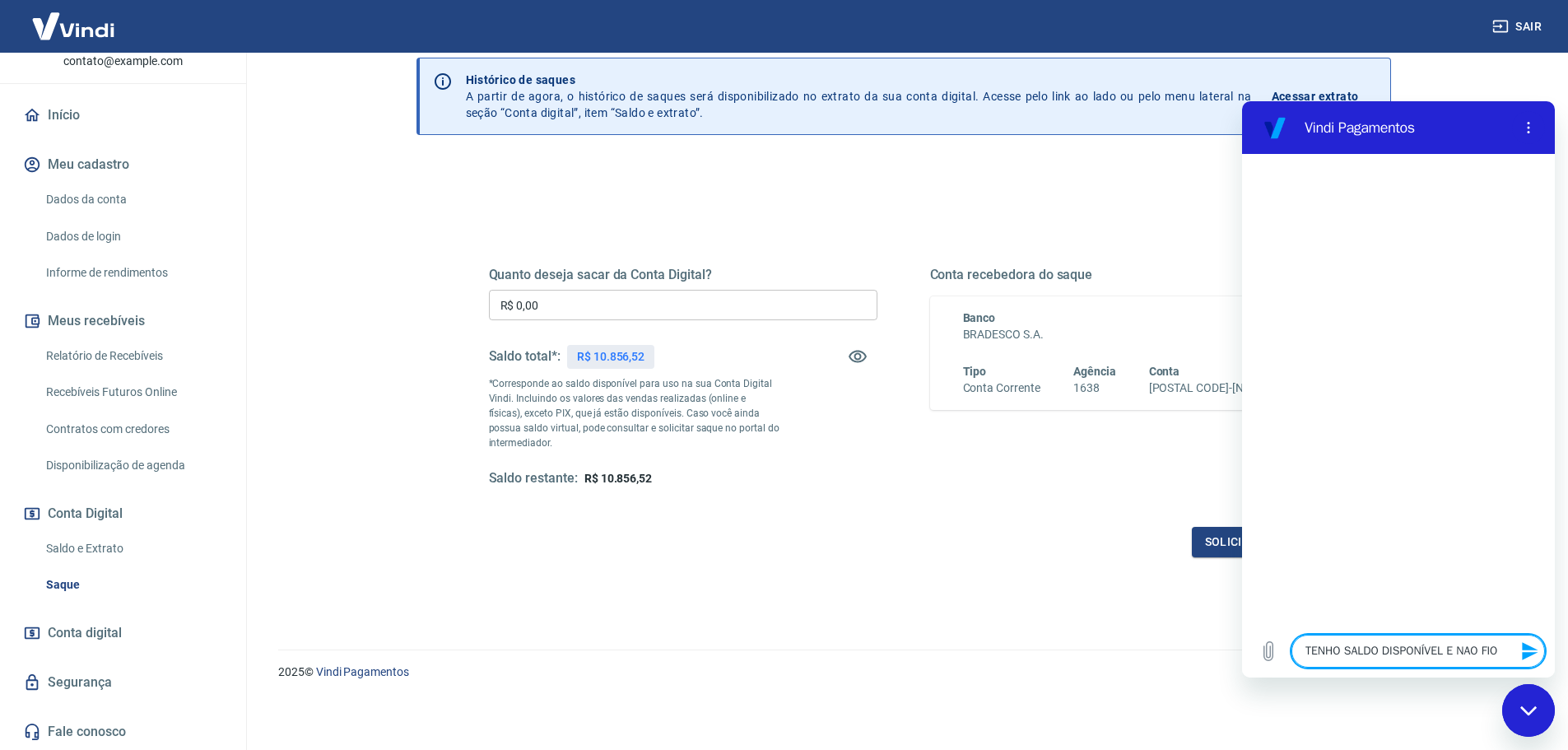 type on "TENHO SALDO DISPONÍVEL E NAO FI" 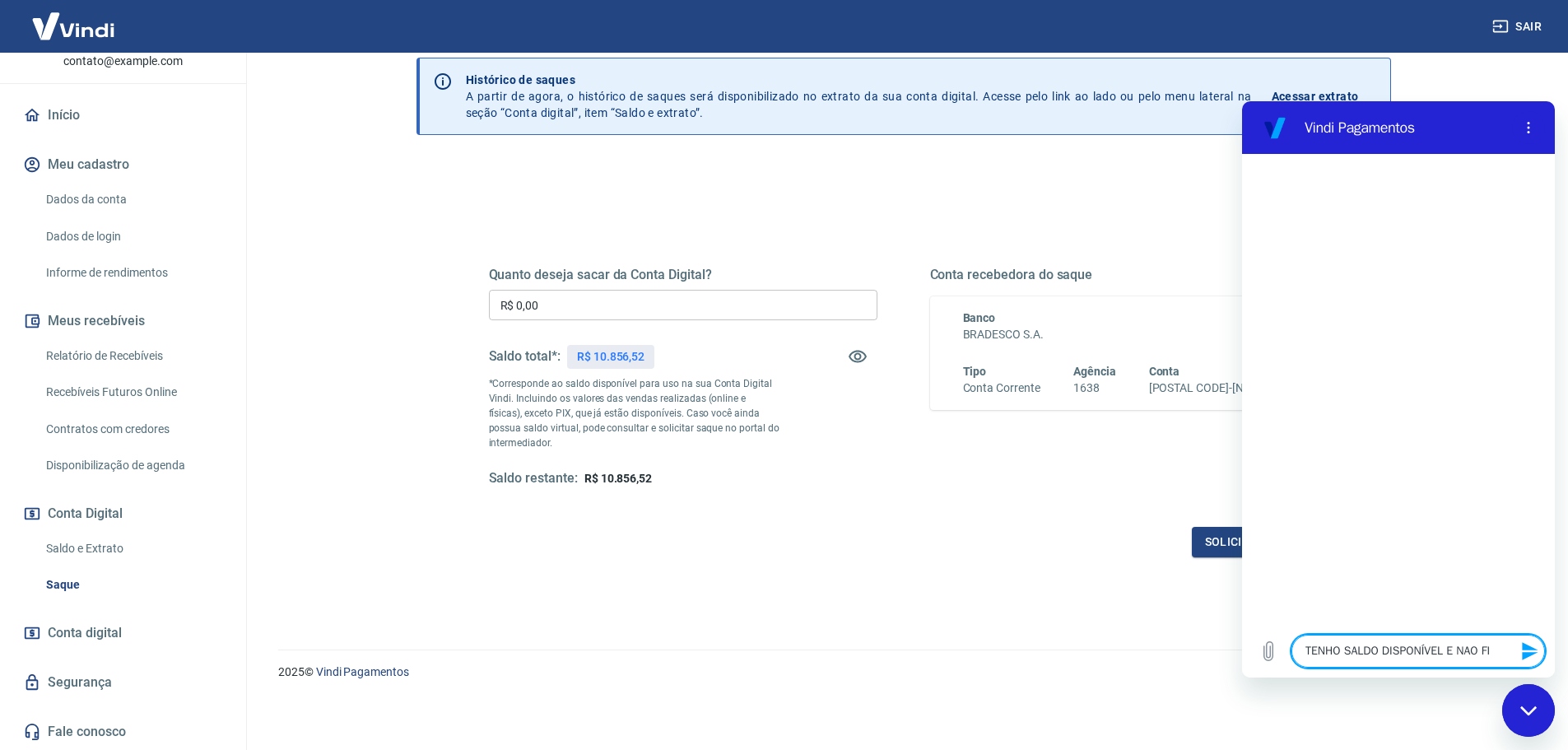type on "TENHO SALDO DISPONÍVEL E NAO F" 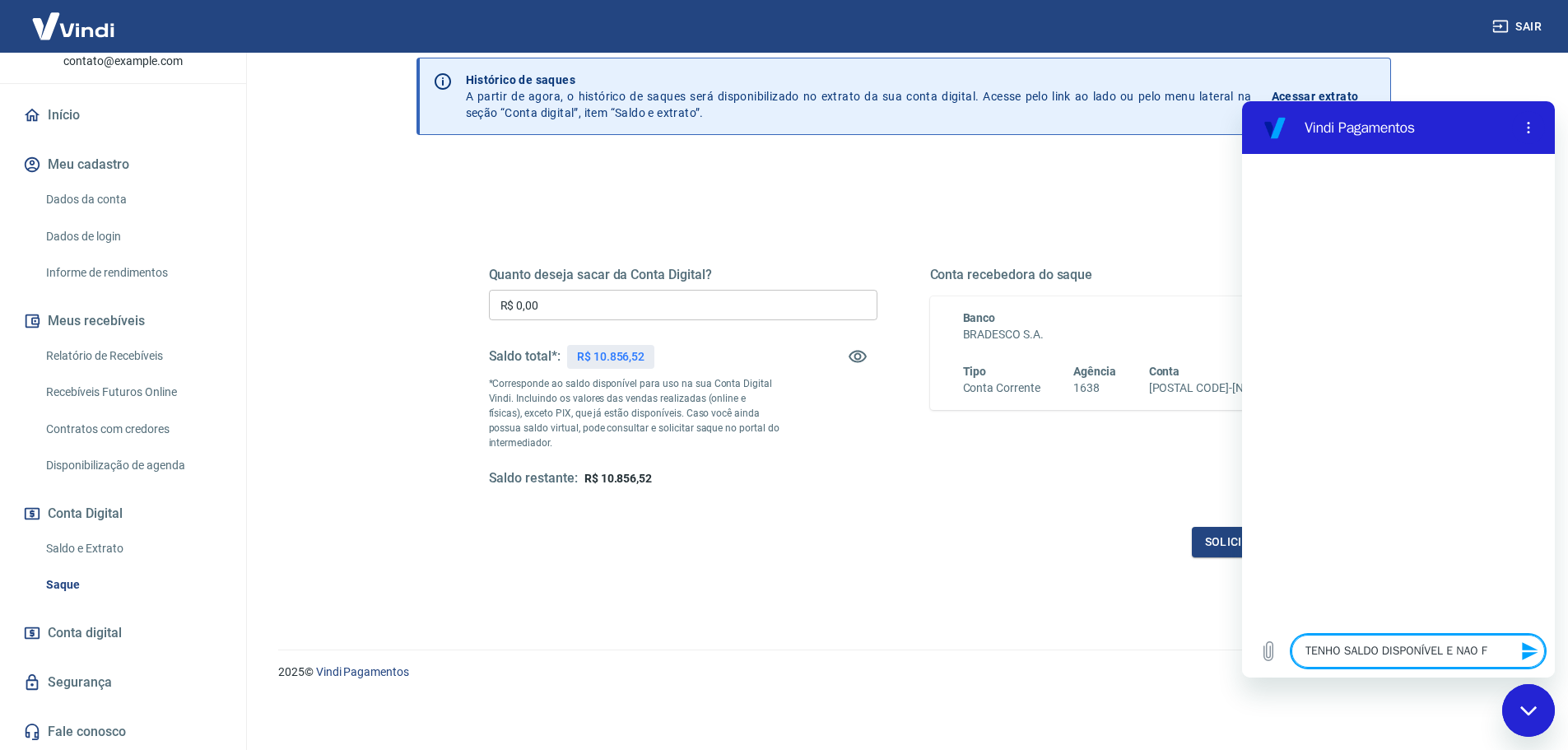 type on "TENHO SALDO DISPONÍVEL E NAO FO" 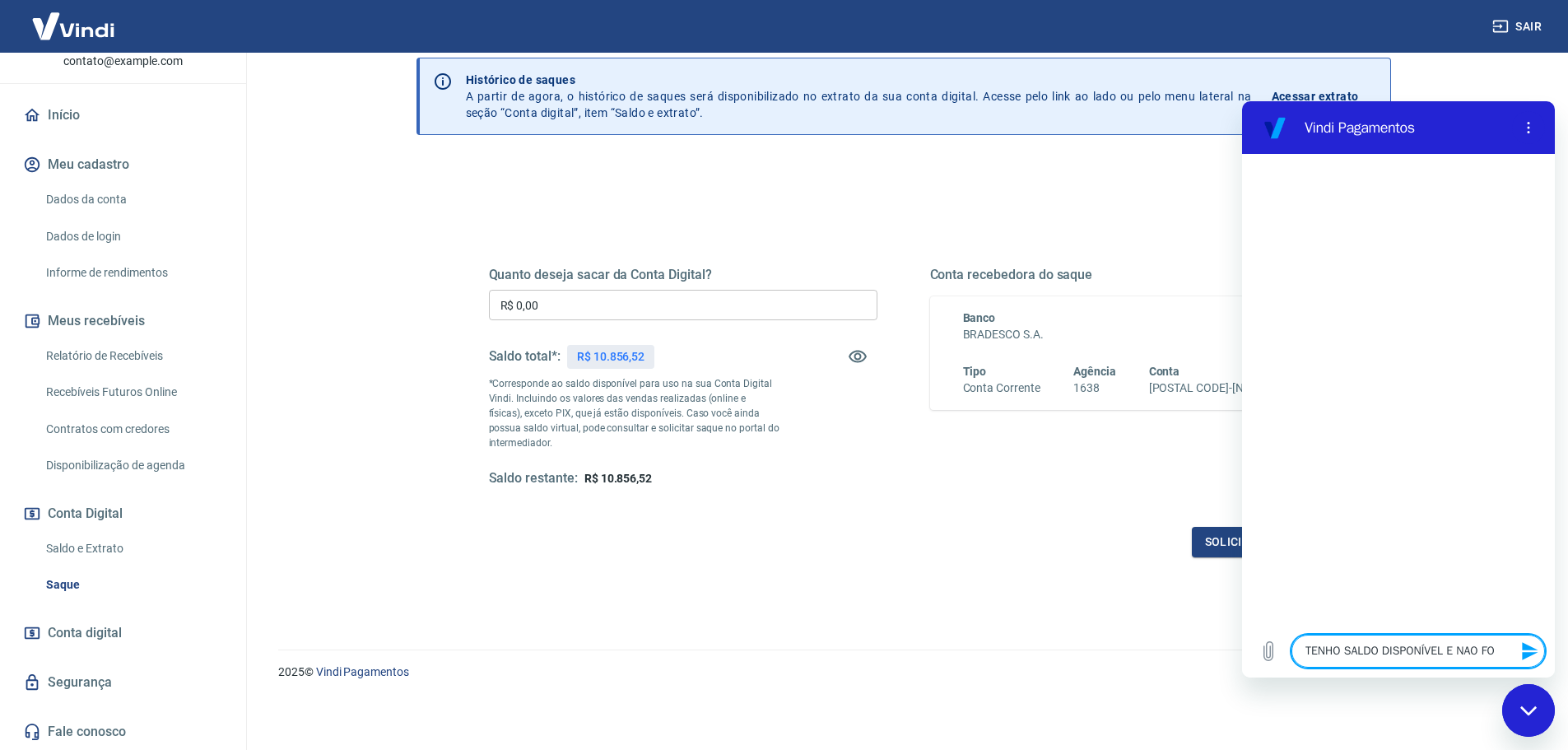 type on "TENHO SALDO DISPONÍVEL E NAO FOI" 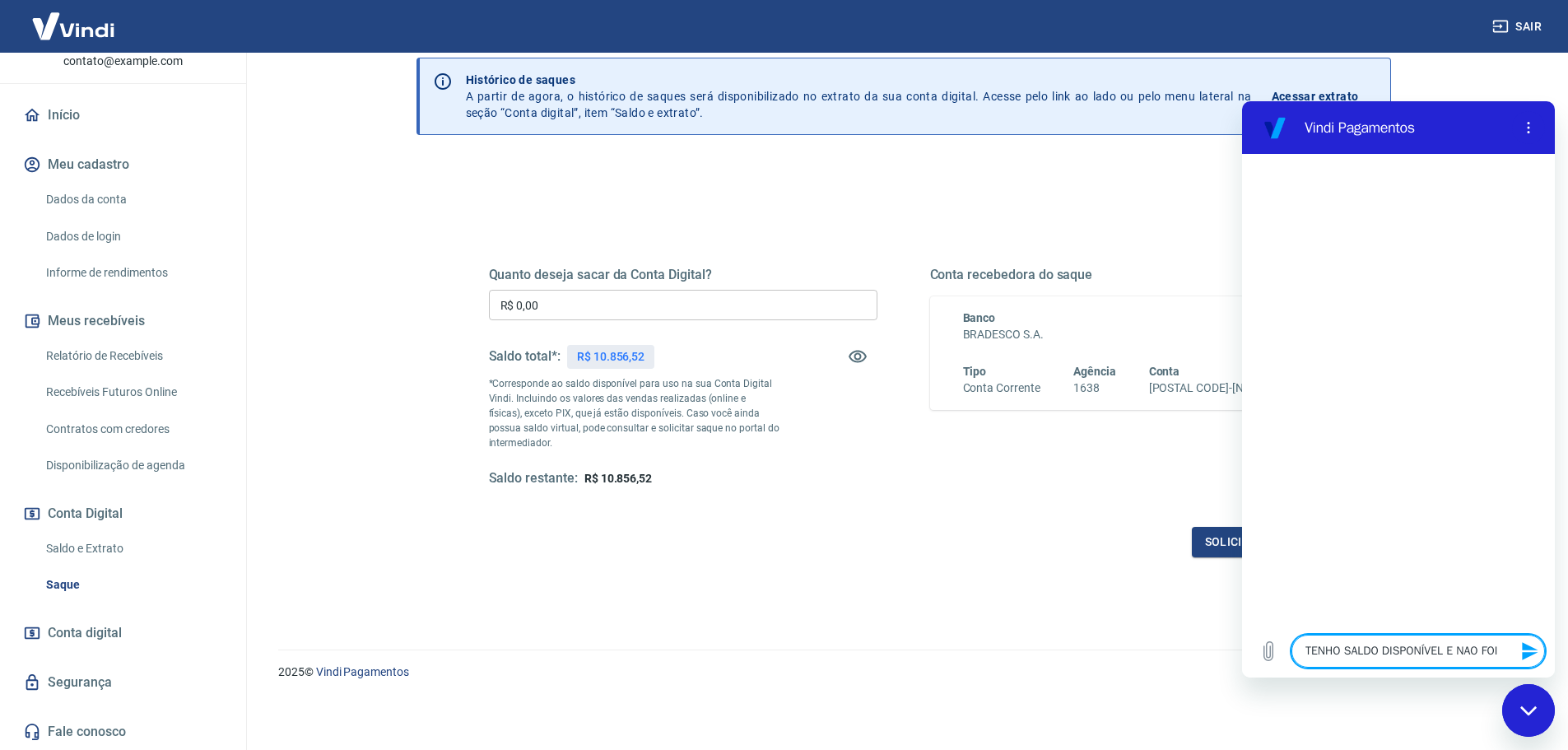 type on "TENHO SALDO DISPONÍVEL E NAO FOI" 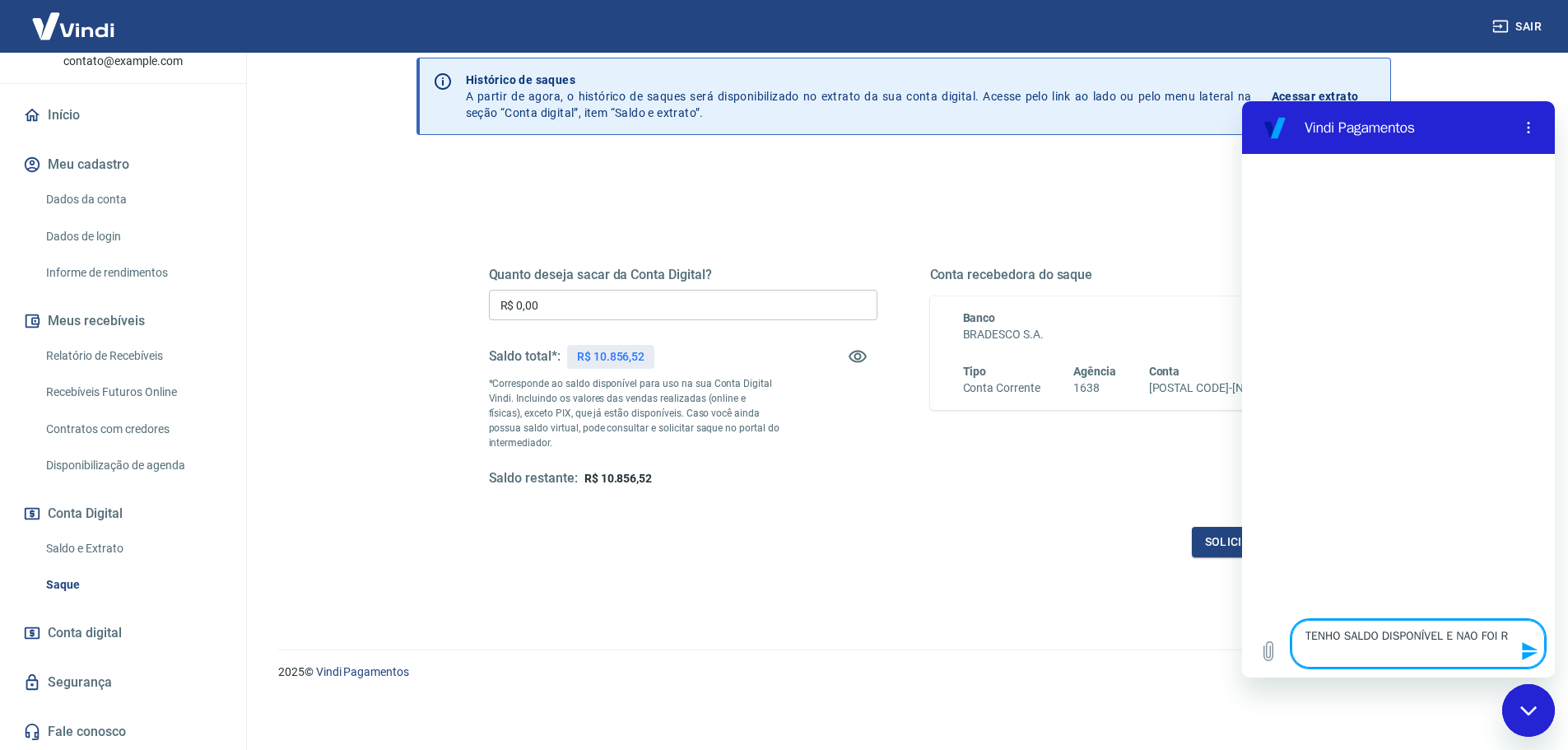 type on "TENHO SALDO DISPONÍVEL E NAO FOI RE" 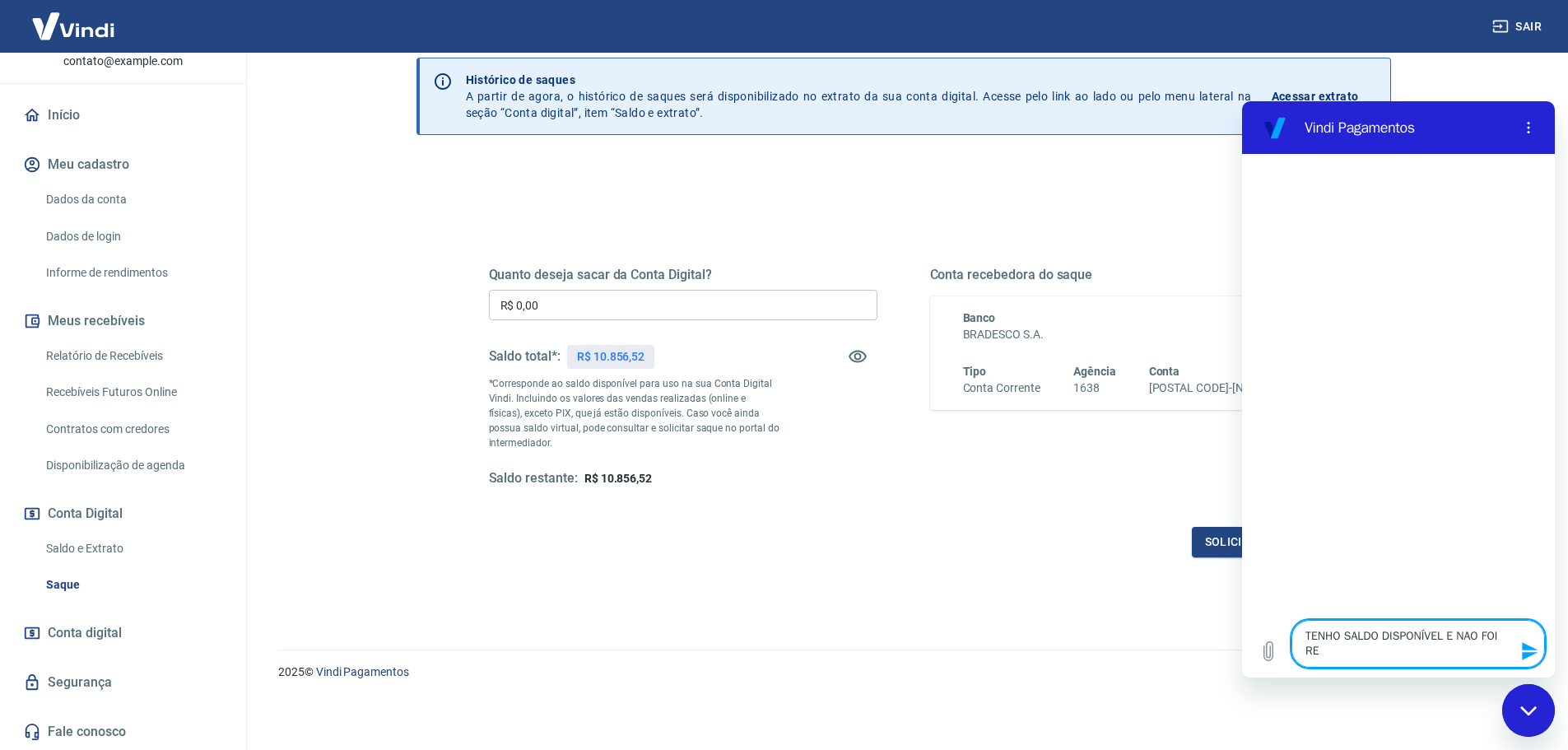 type on "TENHO SALDO DISPONÍVEL E NAO FOI REL" 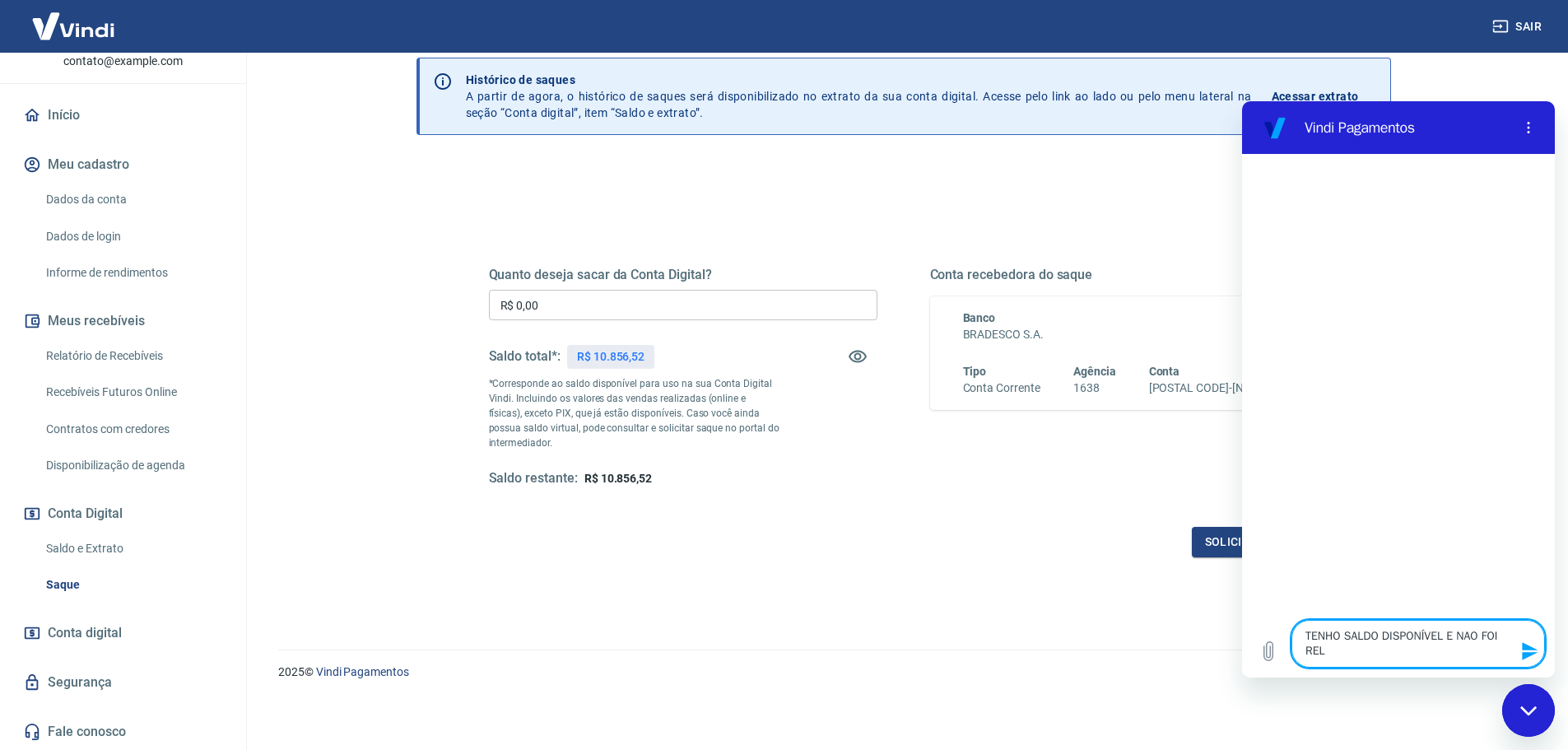 type on "x" 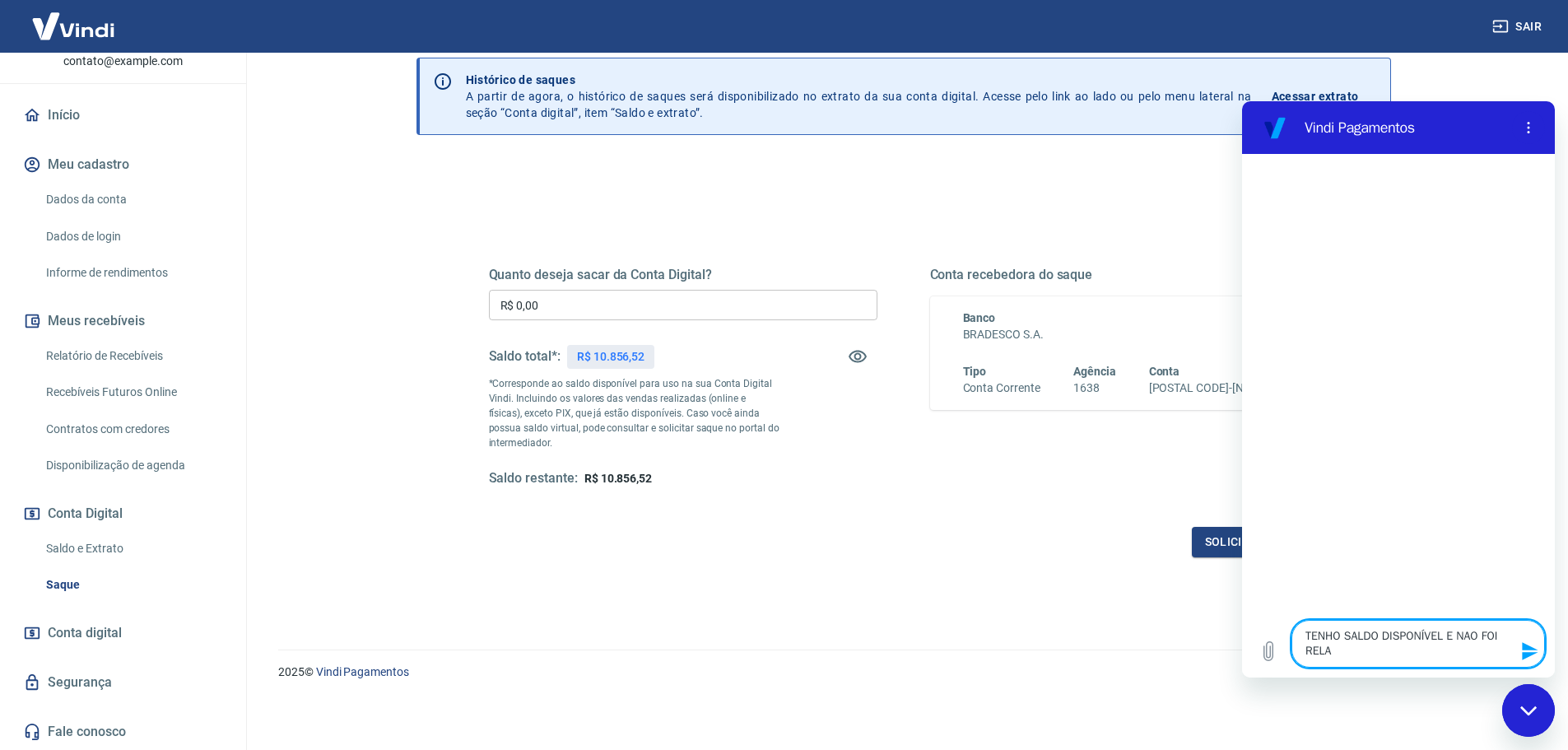 type on "TENHO SALDO DISPONÍVEL E NAO FOI REL" 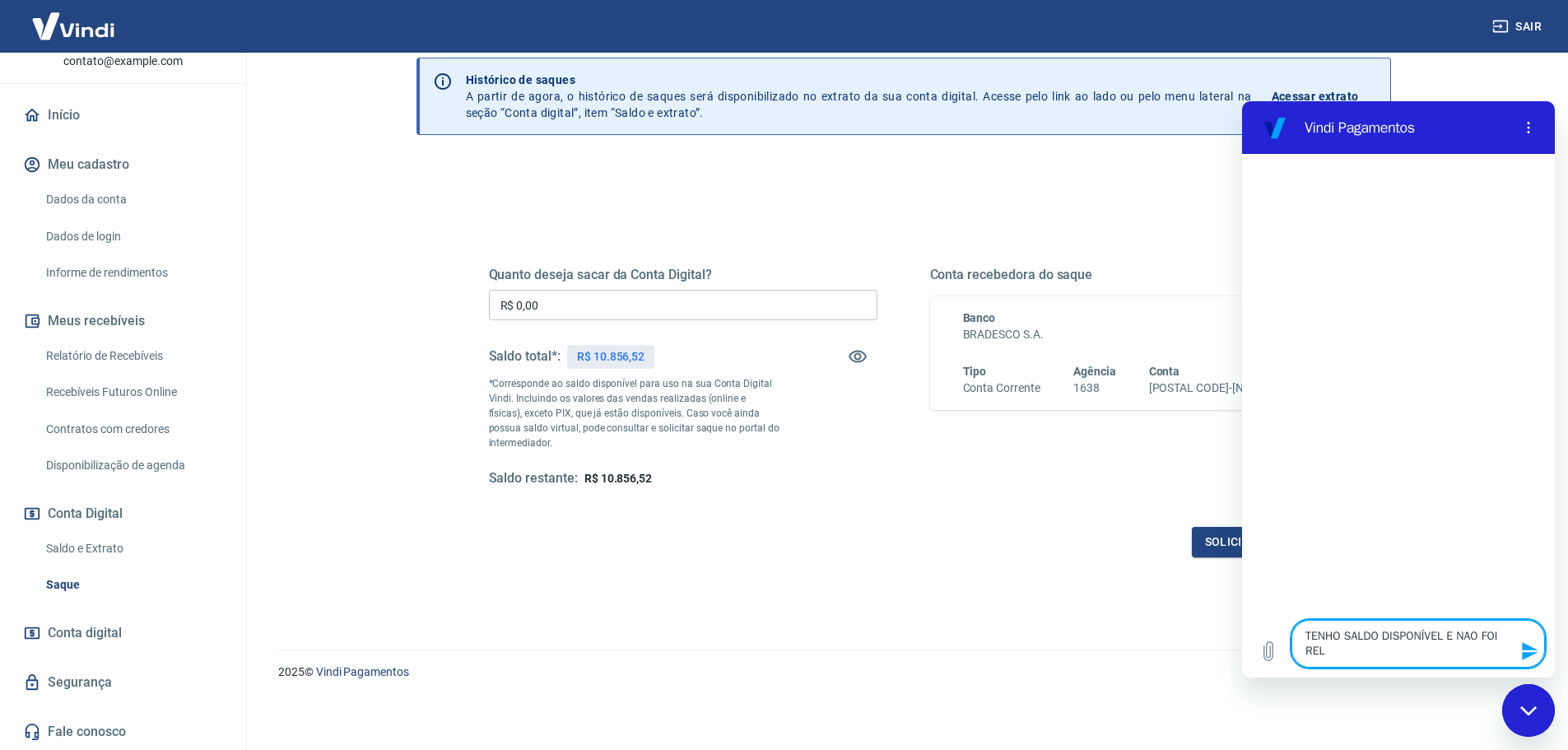 type on "TENHO SALDO DISPONÍVEL E NAO FOI RE" 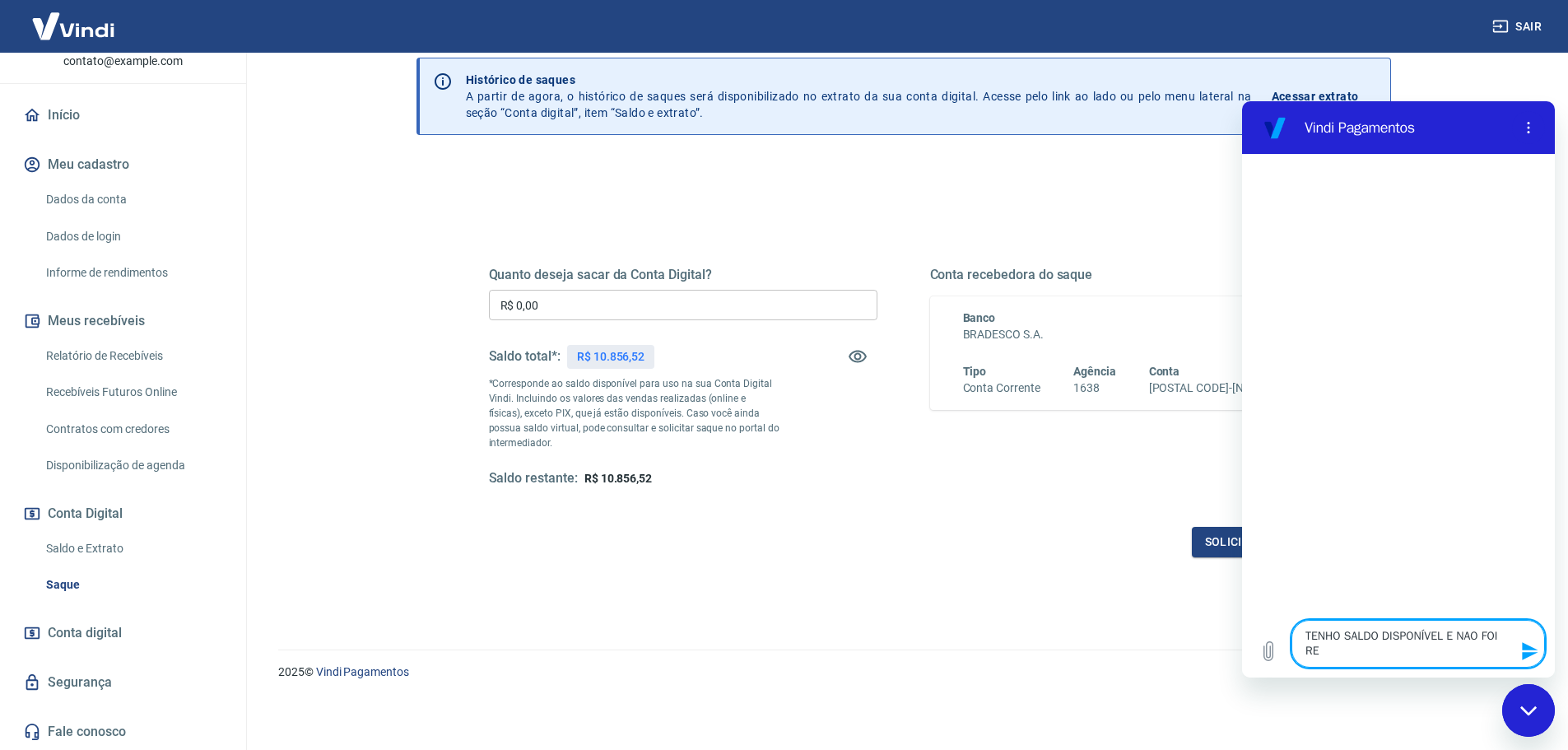type on "TENHO SALDO DISPONÍVEL E NAO FOI REA" 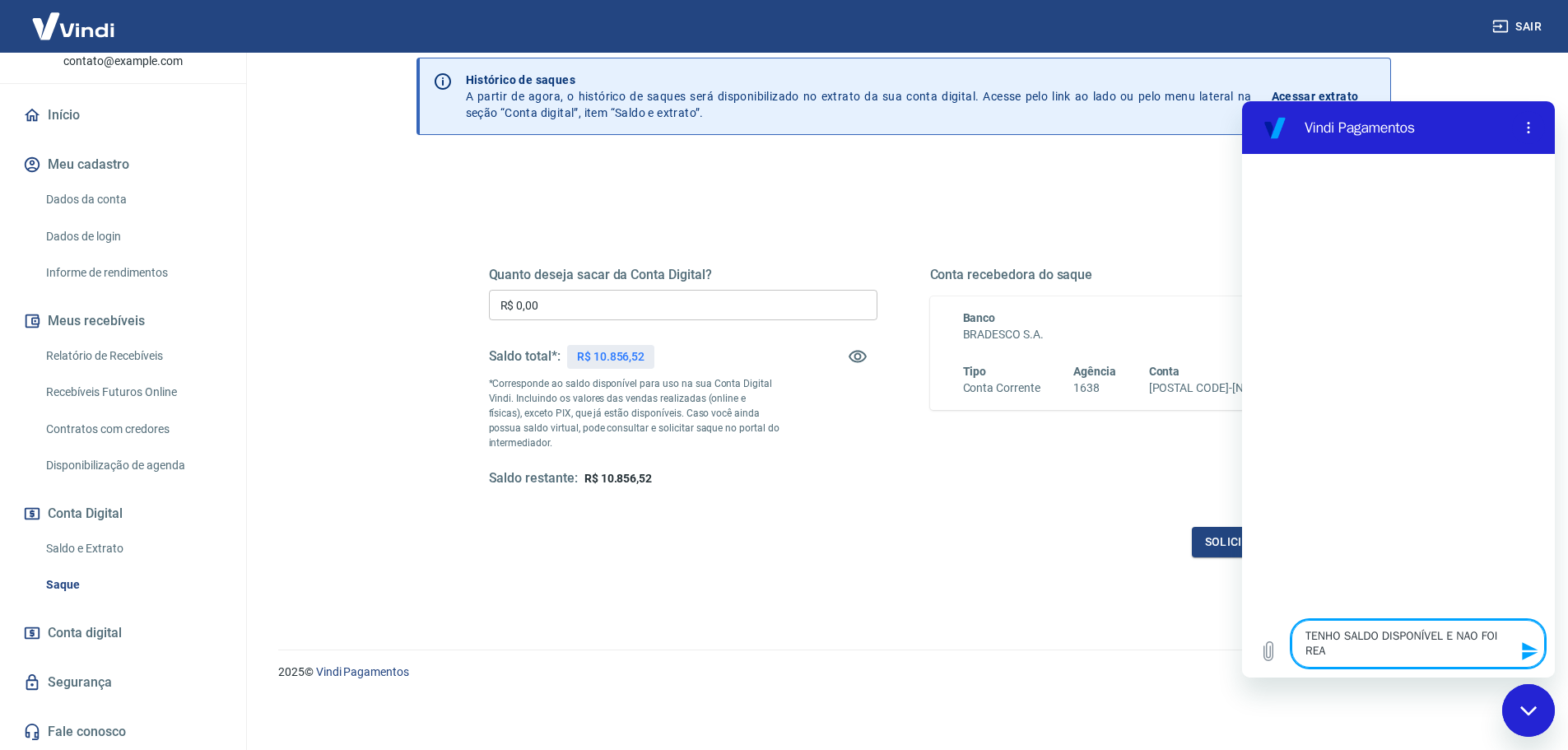 type on "TENHO SALDO DISPONÍVEL E NAO FOI REAL" 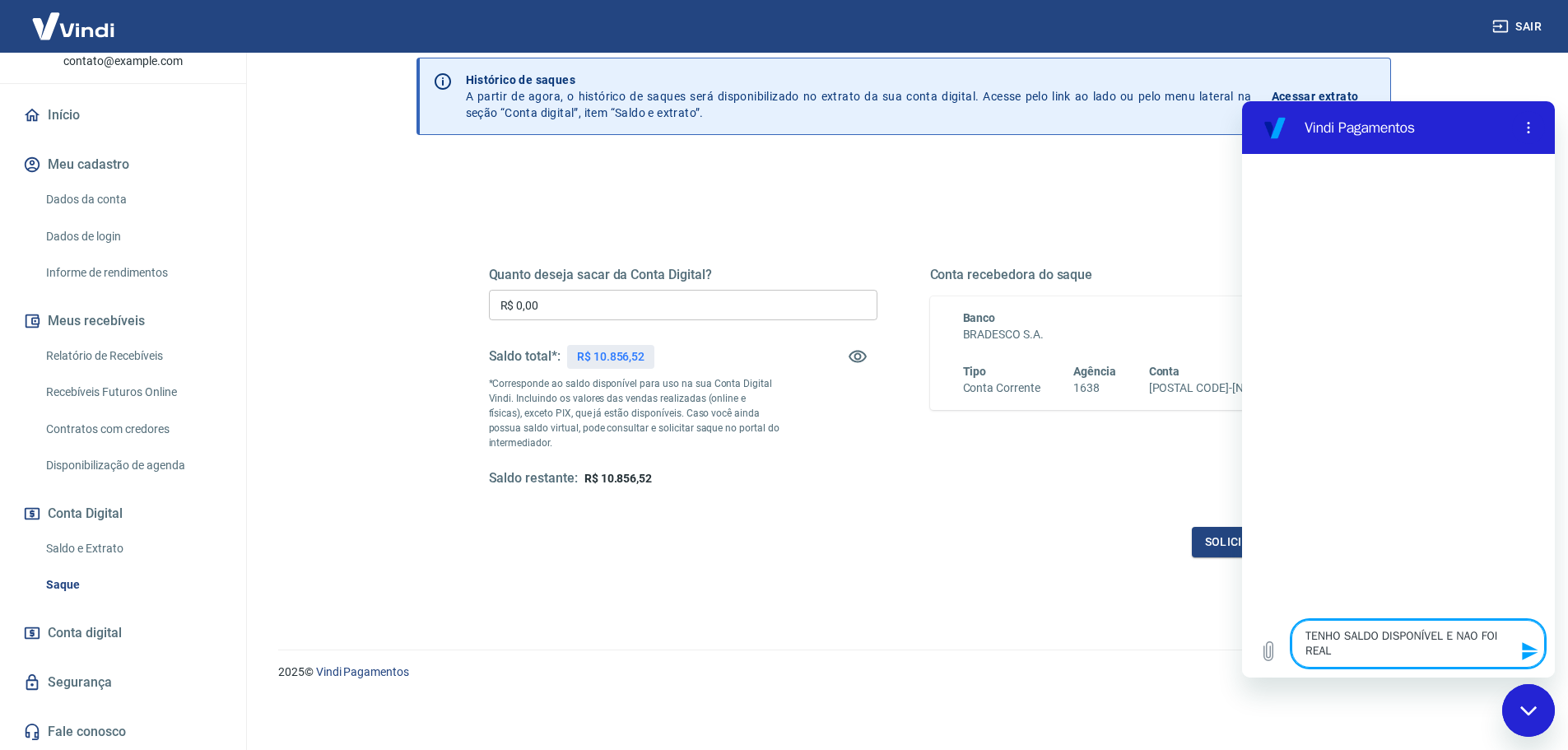 type on "TENHO SALDO DISPONÍVEL E NAO FOI REALI" 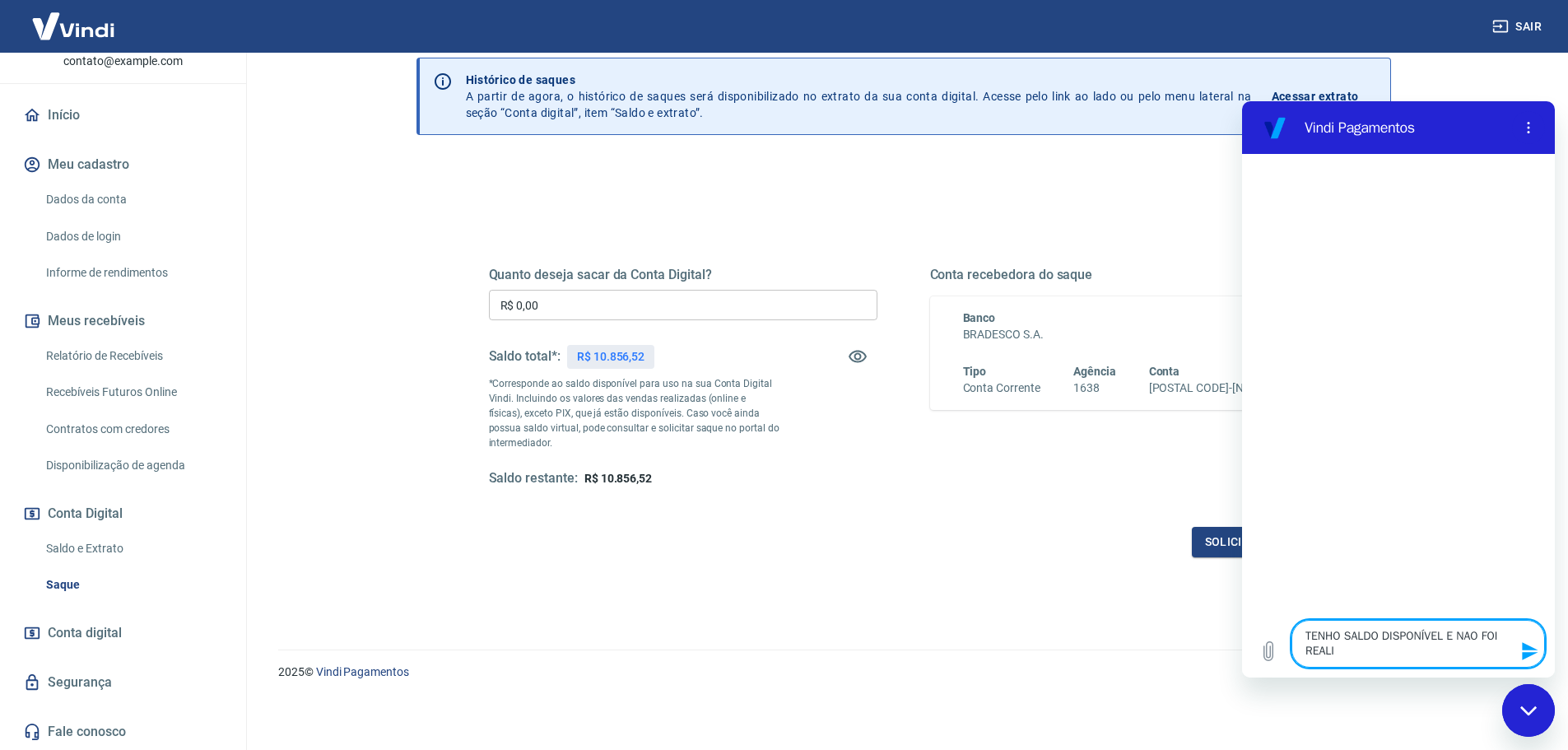 type on "TENHO SALDO DISPONÍVEL E NAO FOI REALIZ" 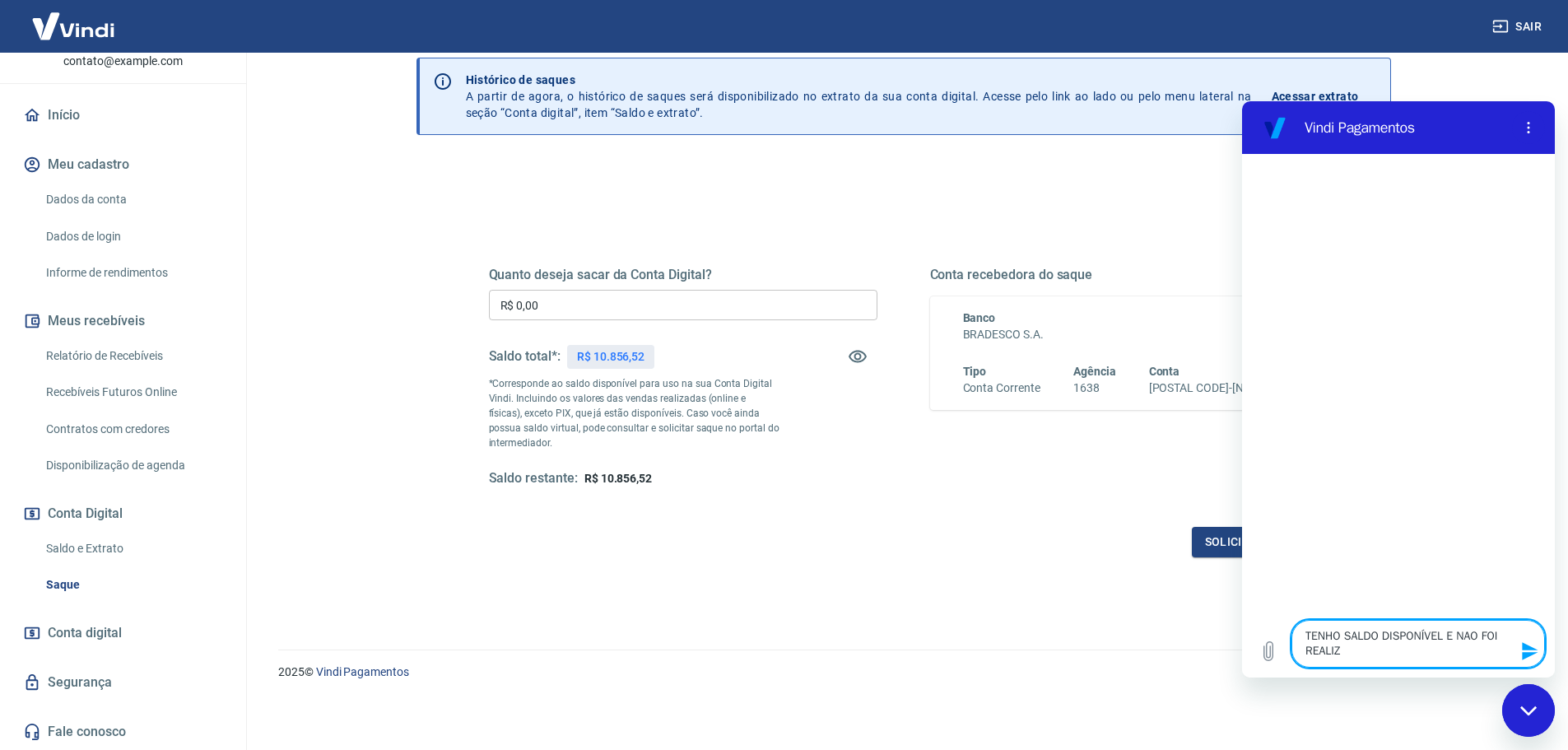 type on "TENHO SALDO DISPONÍVEL E NAO FOI REALIZA" 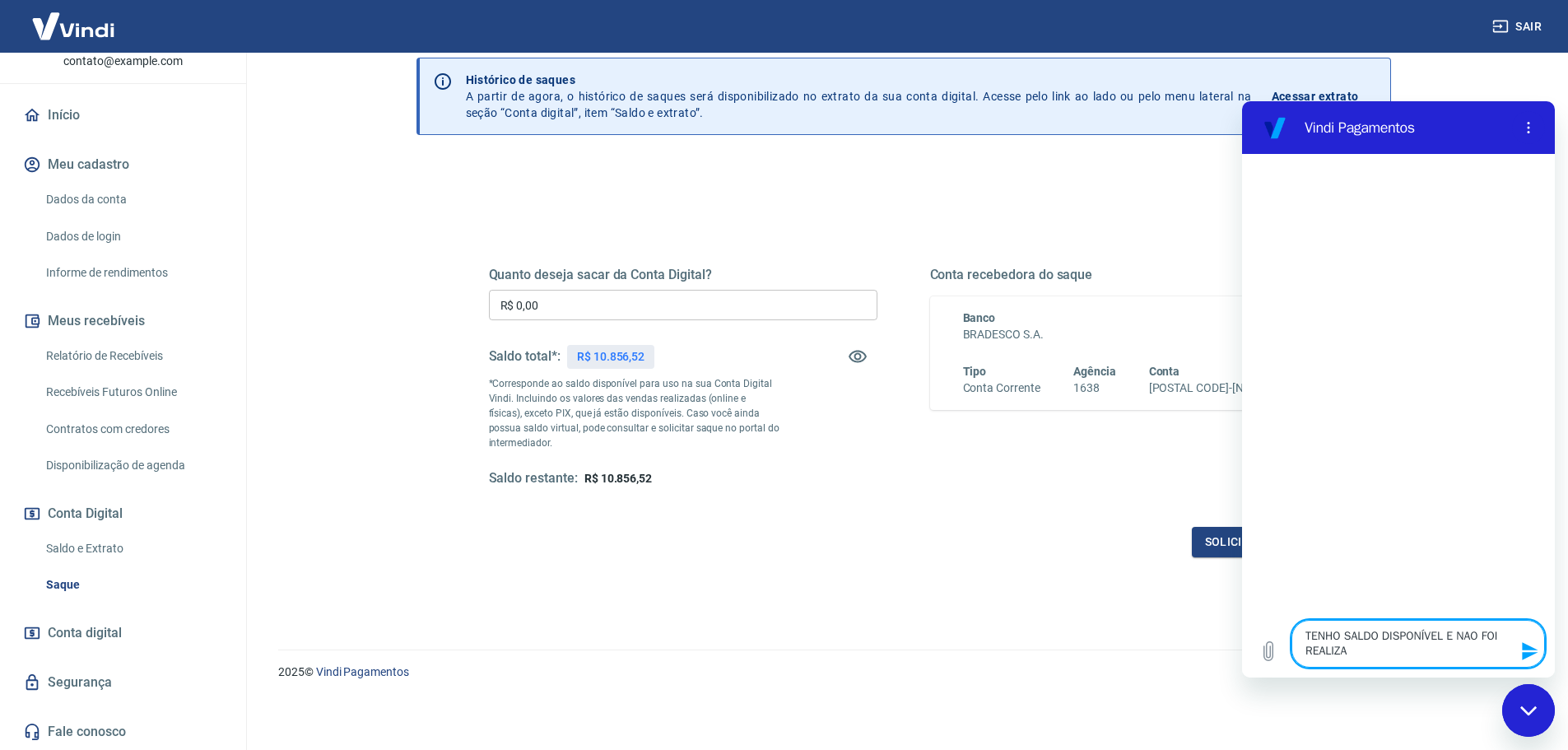type on "TENHO SALDO DISPONÍVEL E NAO FOI REALIZ" 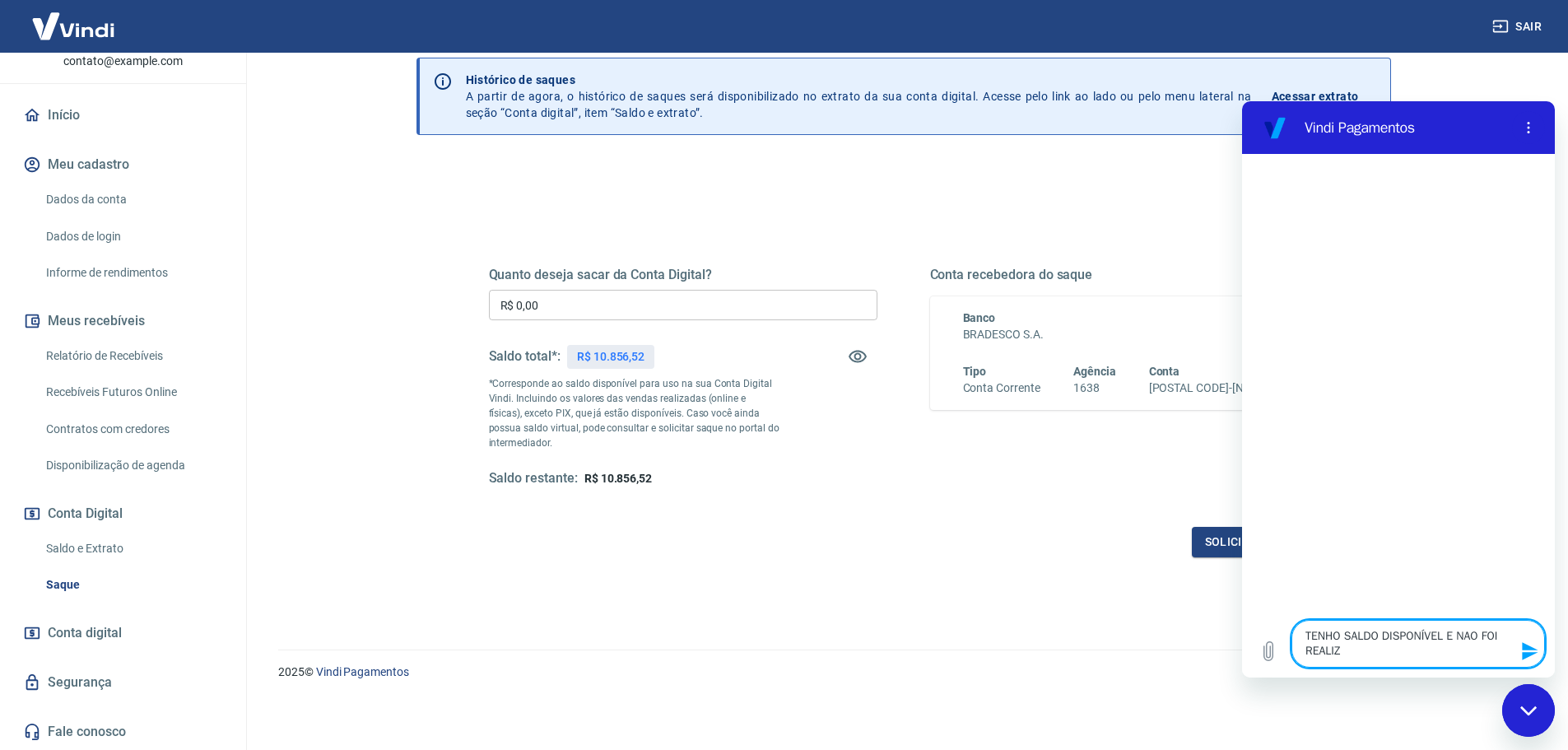 type on "TENHO SALDO DISPONÍVEL E NAO FOI REALIZA" 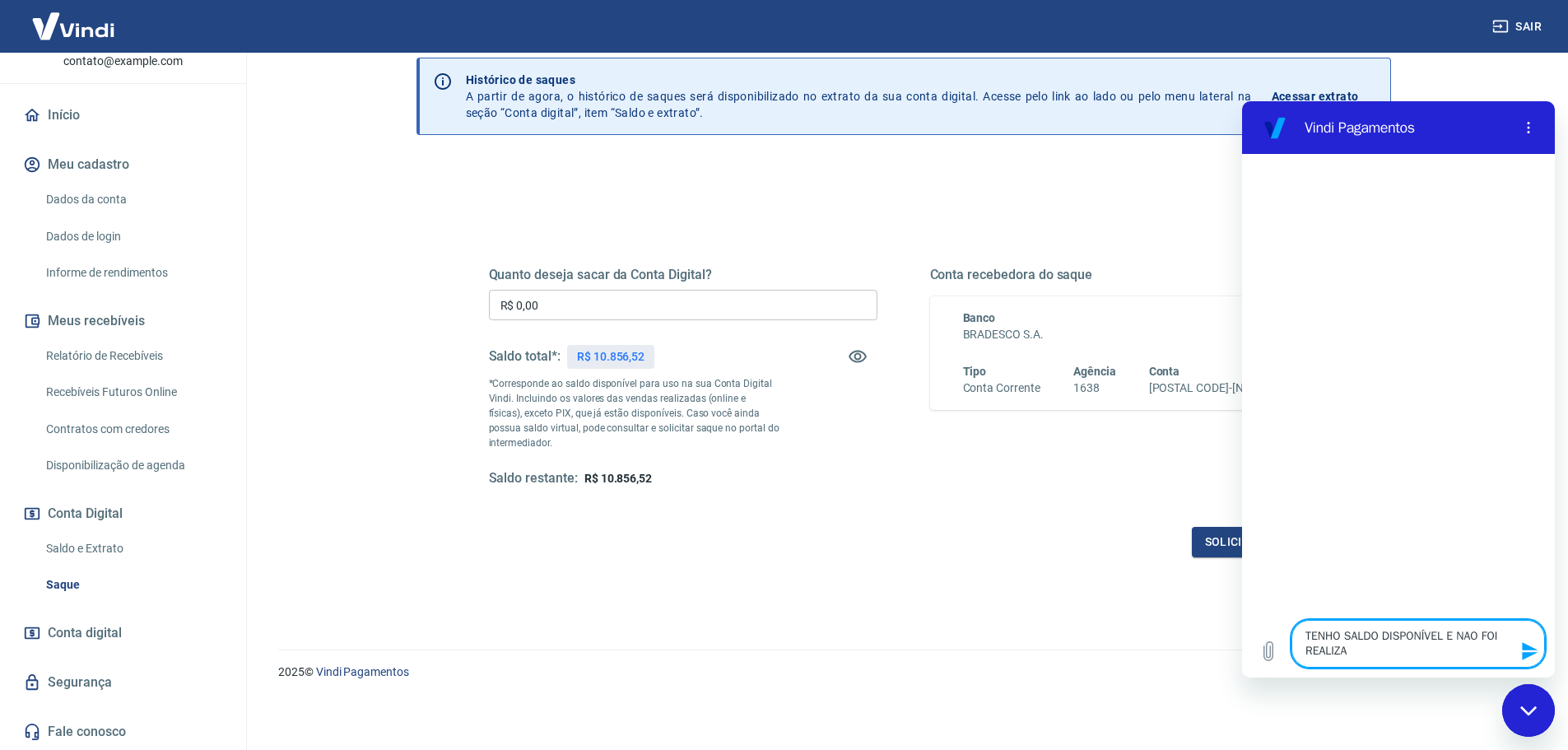 type on "TENHO SALDO DISPONÍVEL E NAO FOI REALIZAD" 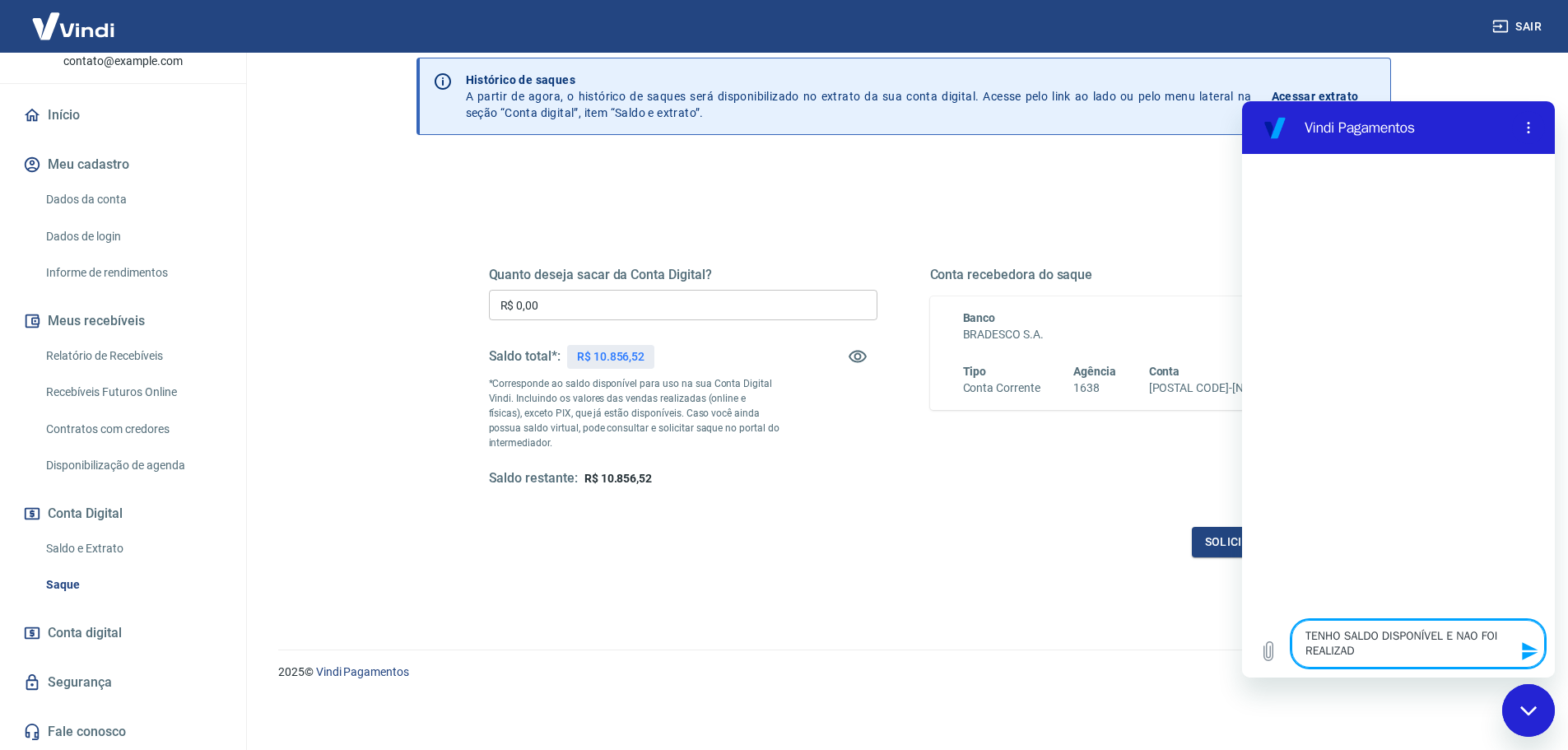 type on "TENHO SALDO DISPONÍVEL E NAO FOI REALIZADO" 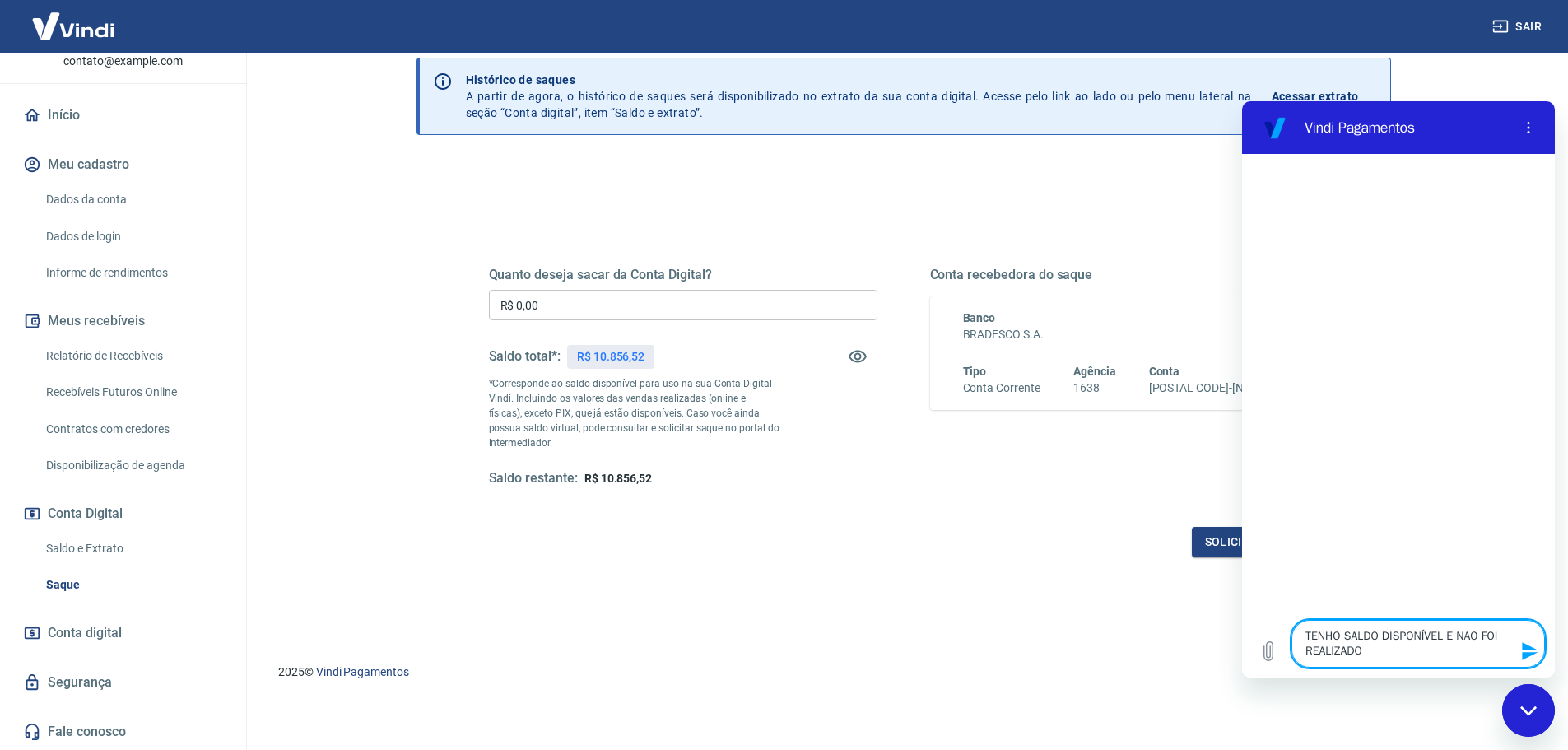 type on "TENHO SALDO DISPONÍVEL E NAO FOI REALIZADO" 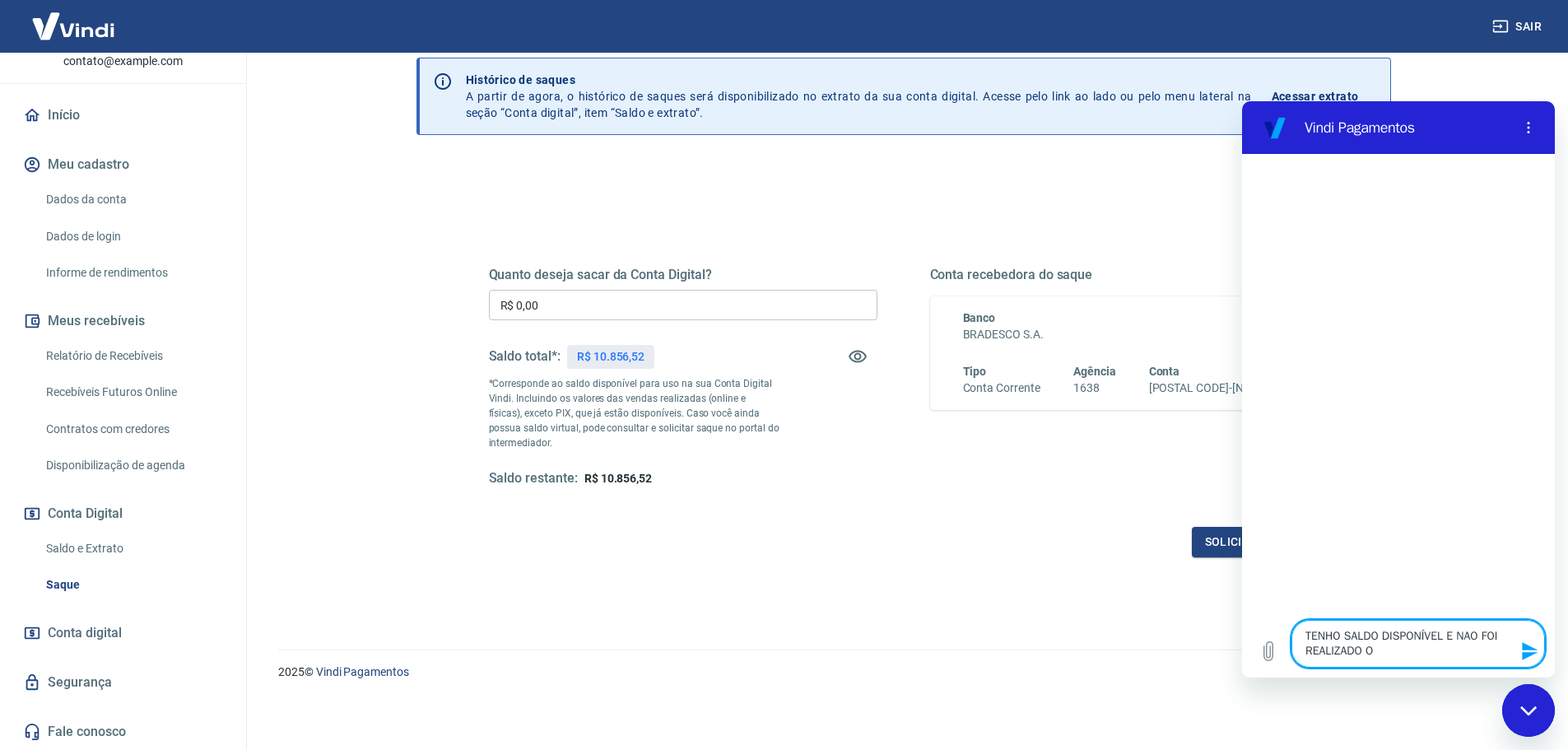 type on "TENHO SALDO DISPONÍVEL E NAO FOI REALIZADO O" 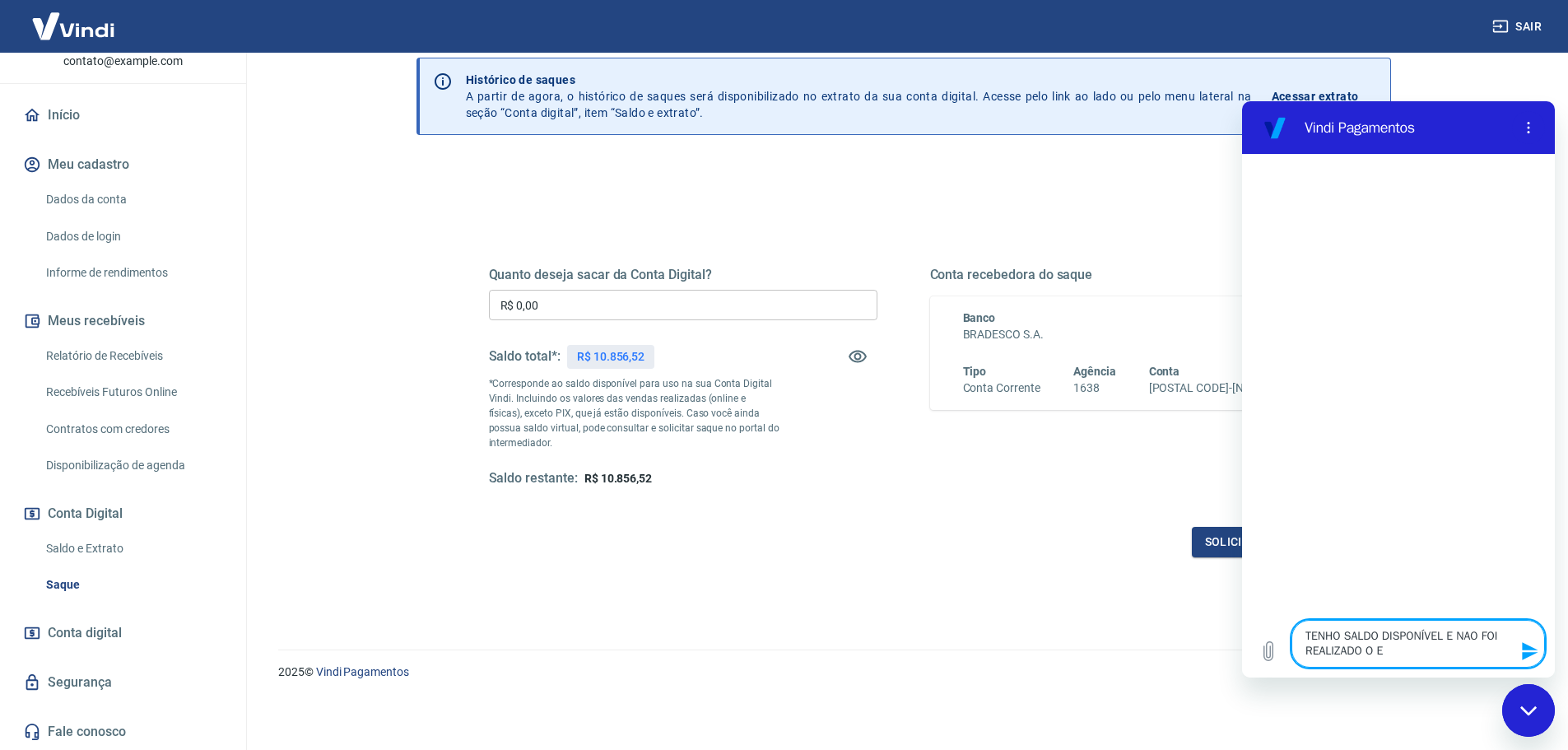 type on "TENHO SALDO DISPONÍVEL E NAO FOI REALIZADO O ES" 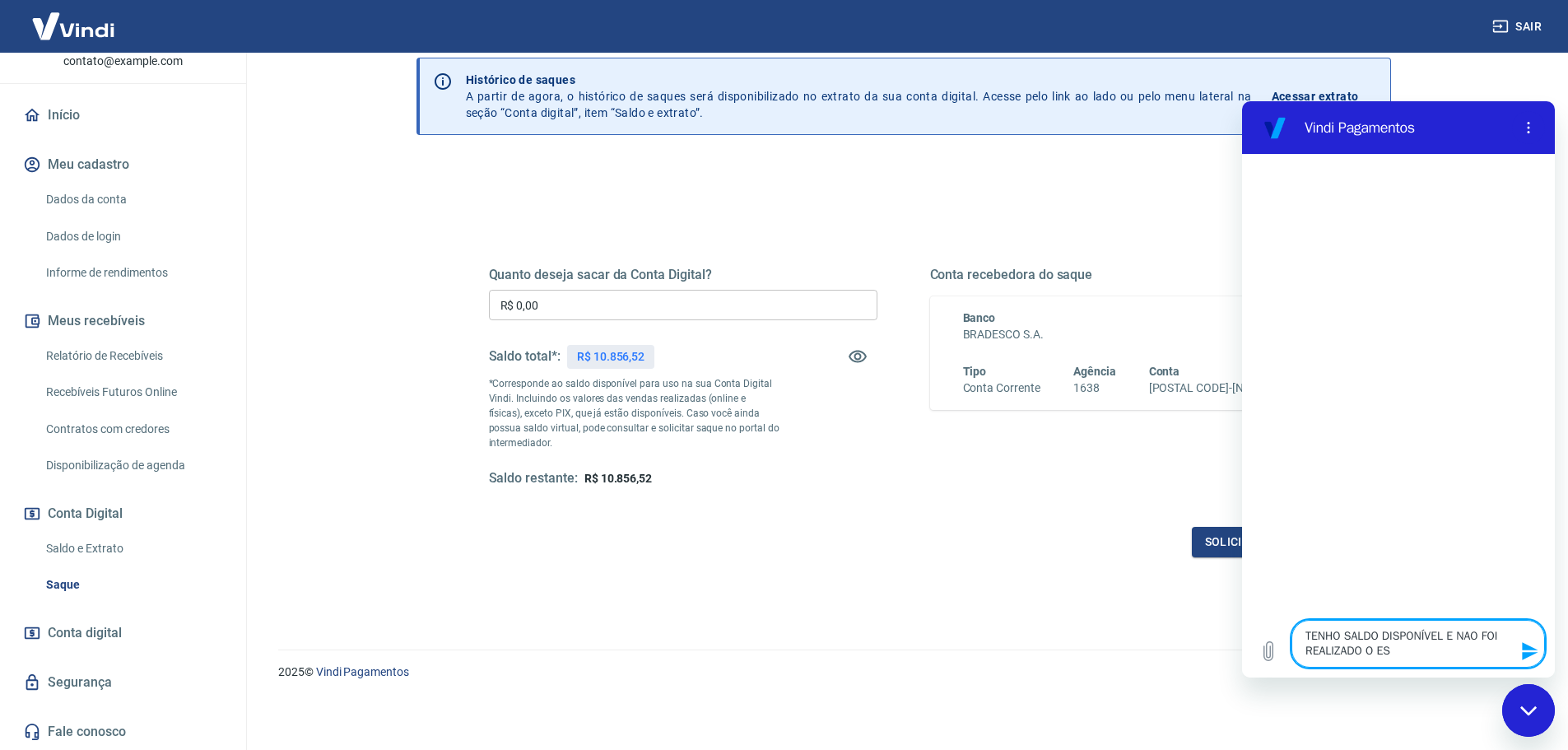 type on "TENHO SALDO DISPONÍVEL E NAO FOI REALIZADO O EST" 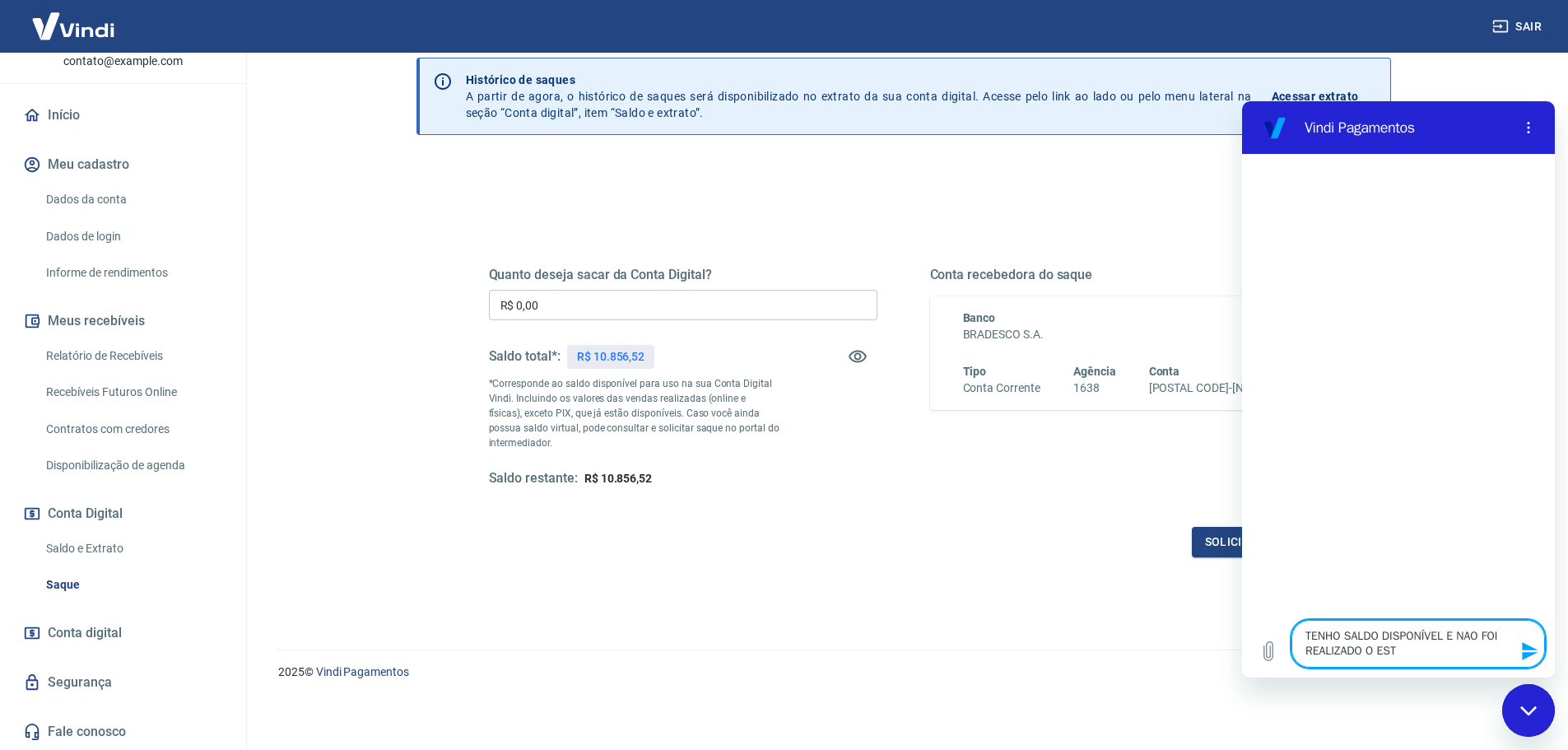 type on "TENHO SALDO DISPONÍVEL E NAO FOI REALIZADO O ESTO" 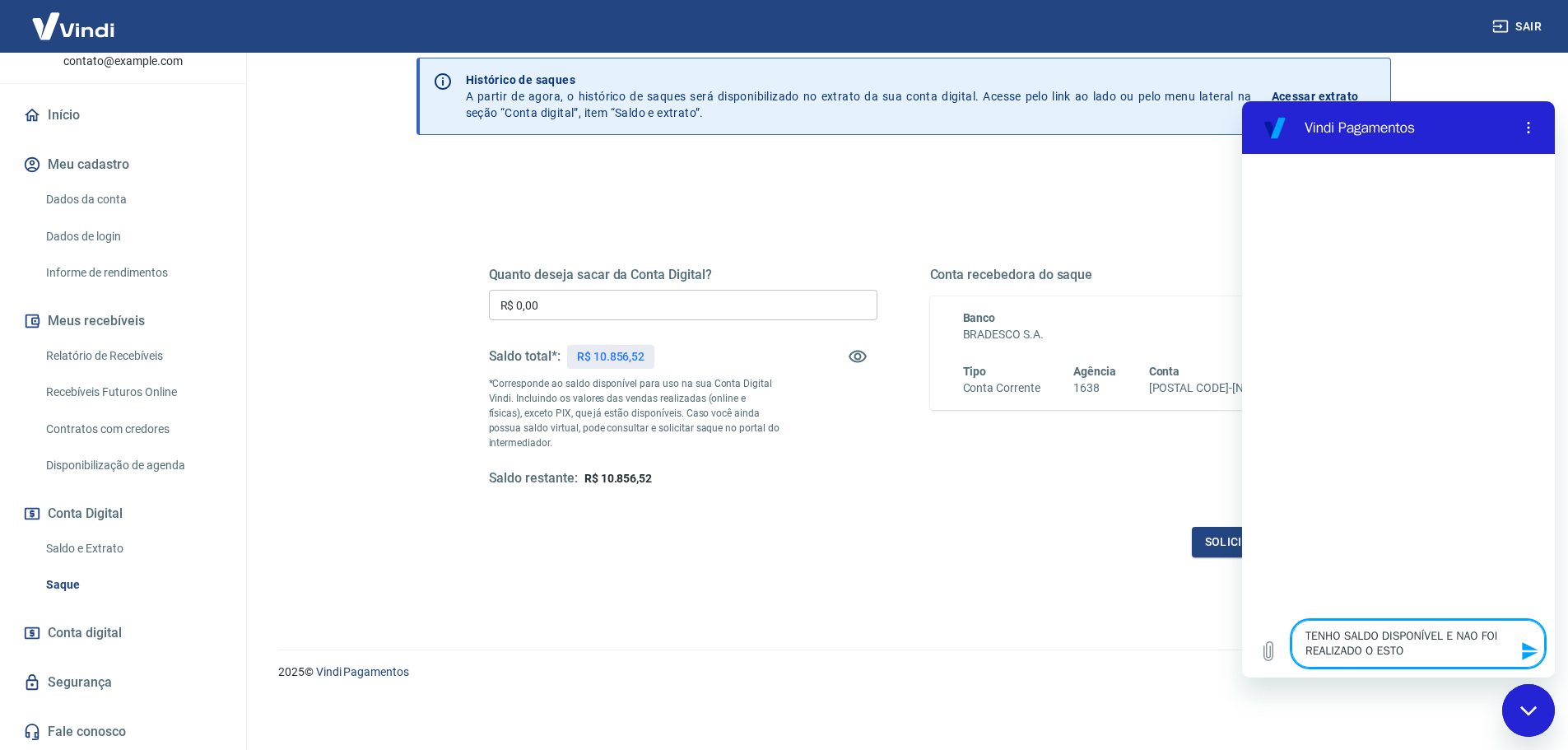 type on "TENHO SALDO DISPONÍVEL E NAO FOI REALIZADO O ESTOR" 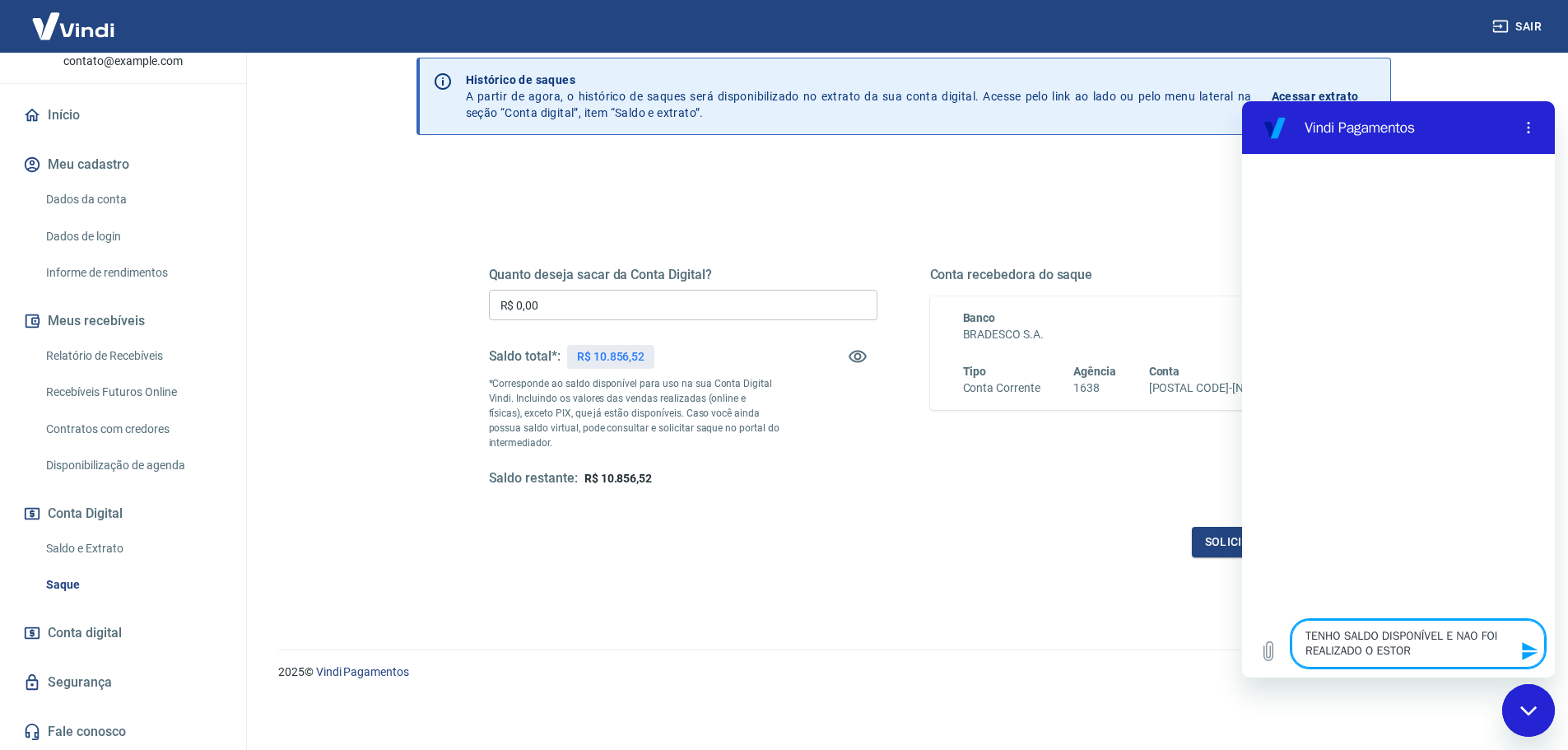 type on "x" 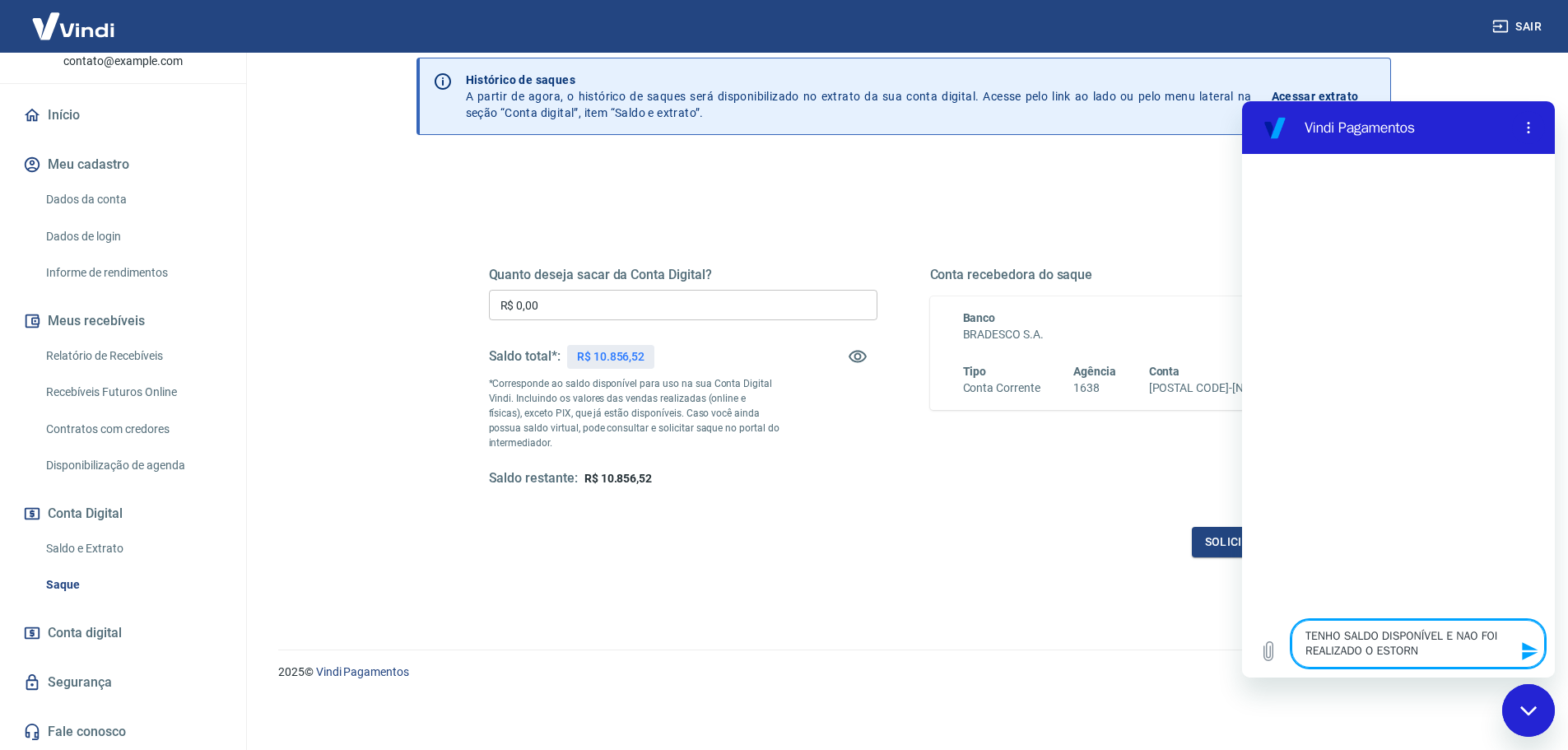 type on "TENHO SALDO DISPONÍVEL E NAO FOI REALIZADO O ESTORNO" 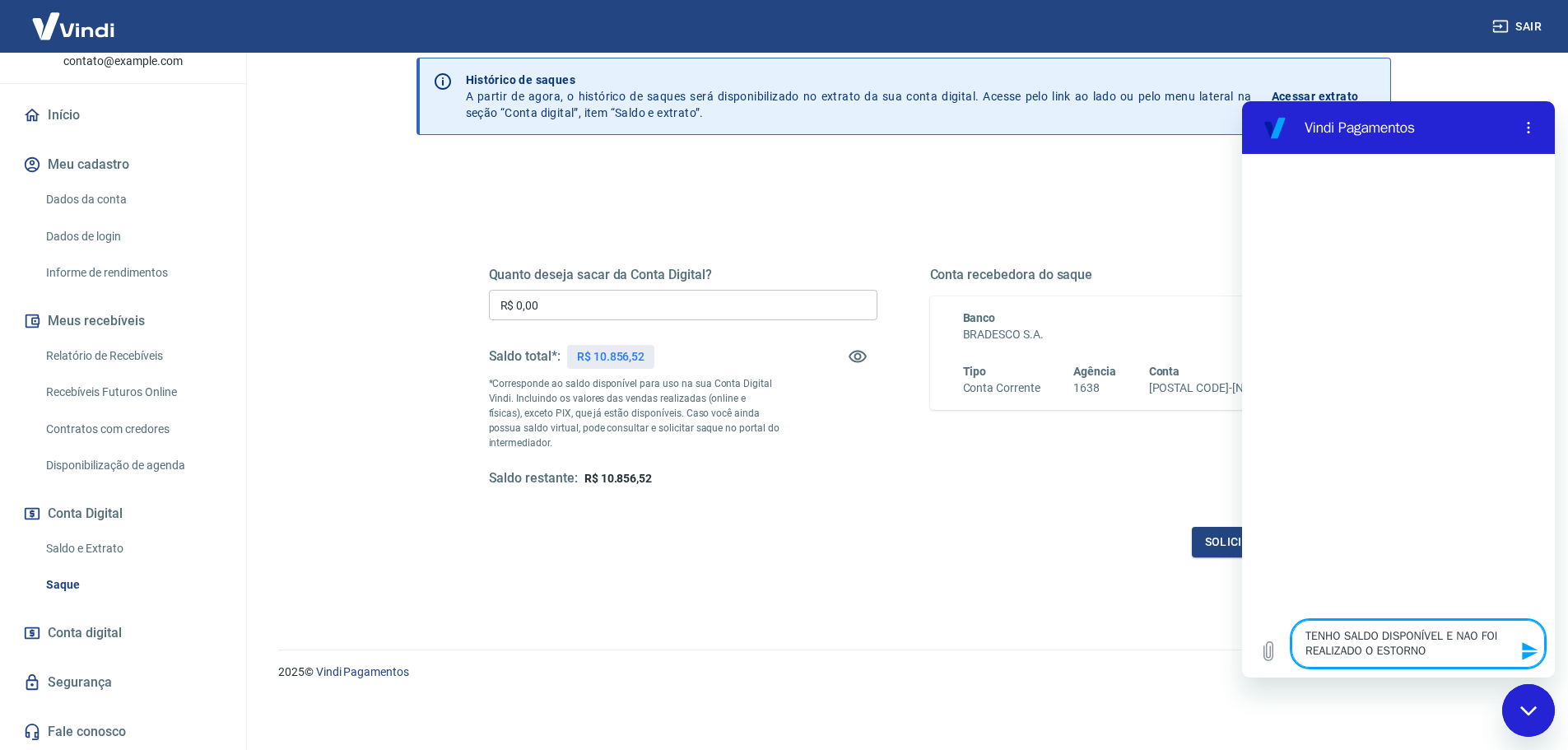 type on "TENHO SALDO DISPONÍVEL E NAO FOI REALIZADO O ESTORNO" 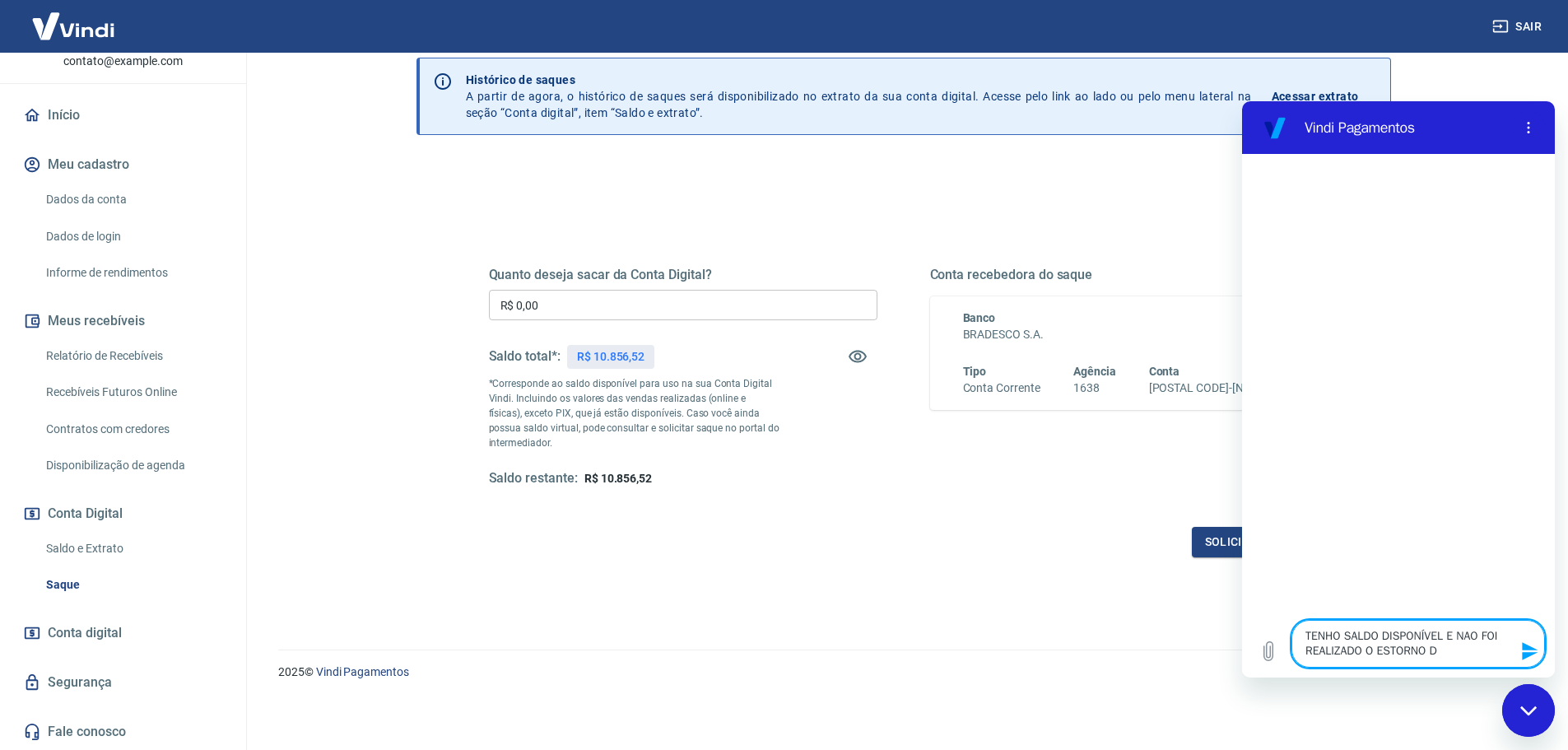 type on "TENHO SALDO DISPONÍVEL E NAO FOI REALIZADO O ESTORNO DA" 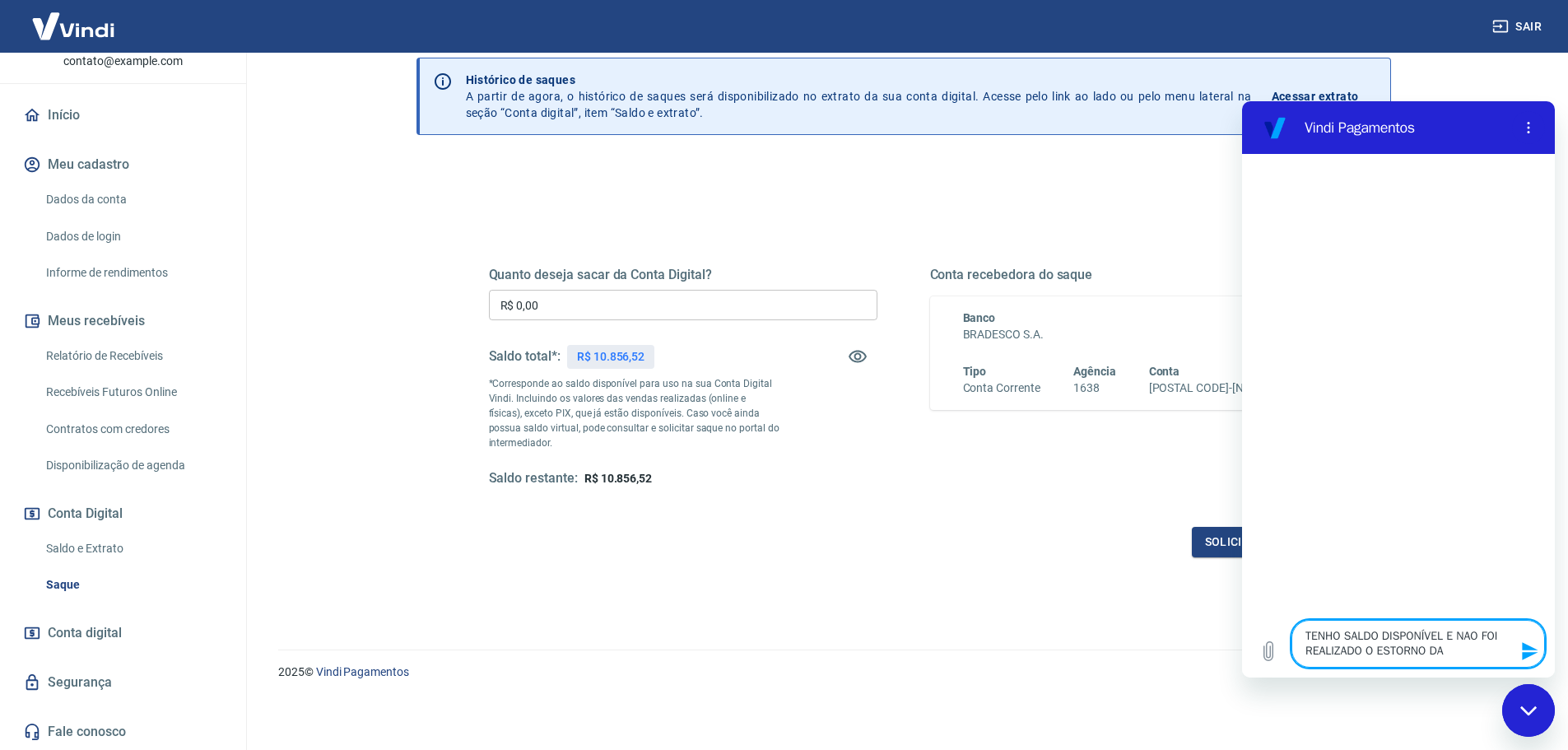 type on "TENHO SALDO DISPONÍVEL E NAO FOI REALIZADO O ESTORNO DA" 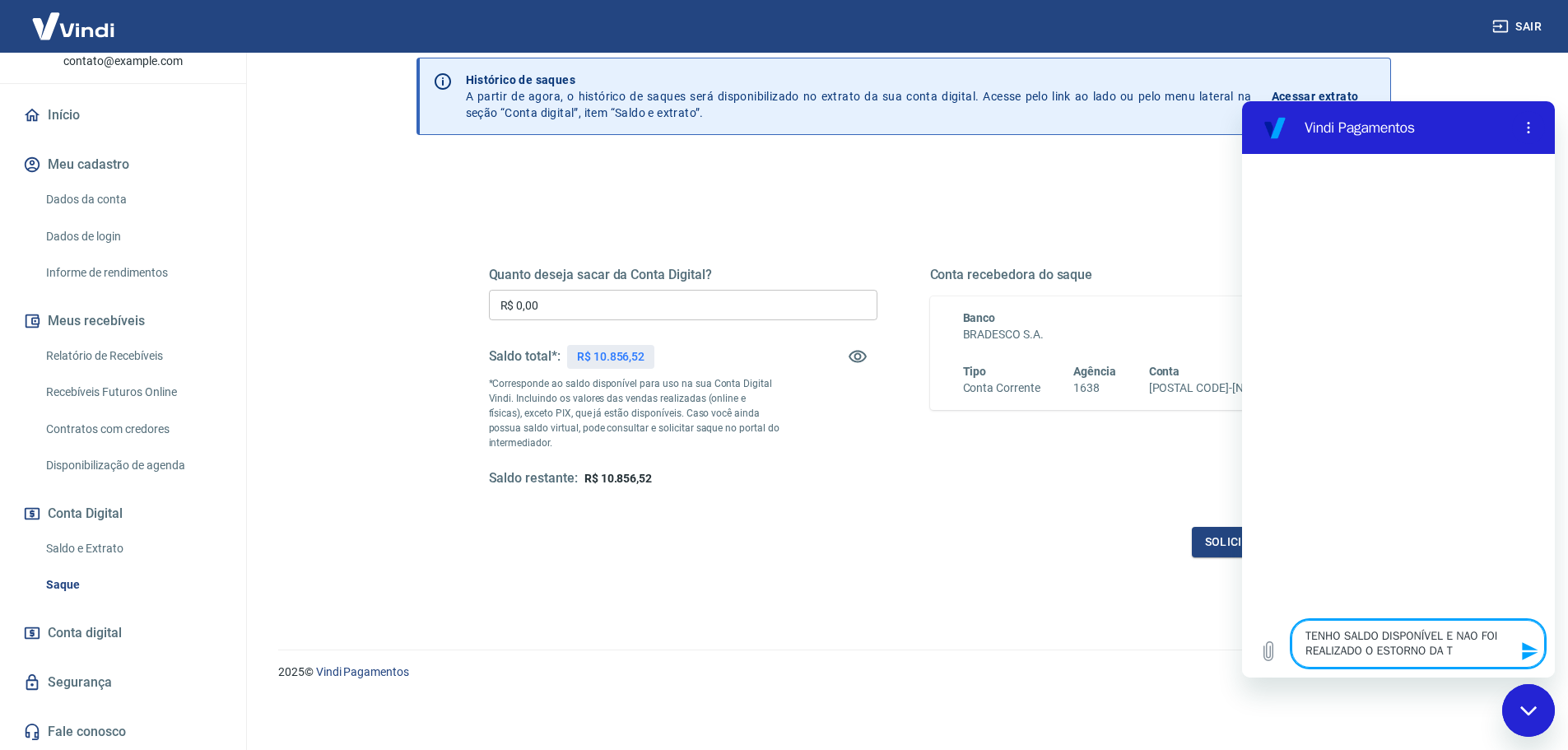 type on "TENHO SALDO DISPONÍVEL E NAO FOI REALIZADO O ESTORNO DA TR" 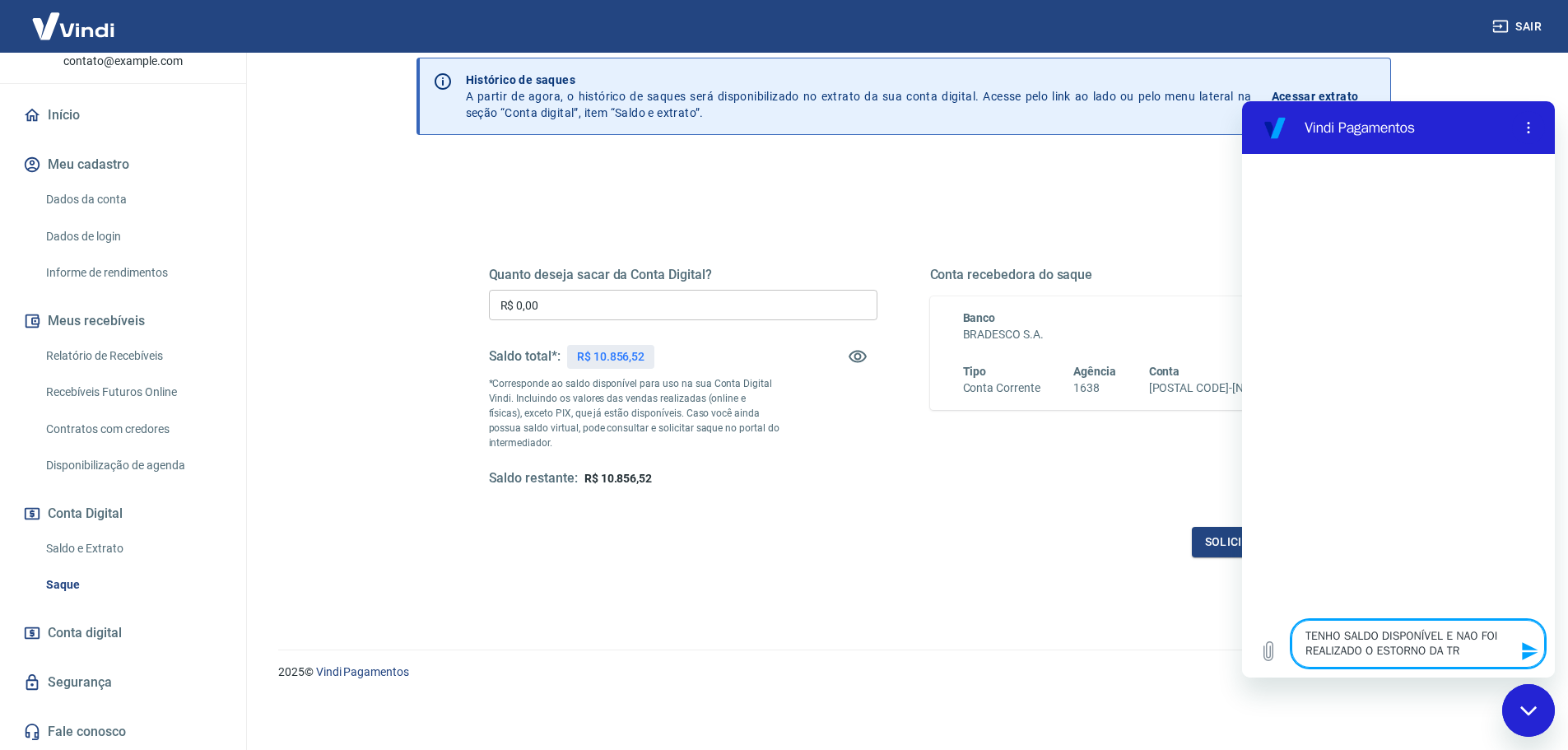 type on "TENHO SALDO DISPONÍVEL E NAO FOI REALIZADO O ESTORNO DA TRA" 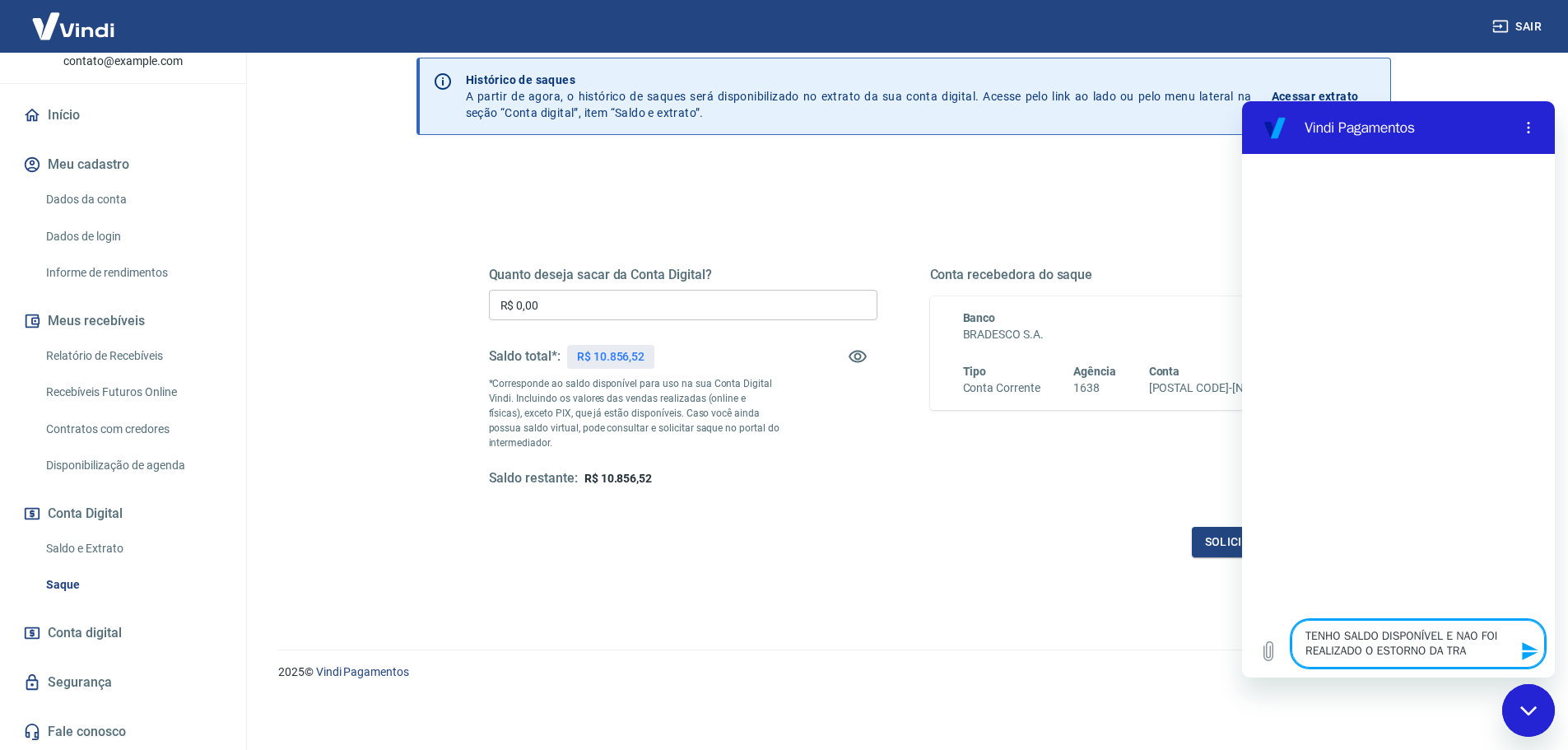 type on "TENHO SALDO DISPONÍVEL E NAO FOI REALIZADO O ESTORNO DA TRAN" 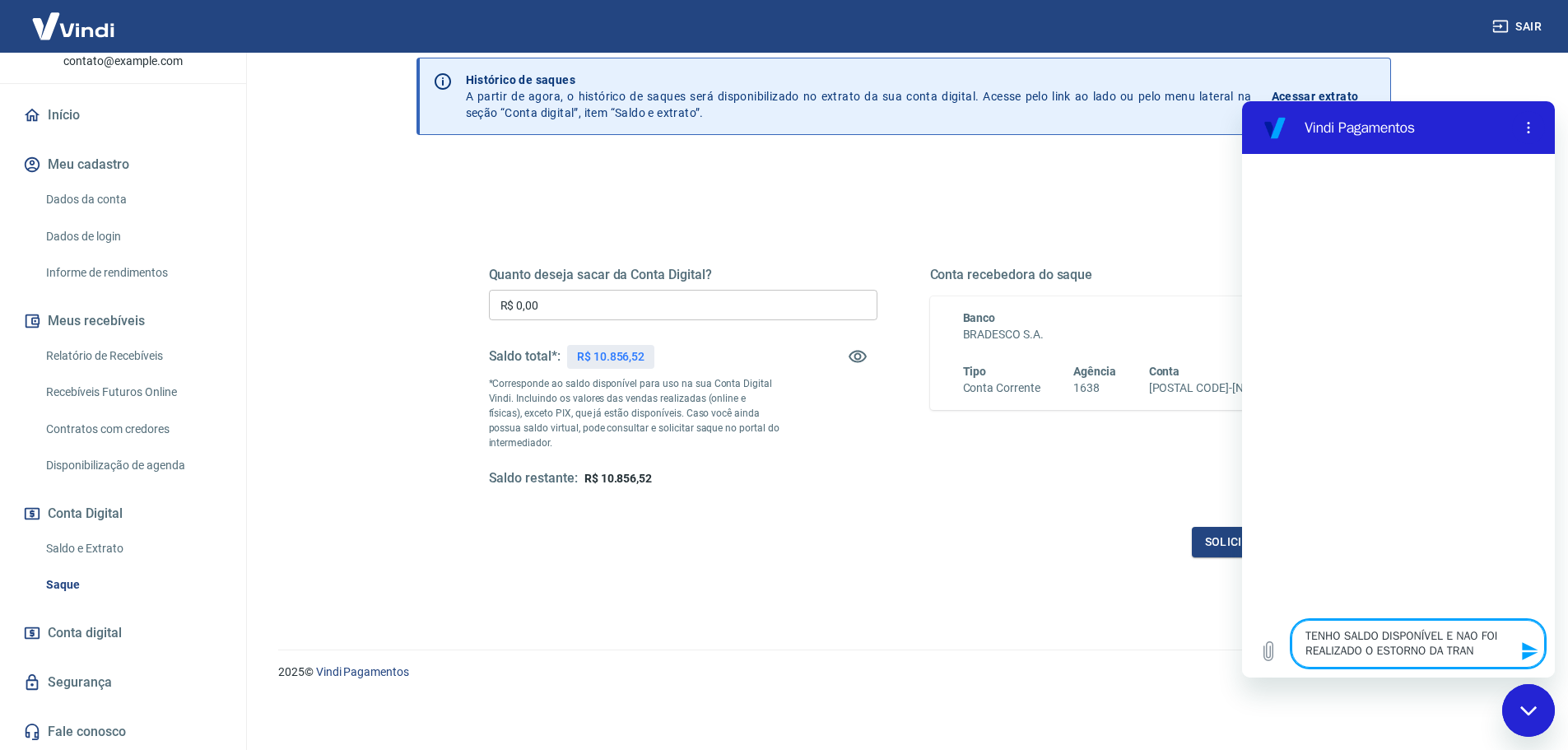 type on "TENHO SALDO DISPONÍVEL E NAO FOI REALIZADO O ESTORNO DA TRANS" 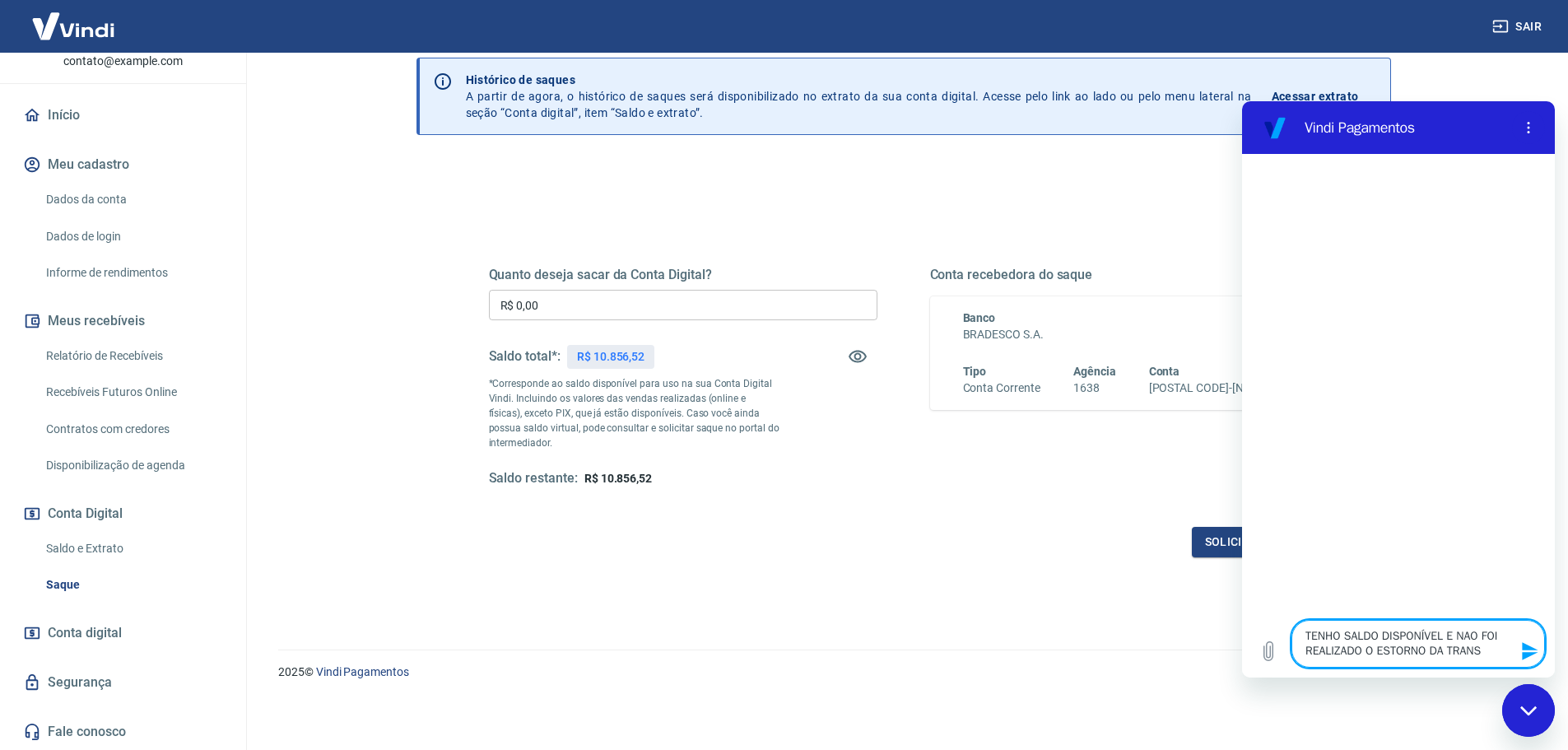 type on "TENHO SALDO DISPONÍVEL E NAO FOI REALIZADO O ESTORNO DA TRANSA" 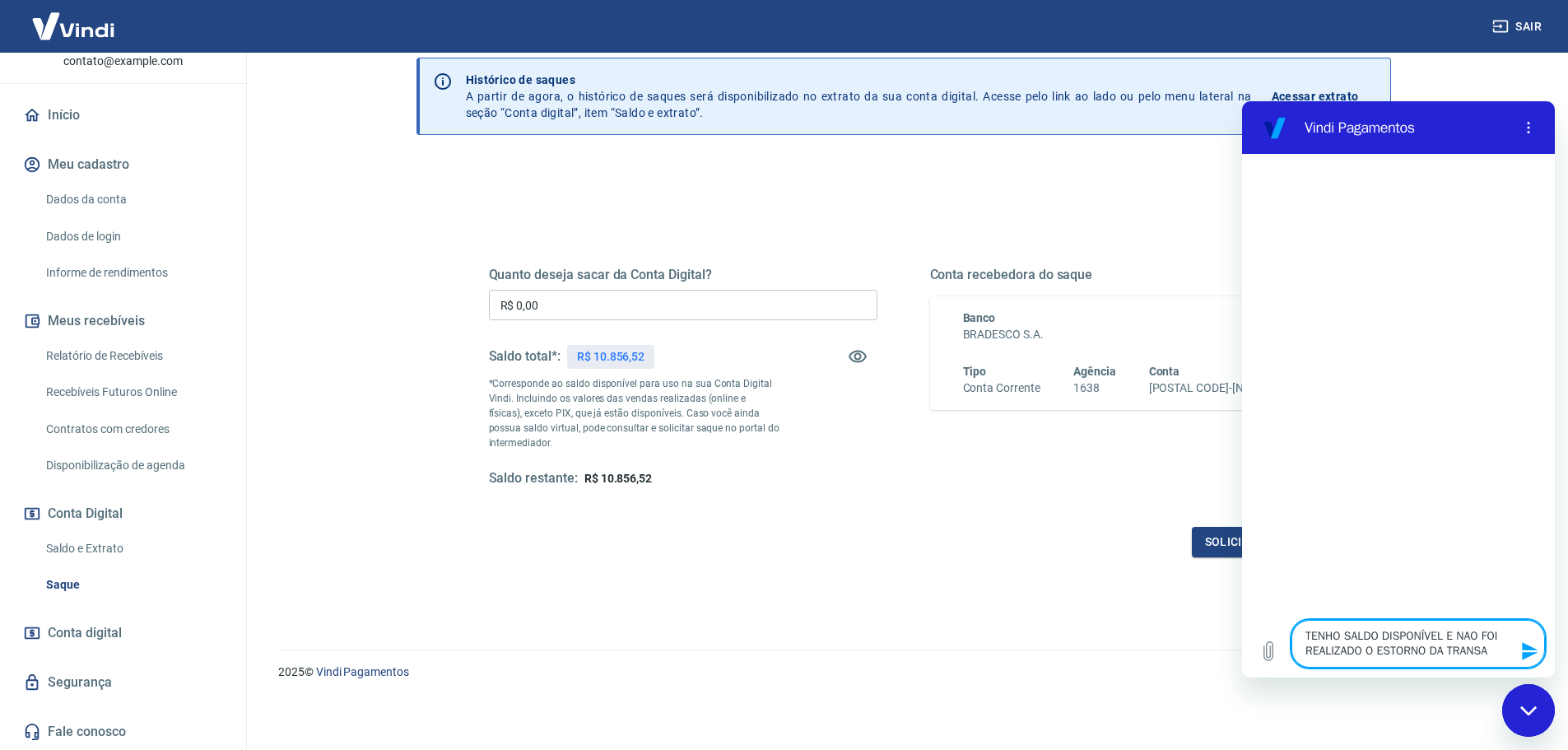 type on "TENHO SALDO DISPONÍVEL E NAO FOI REALIZADO O ESTORNO DA TRANSAÇ" 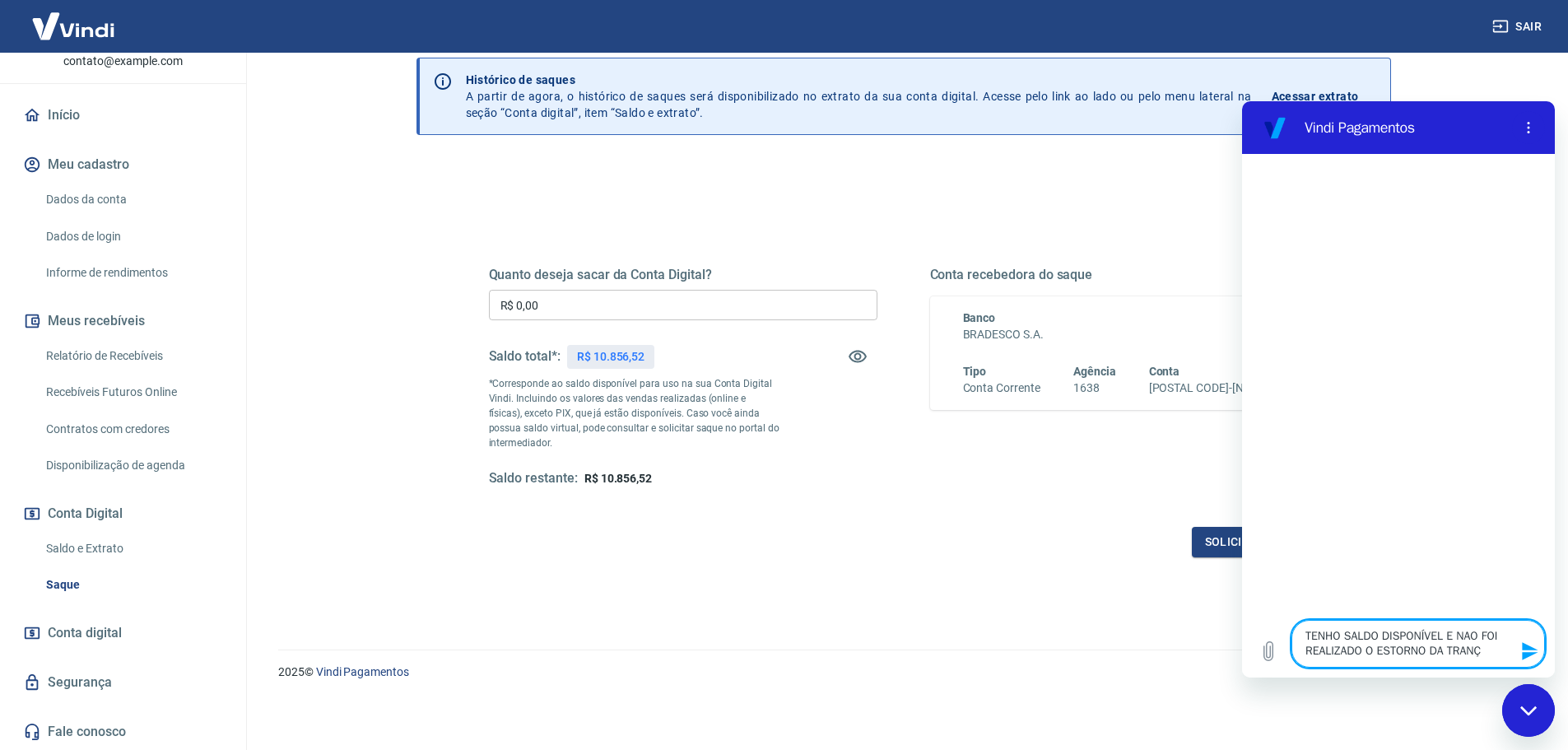 type on "TENHO SALDO DISPONÍVEL E NAO FOI REALIZADO O ESTORNO DA TRANSAÇÃ" 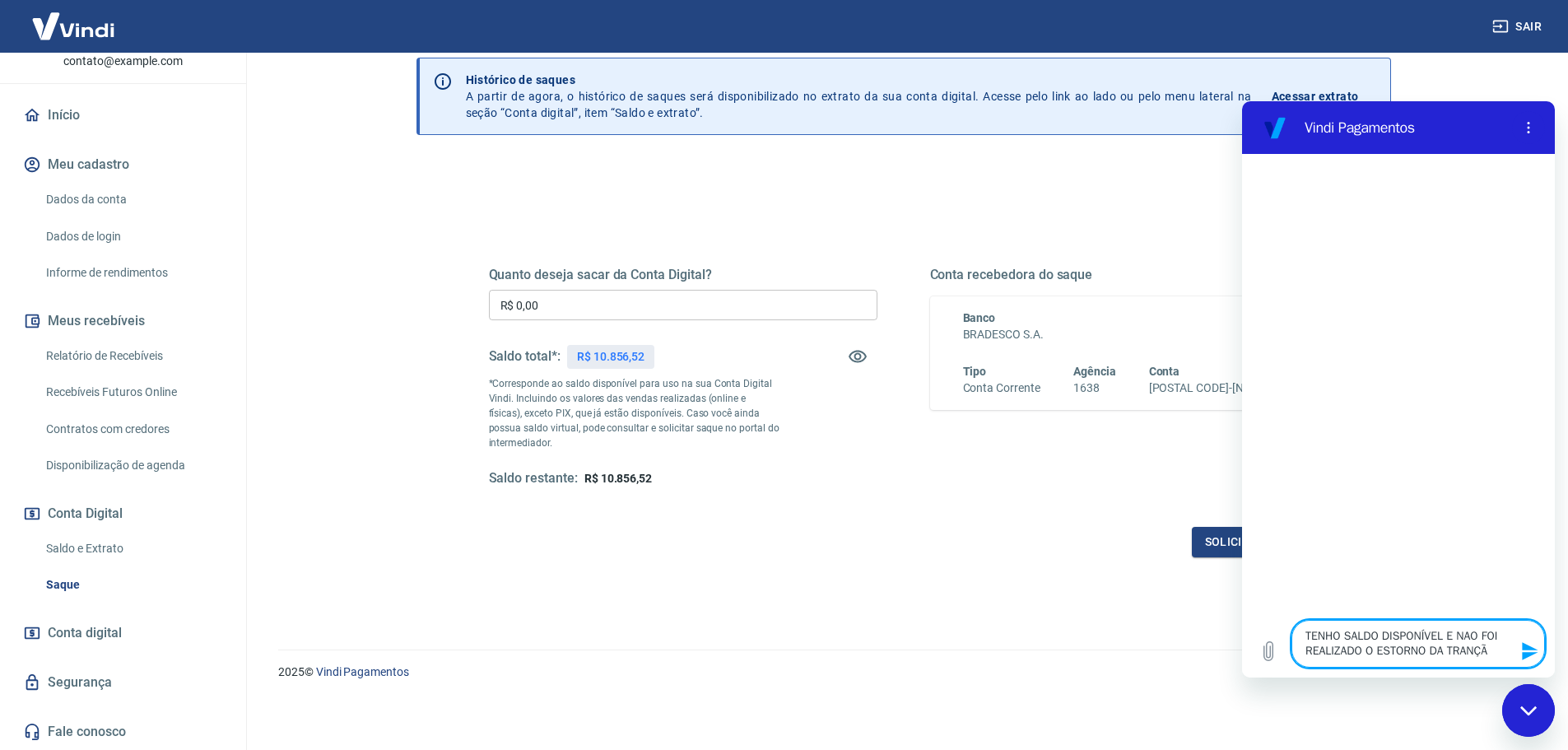 type on "TENHO SALDO DISPONÍVEL E NAO FOI REALIZADO O ESTORNO DA TRANSAÇÃO" 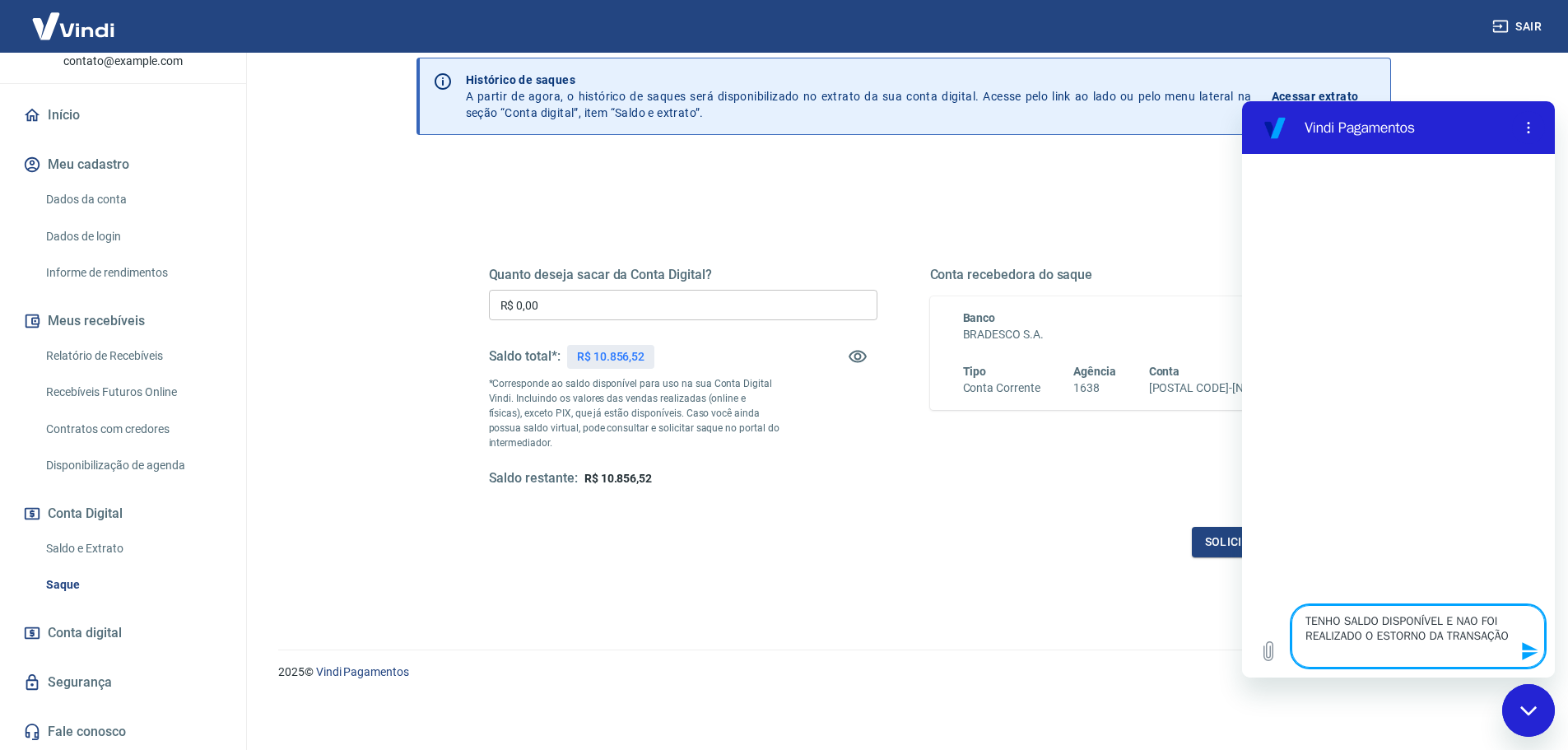 type on "TENHO SALDO DISPONÍVEL E NAO FOI REALIZADO O ESTORNO DA TRANSAÇÃO" 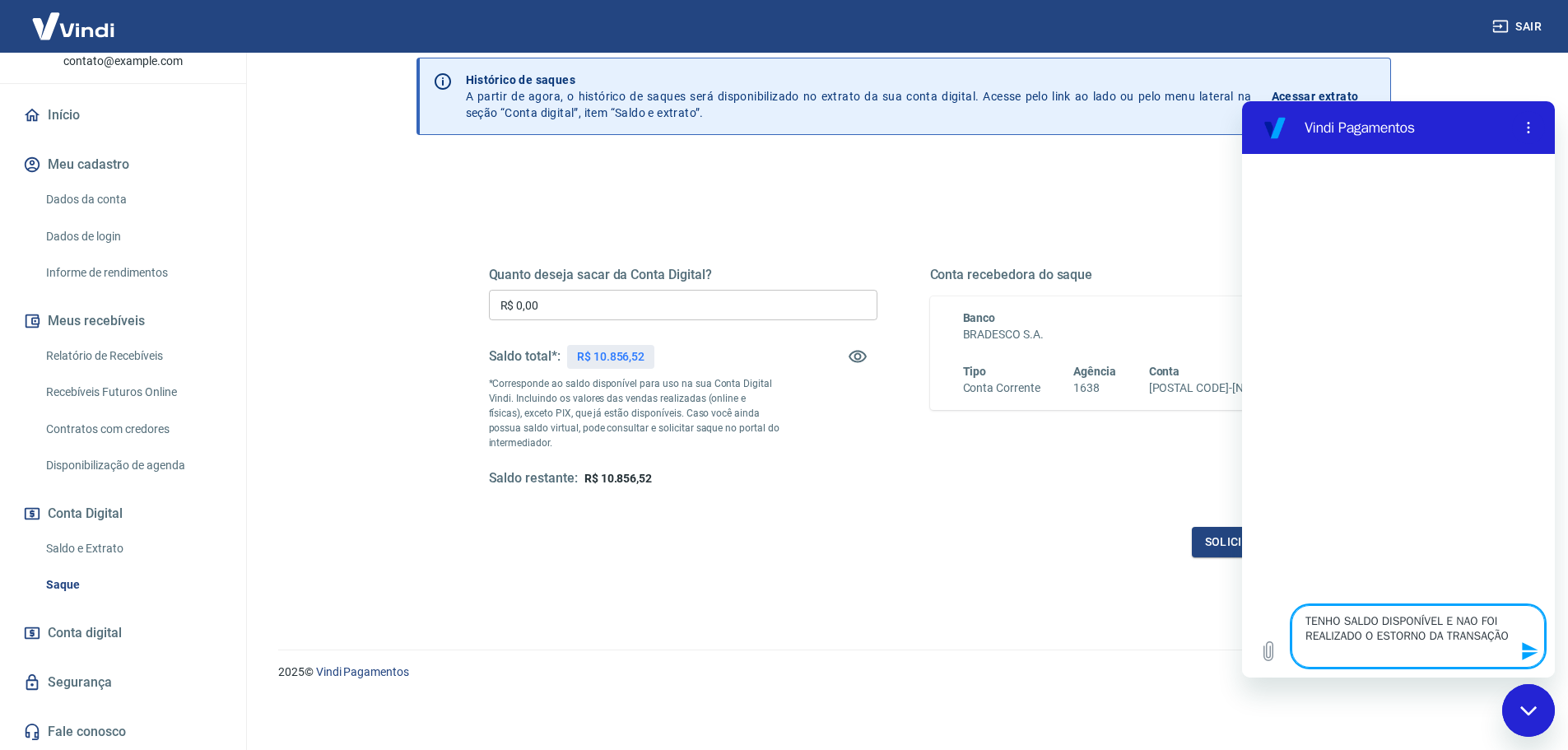 type on "x" 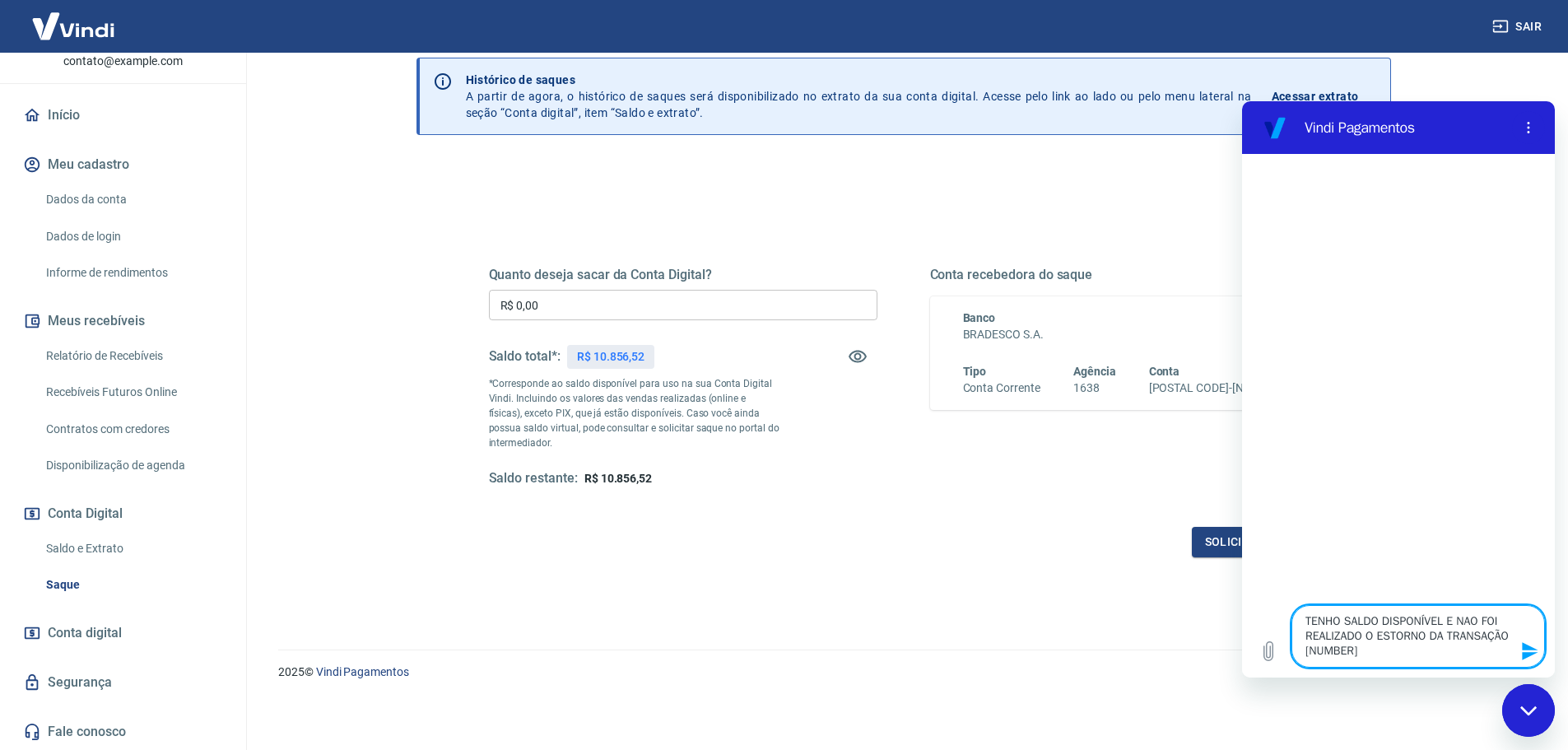 type on "TENHO SALDO DISPONÍVEL E NAO FOI REALIZADO O ESTORNO DA TRANSAÇÃO 21" 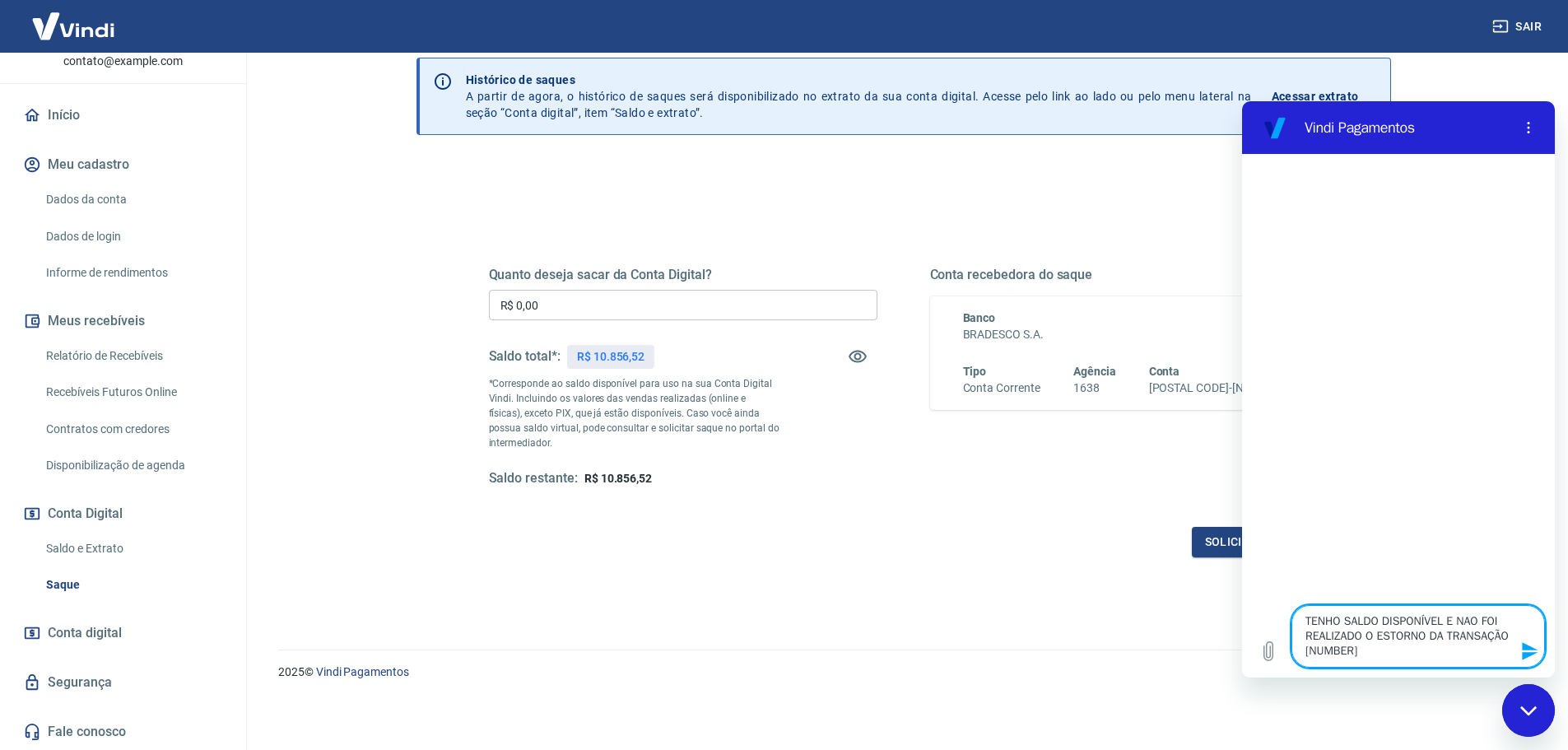 type 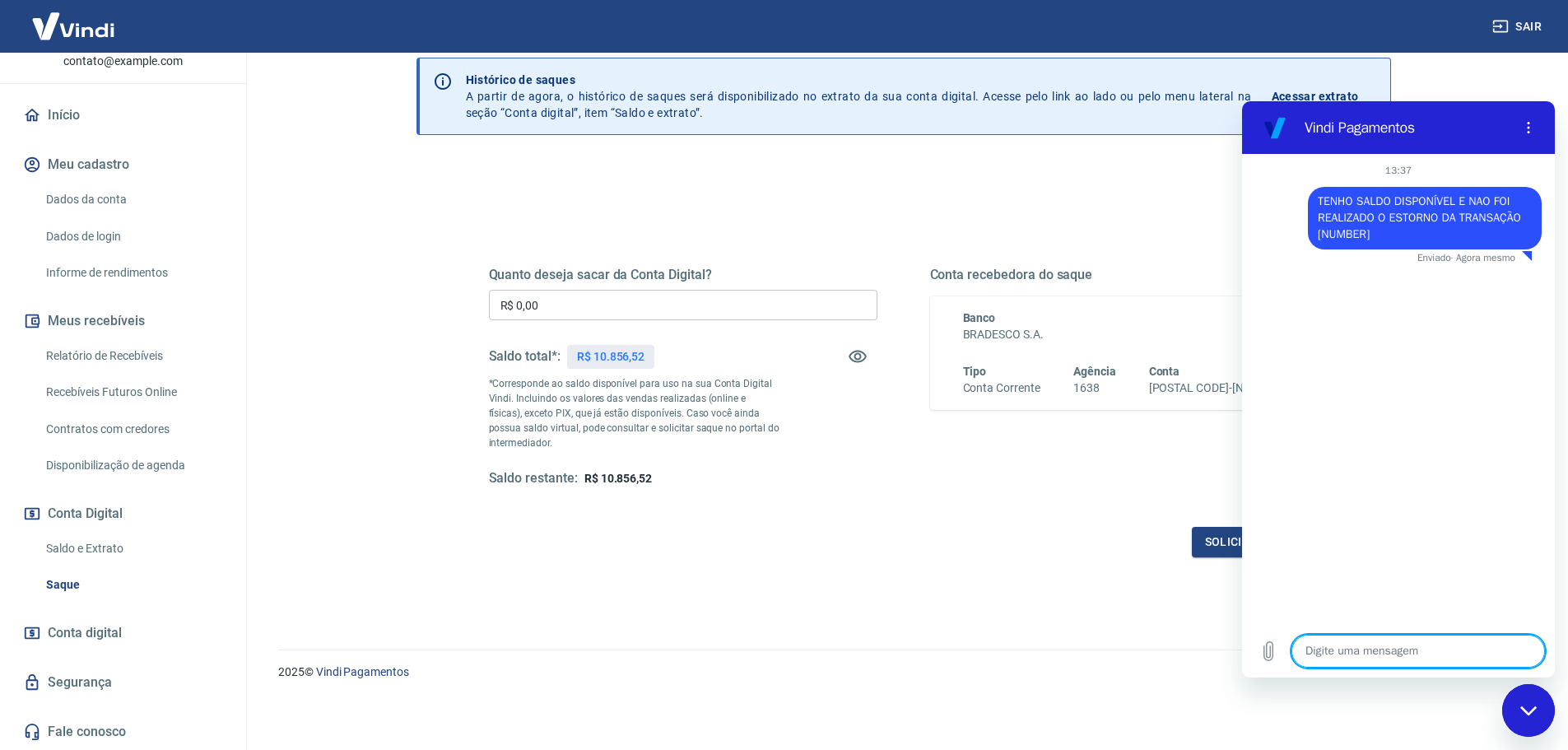 type on "x" 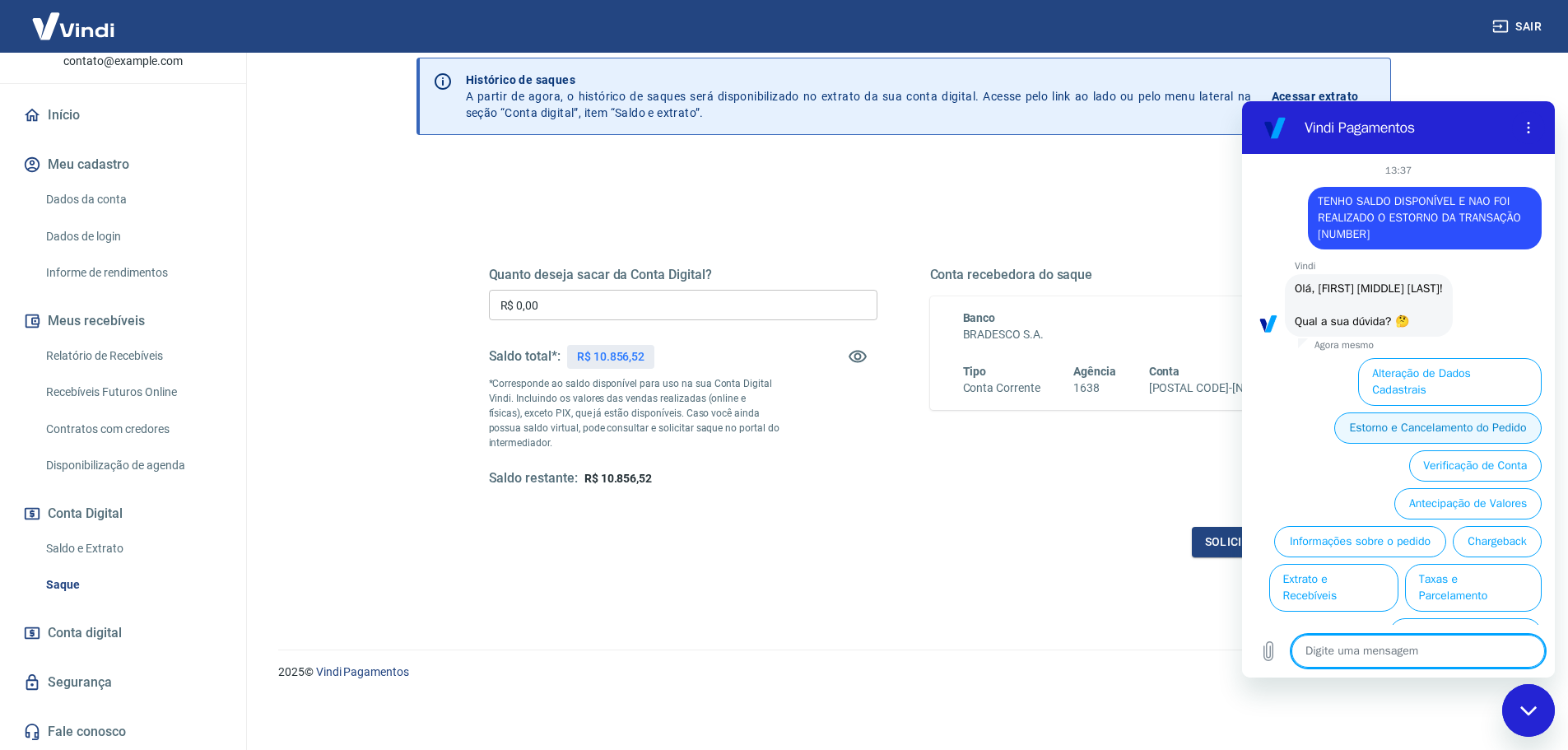 type 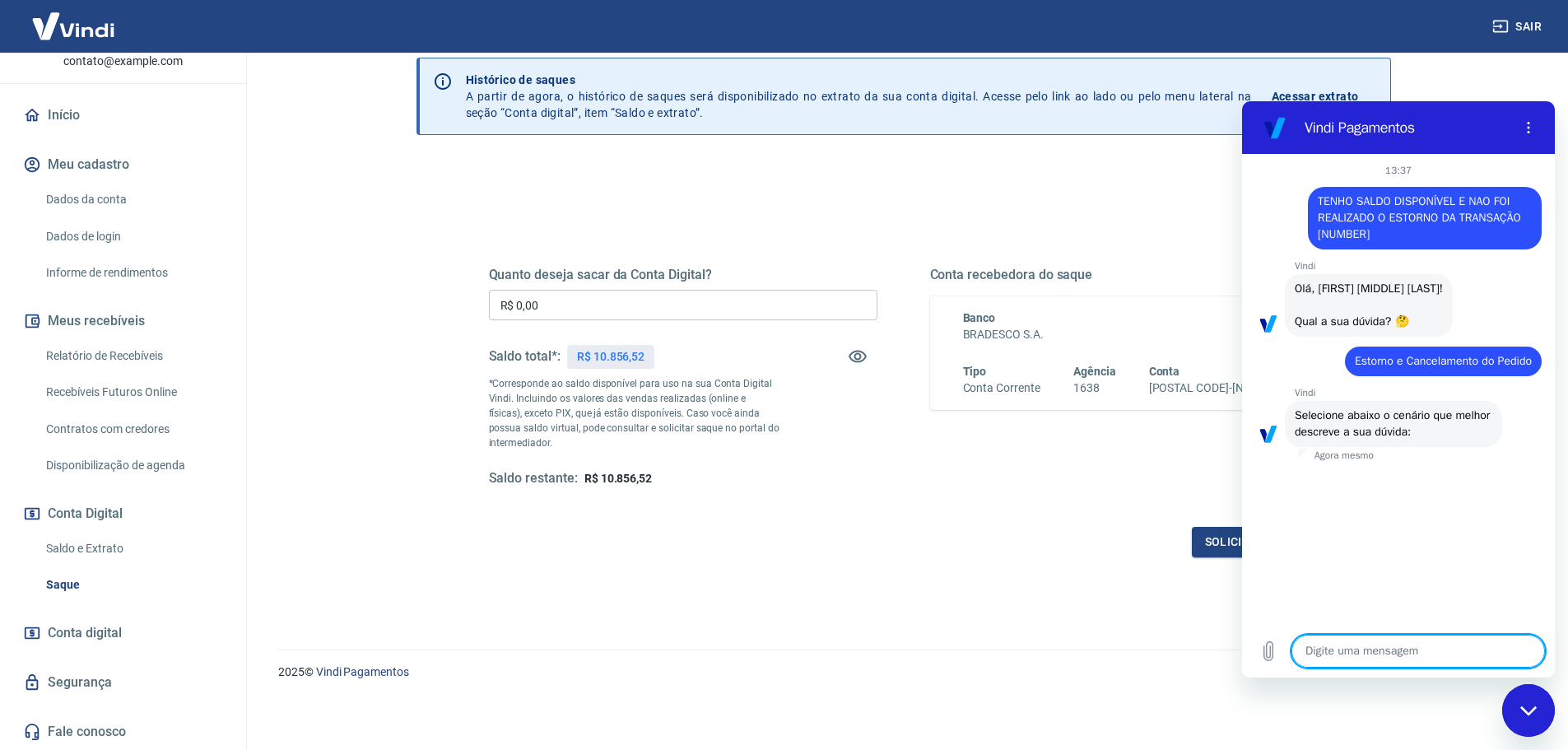 drag, startPoint x: 1385, startPoint y: 234, endPoint x: 1317, endPoint y: 200, distance: 76.026311 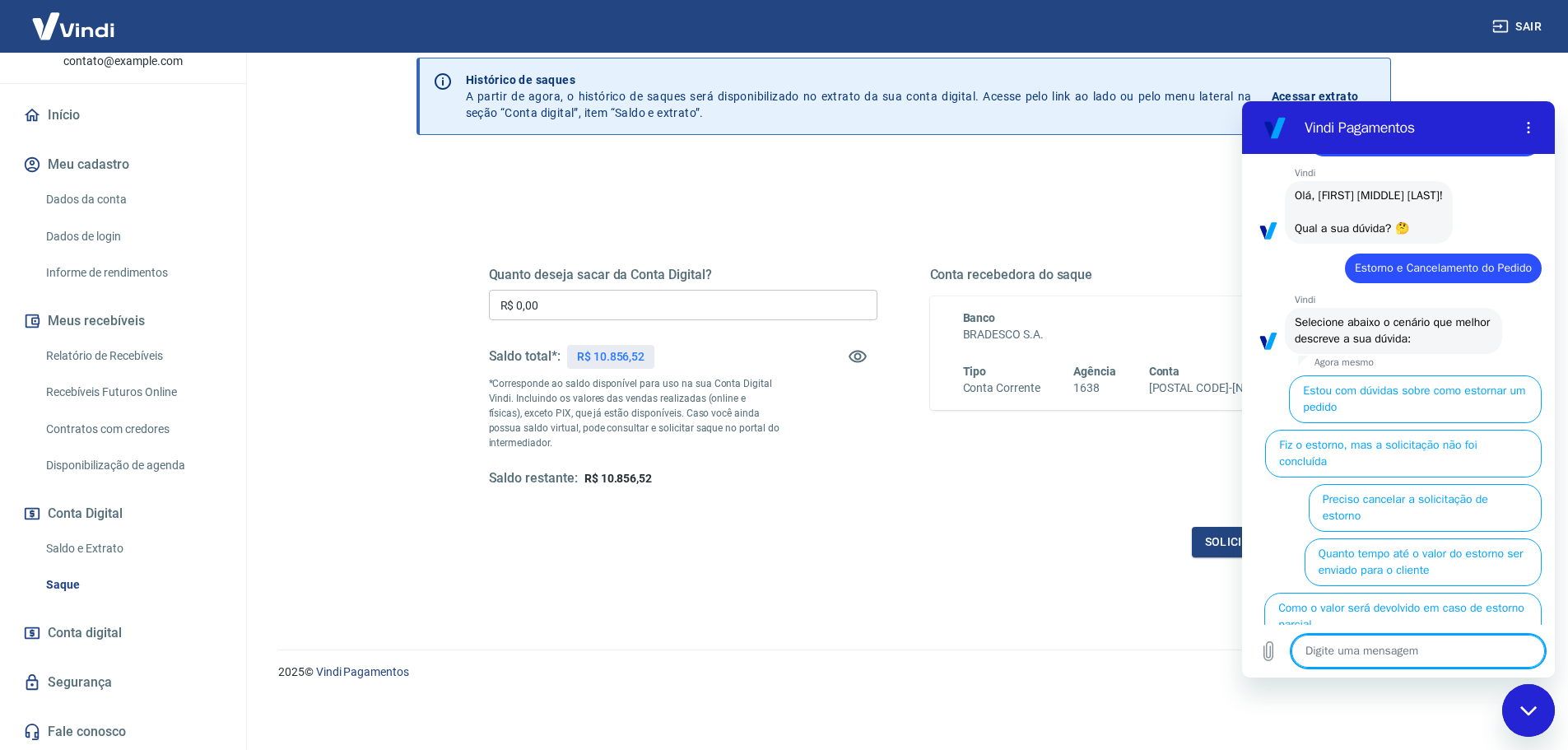 scroll, scrollTop: 118, scrollLeft: 0, axis: vertical 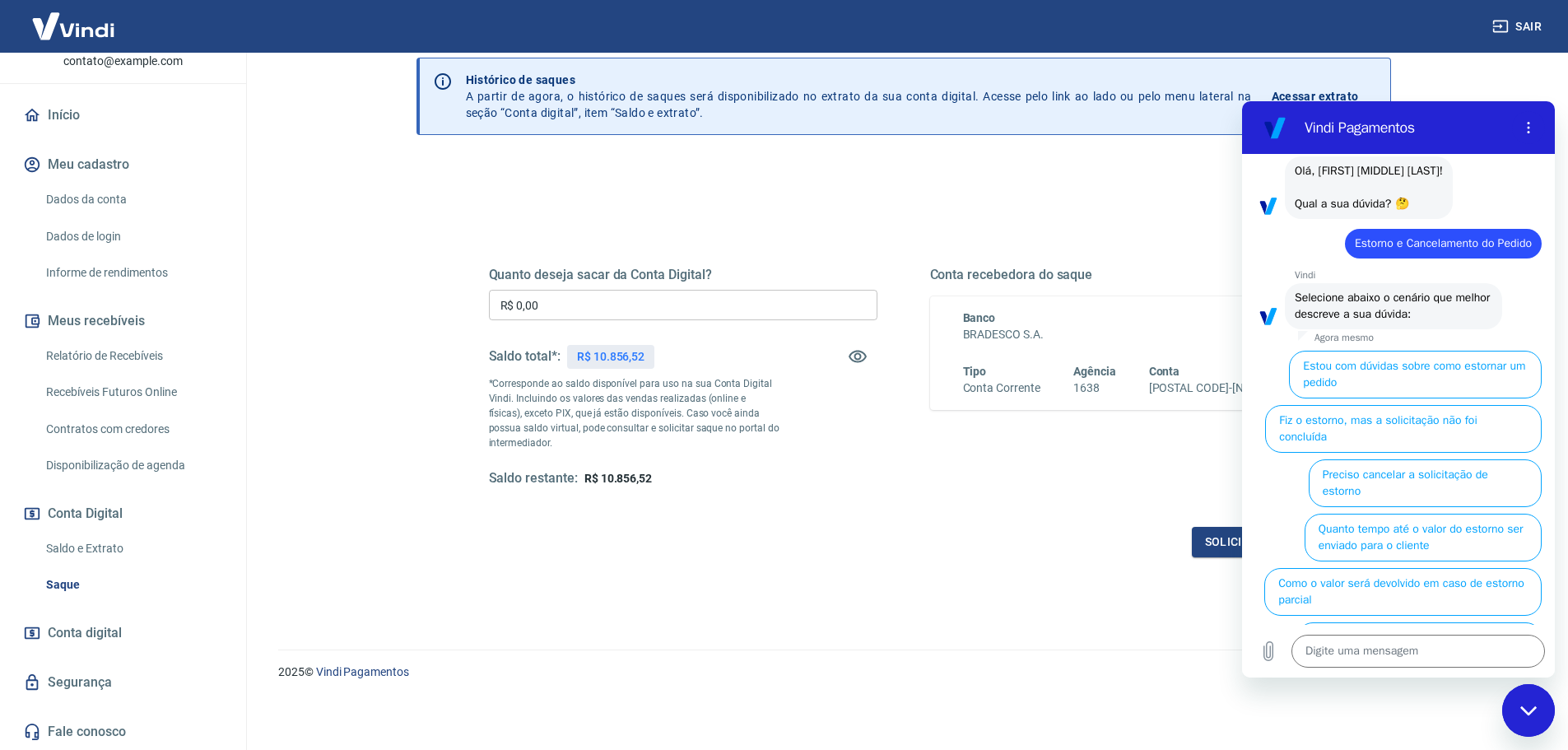 click on "Olá, Rafael Maccari Crepaldi!
Qual a sua dúvida? 🤔" at bounding box center (1369, 187) 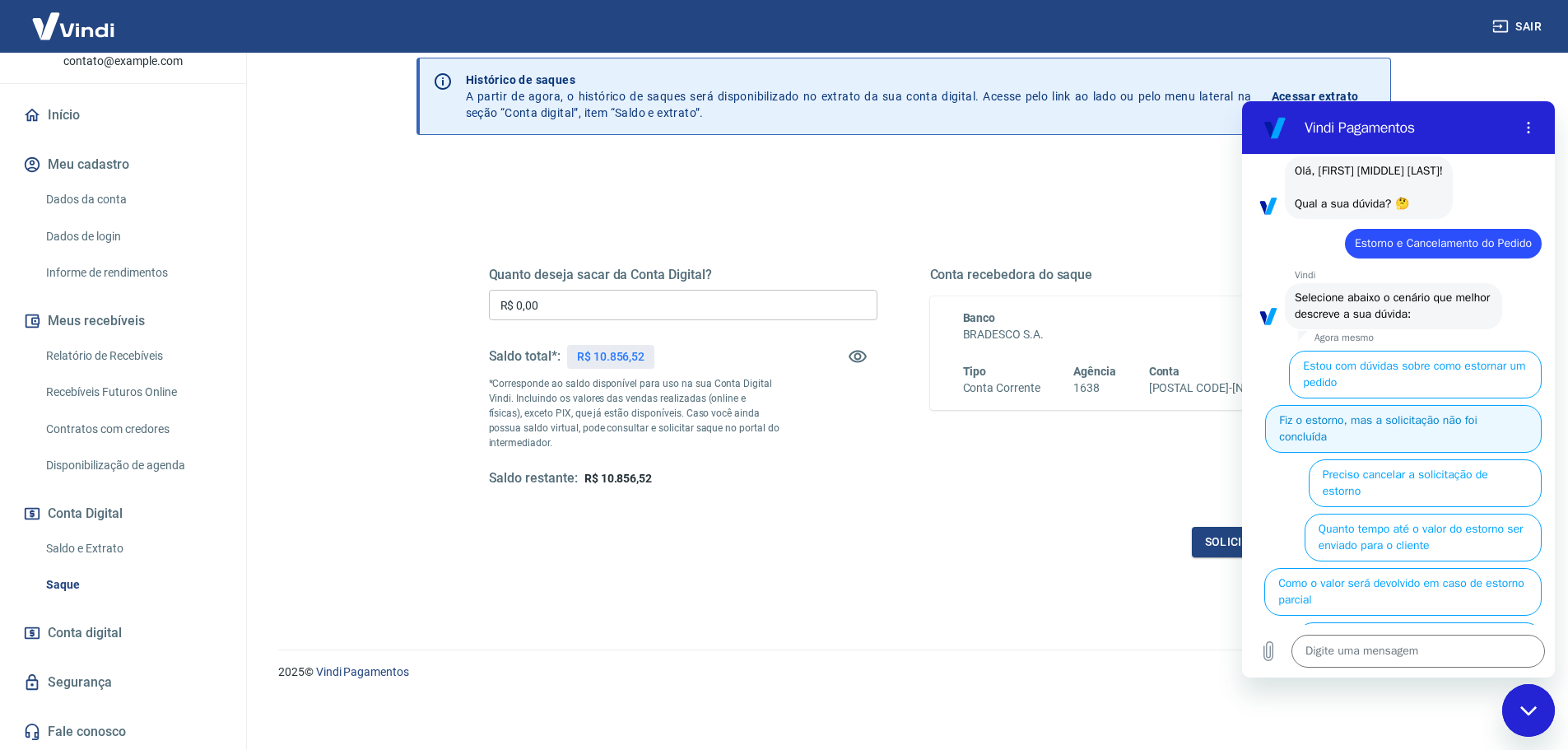 click on "Fiz o estorno, mas a solicitação não foi concluída" at bounding box center (1403, 429) 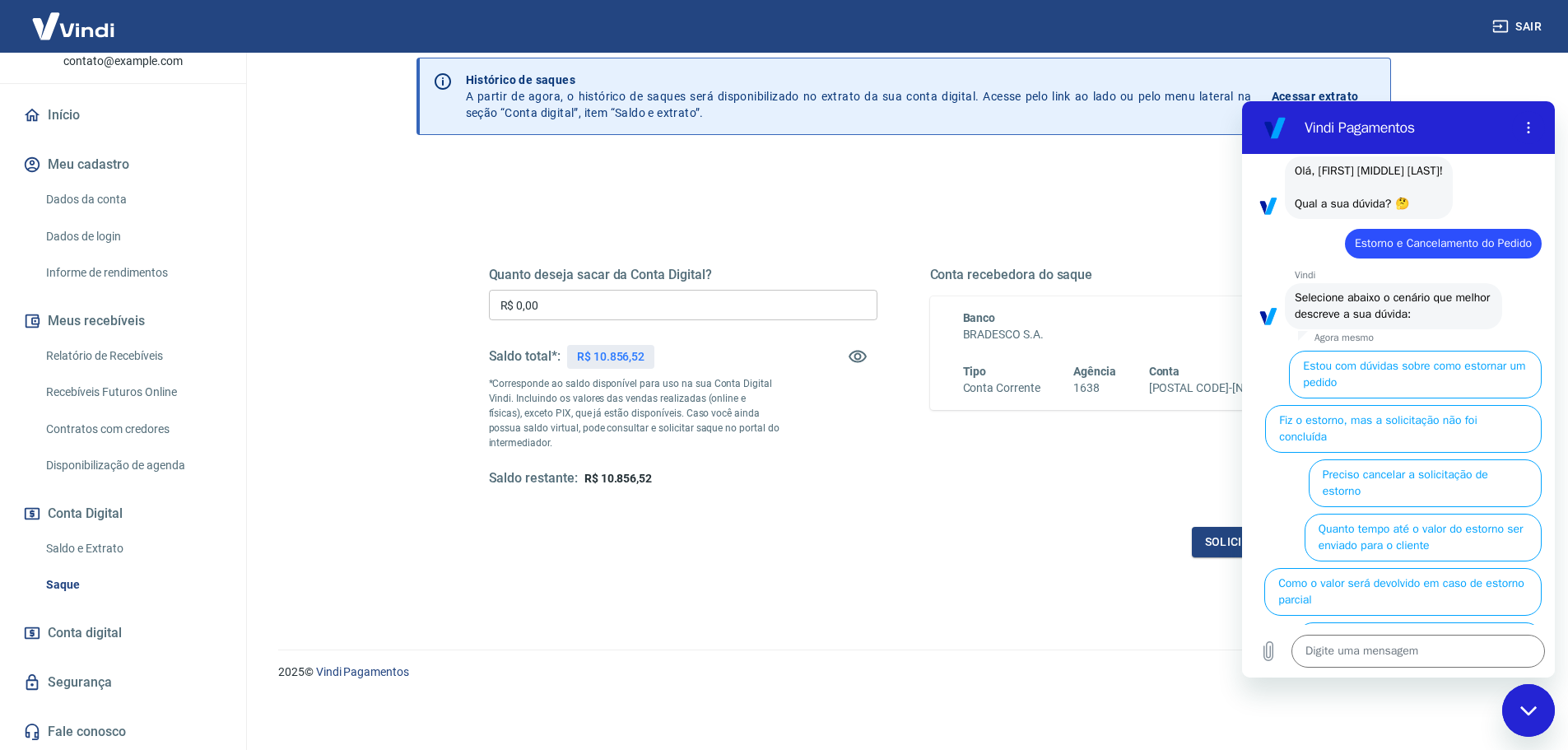scroll, scrollTop: 0, scrollLeft: 0, axis: both 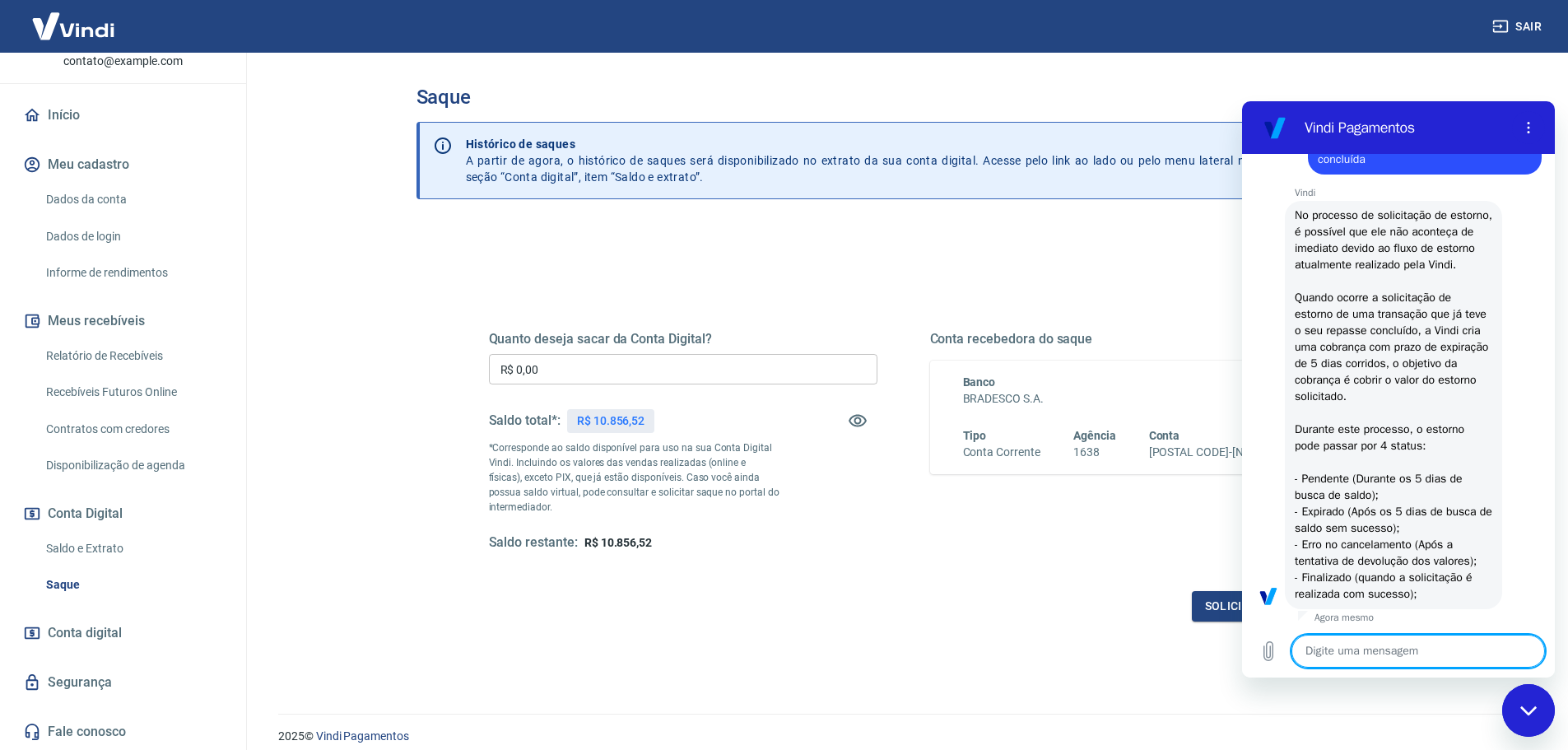 drag, startPoint x: 1380, startPoint y: 233, endPoint x: 1319, endPoint y: 194, distance: 72.401657 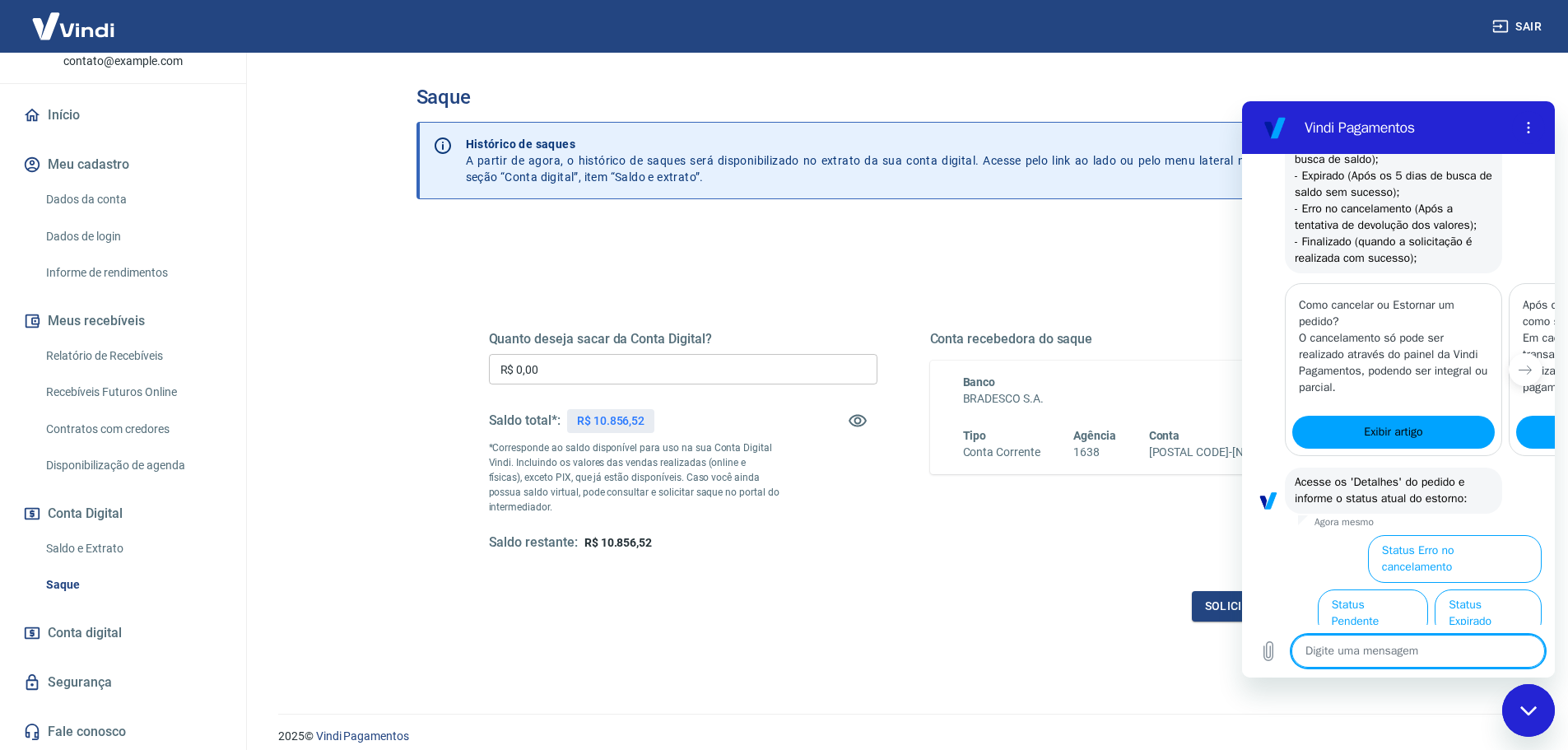 scroll, scrollTop: 663, scrollLeft: 0, axis: vertical 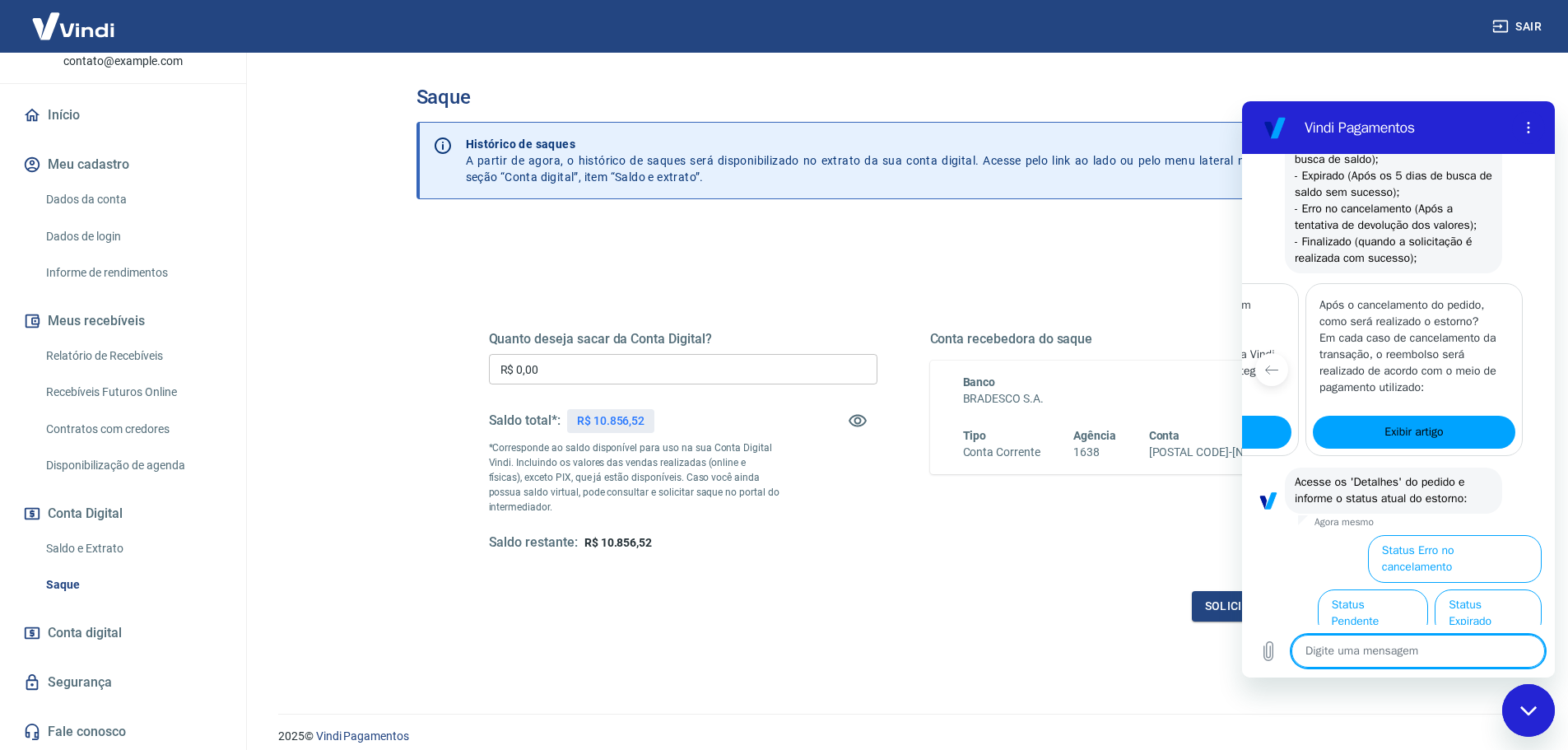 click at bounding box center [1418, 651] 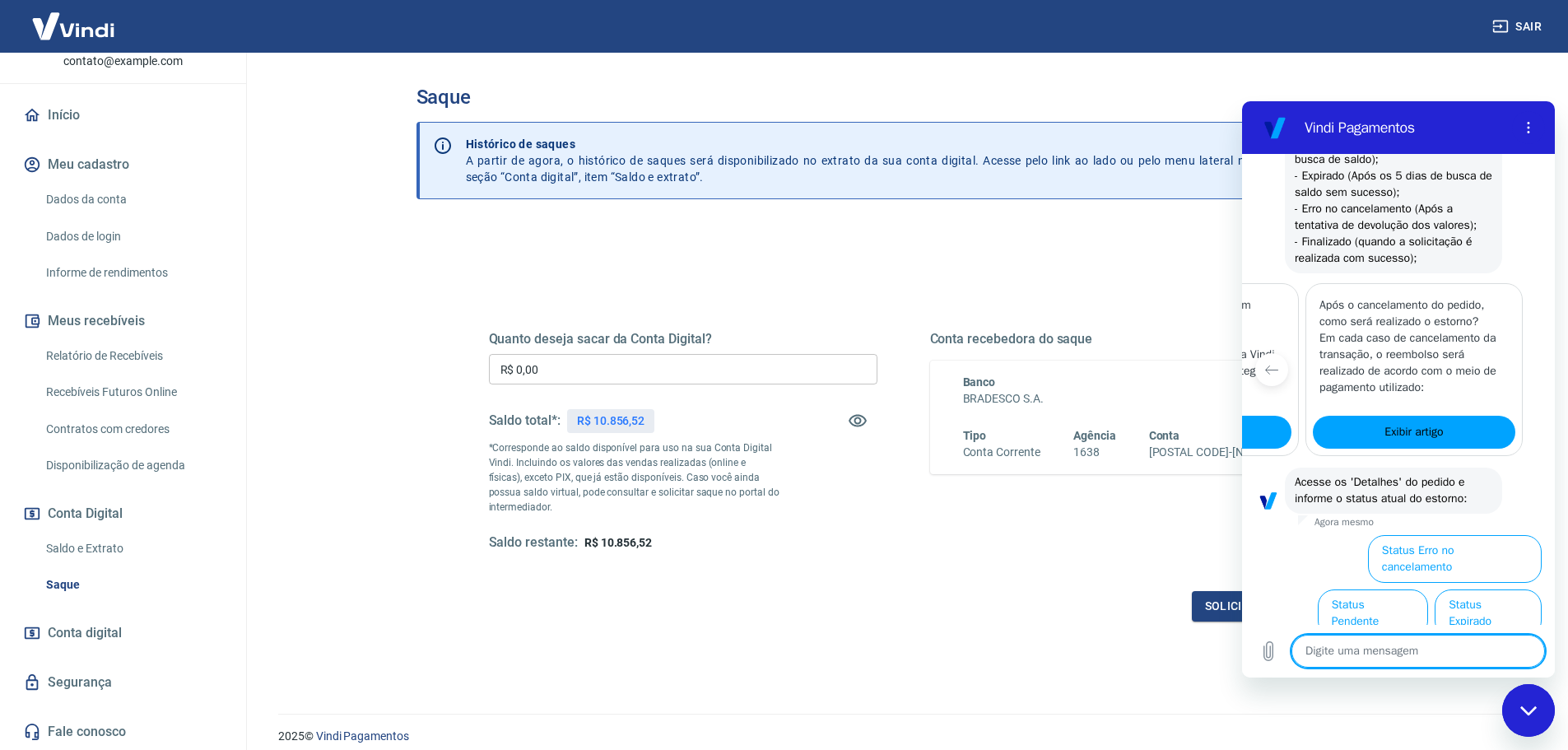 type on "x" 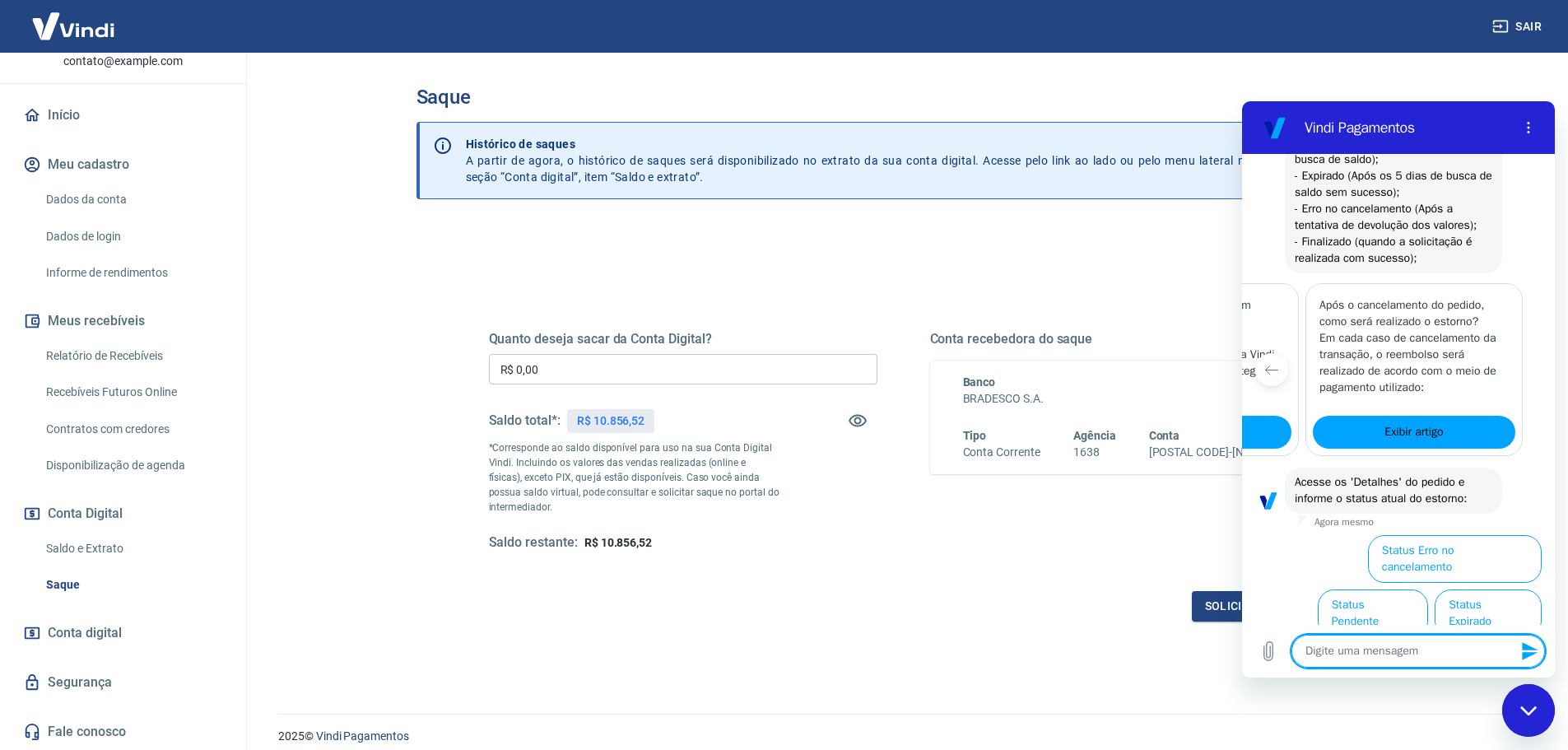 type on "A" 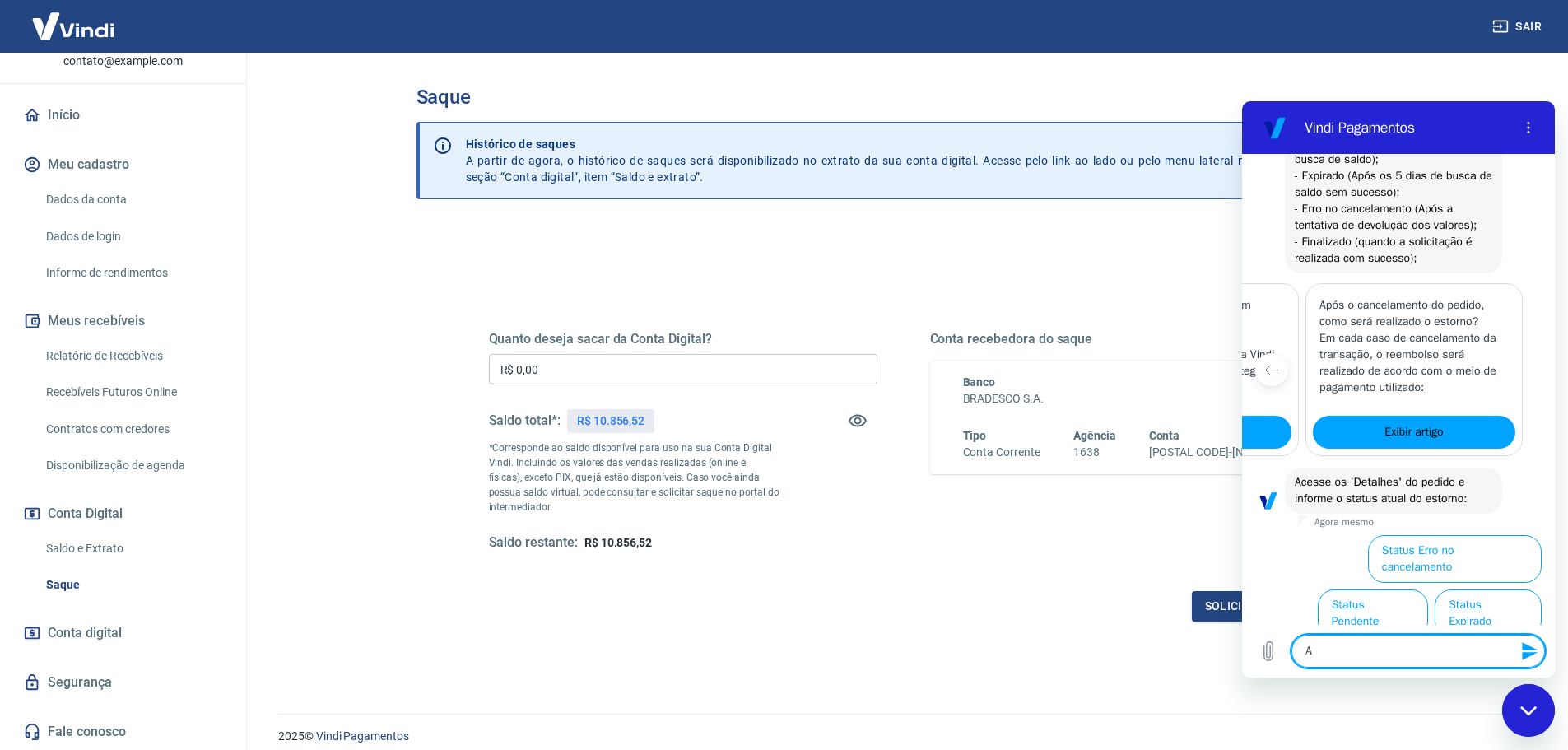 type on "AP" 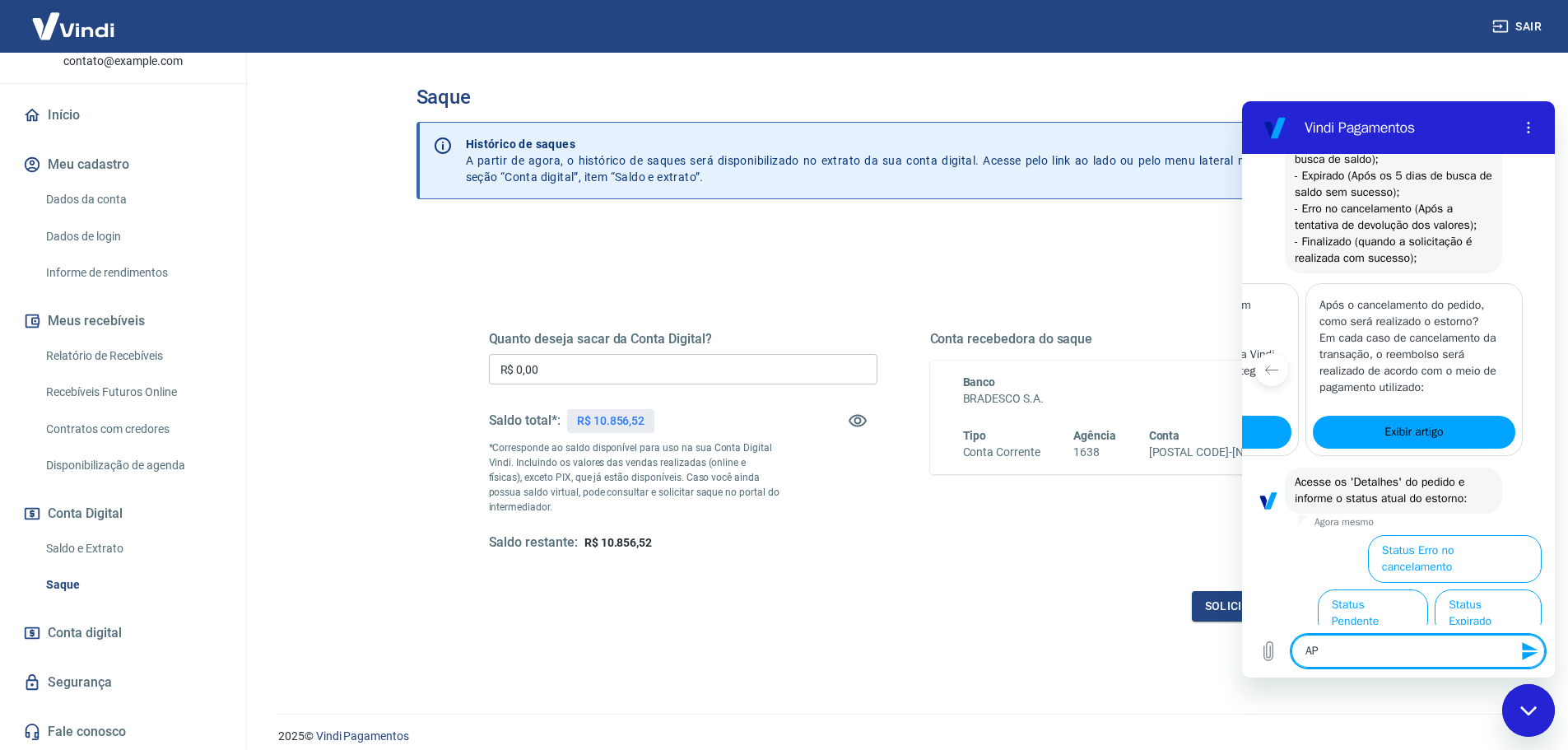 type on "APR" 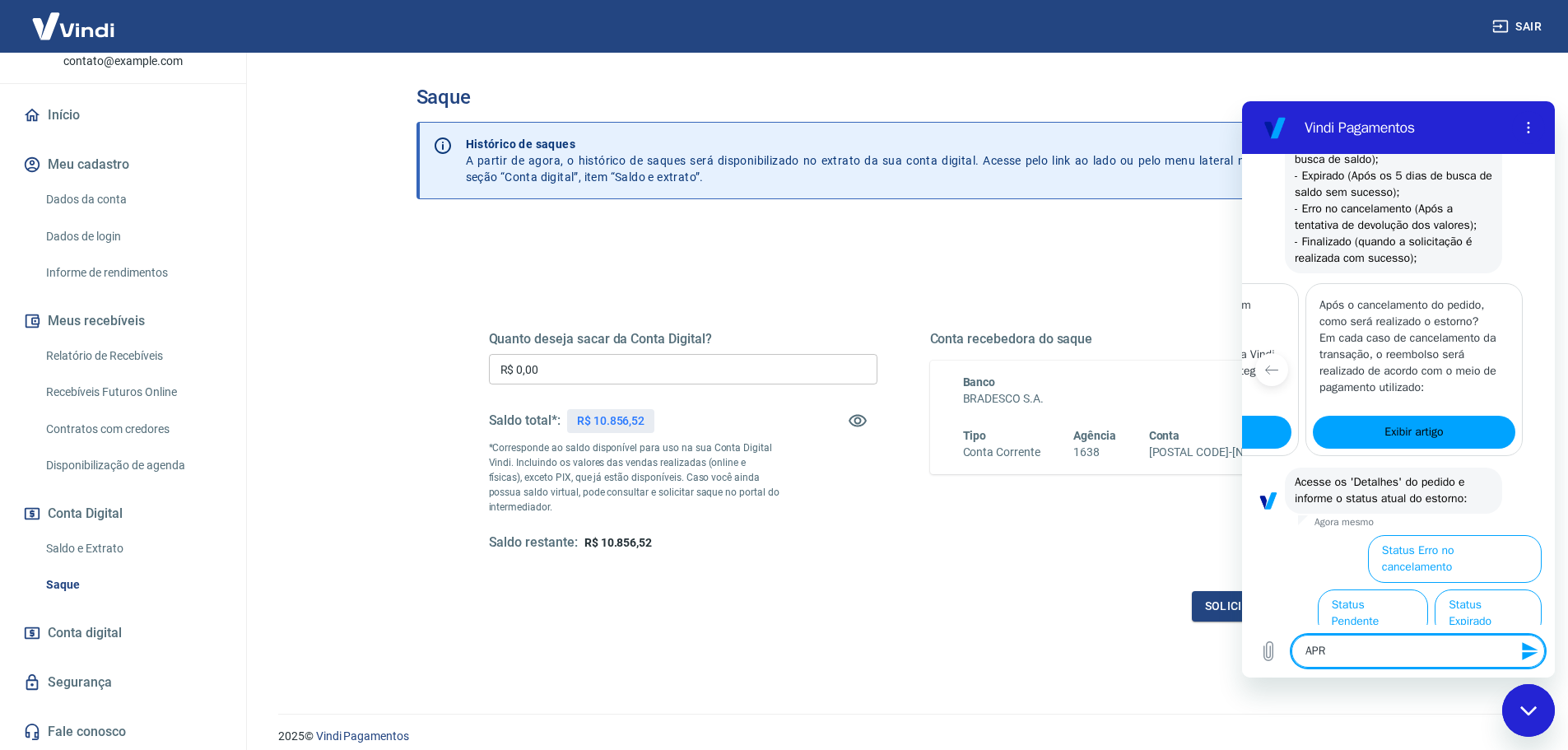 type on "APRO" 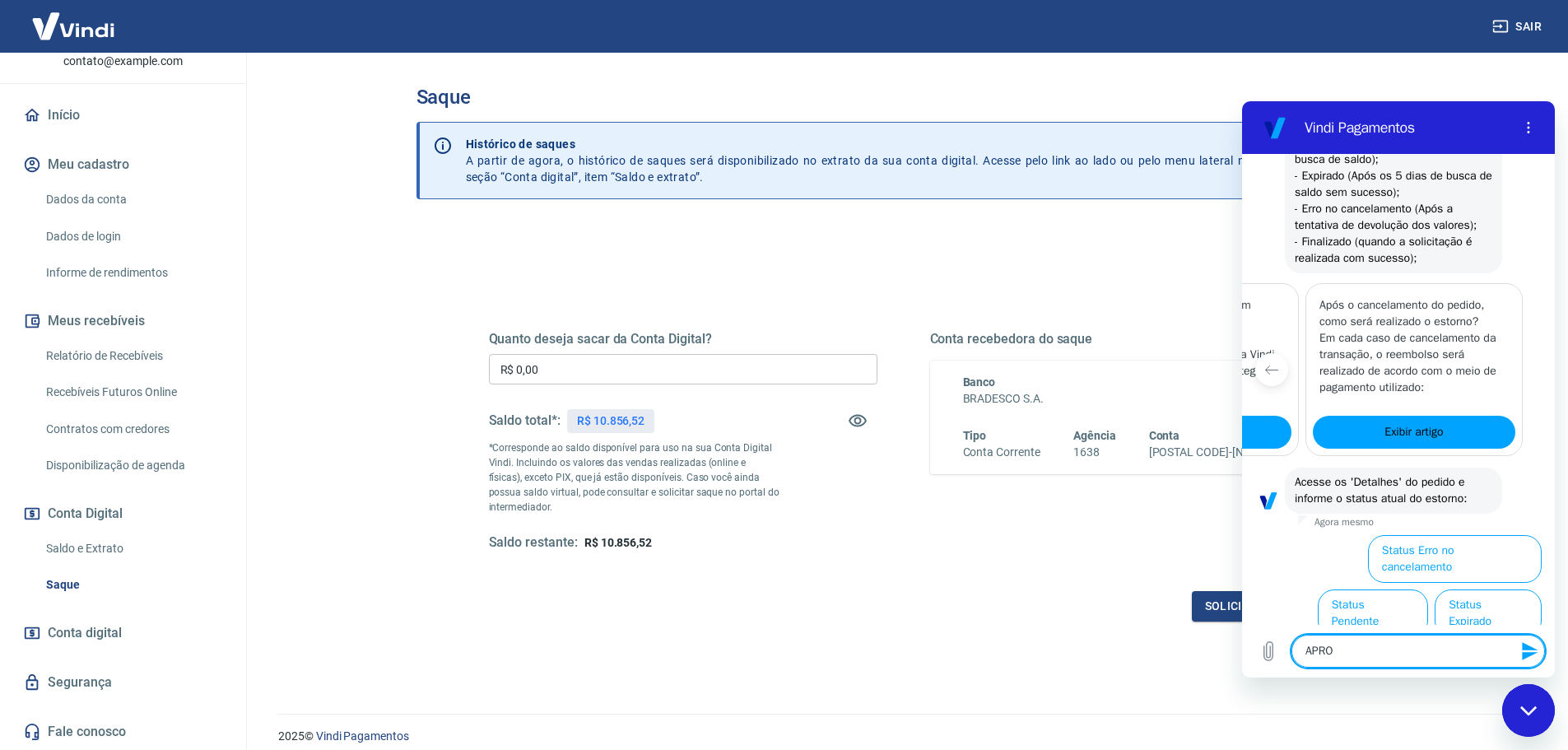 type 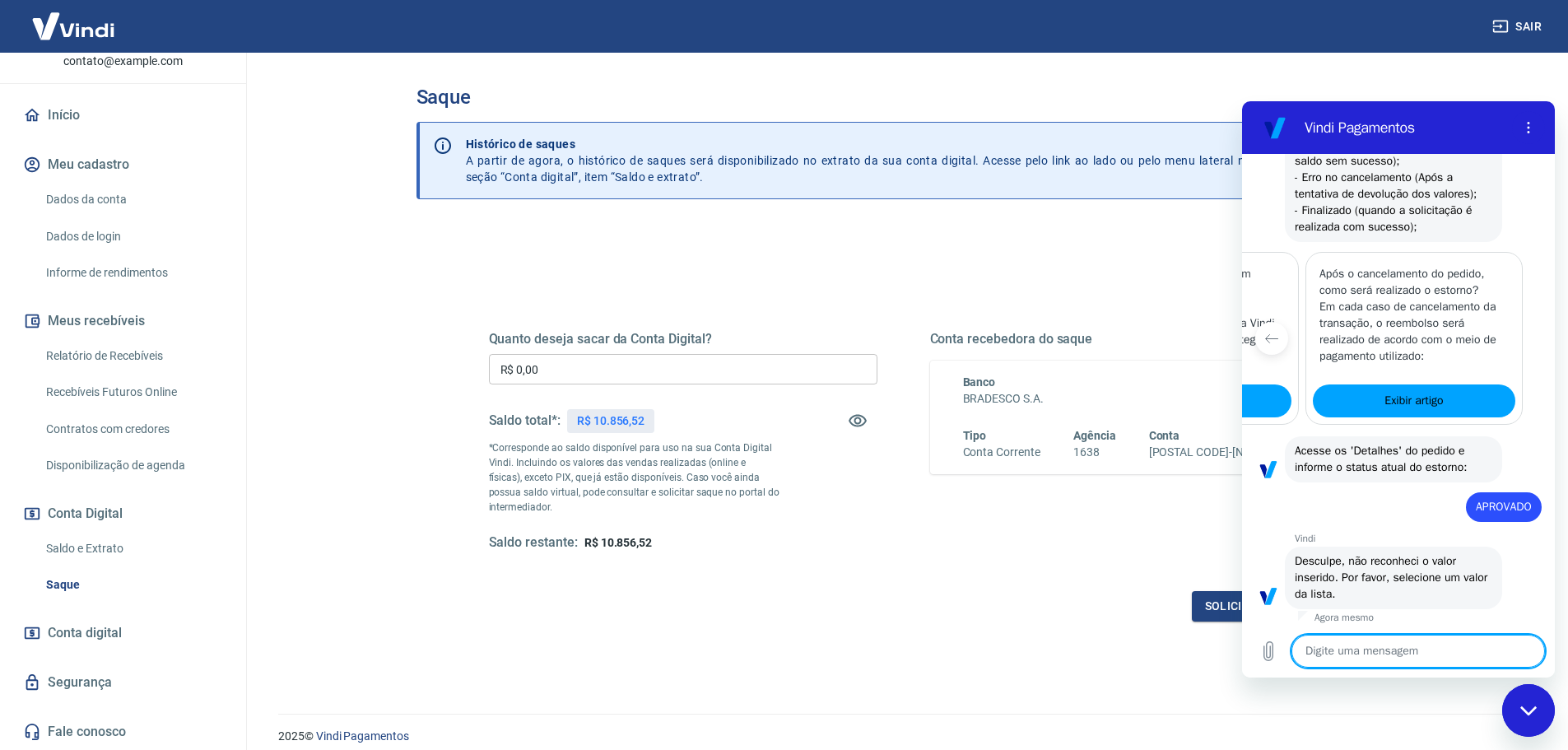 scroll, scrollTop: 714, scrollLeft: 0, axis: vertical 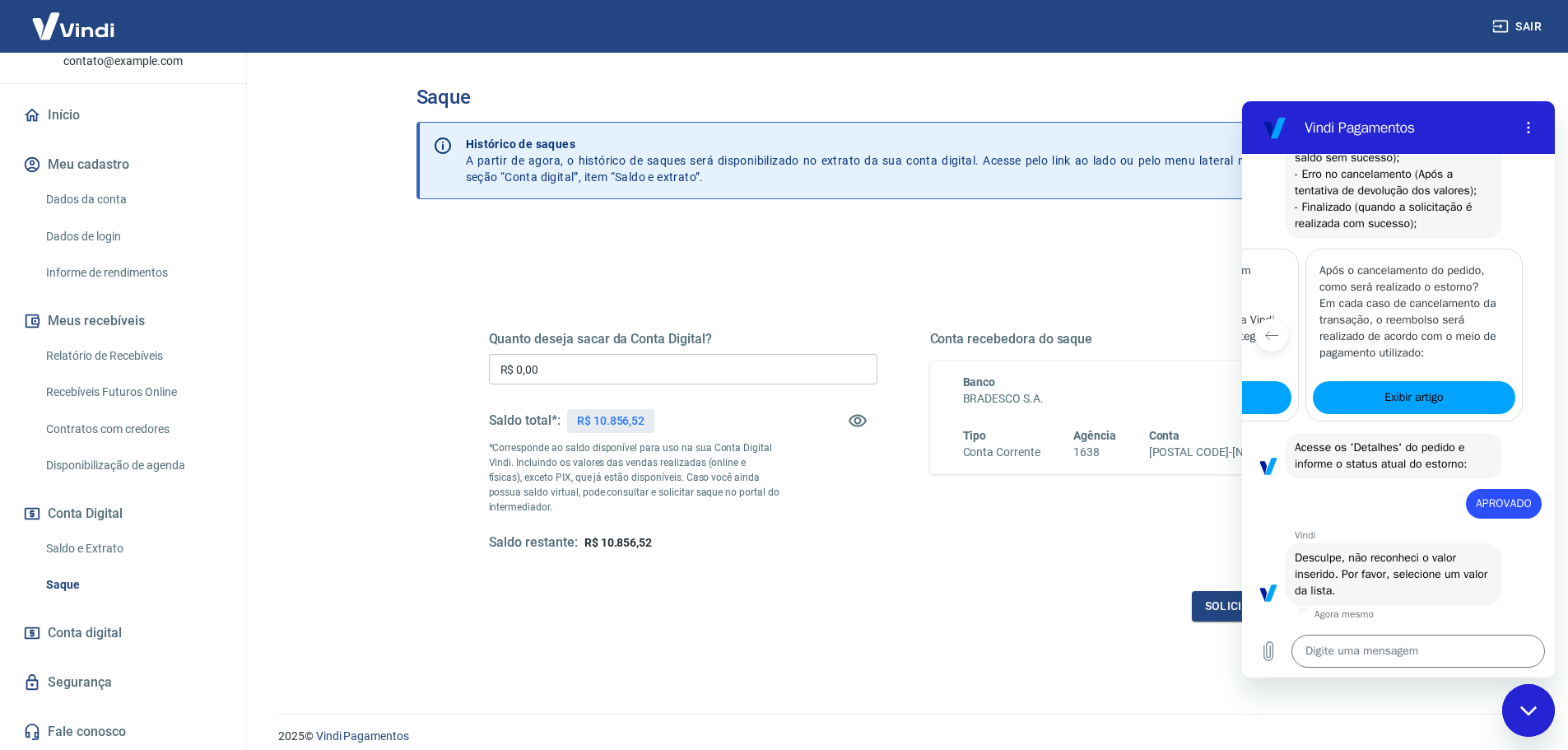 click on "Vindi diz:  Desculpe, não reconheci o valor inserido. Por favor, selecione um valor da lista." at bounding box center [1394, 575] 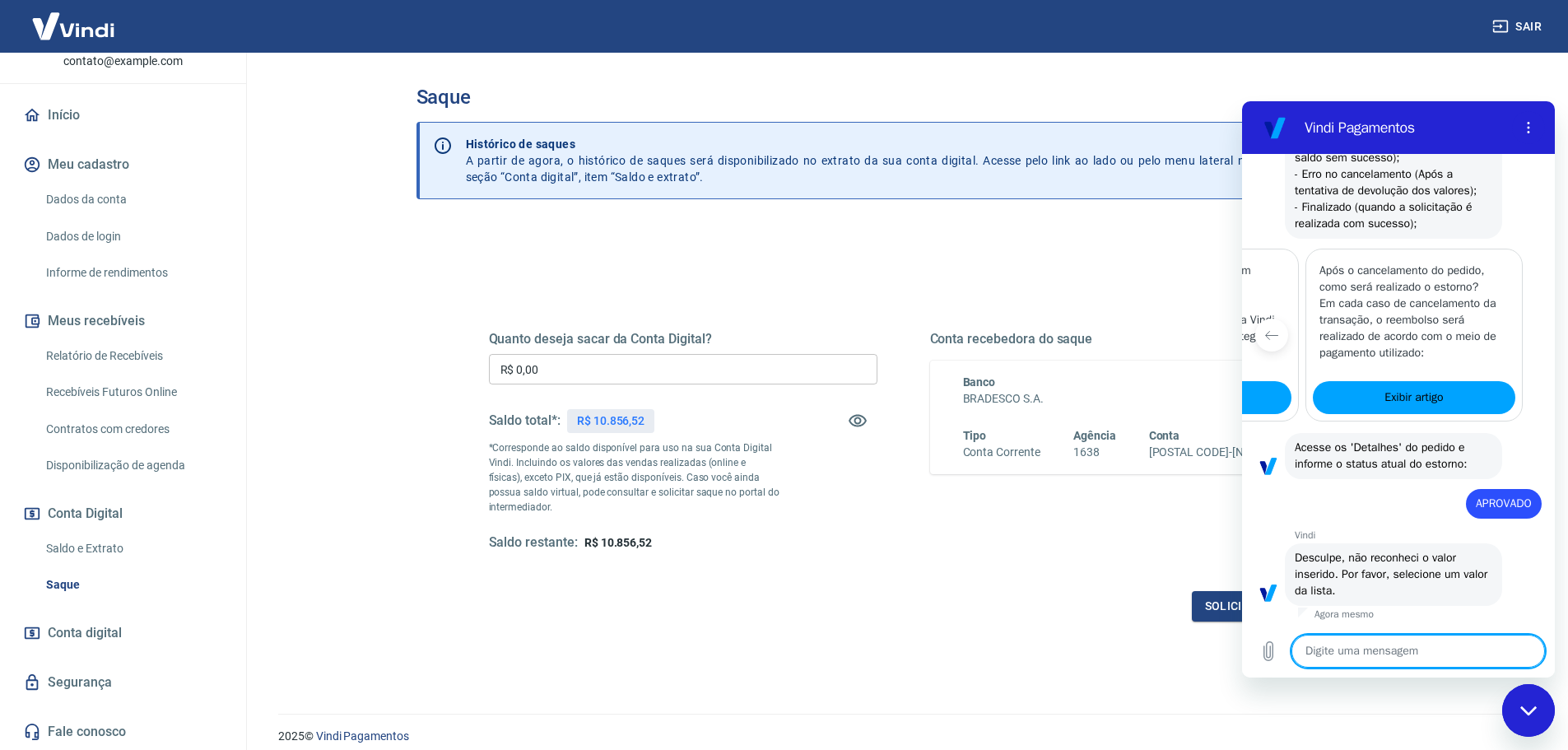 click at bounding box center [1418, 651] 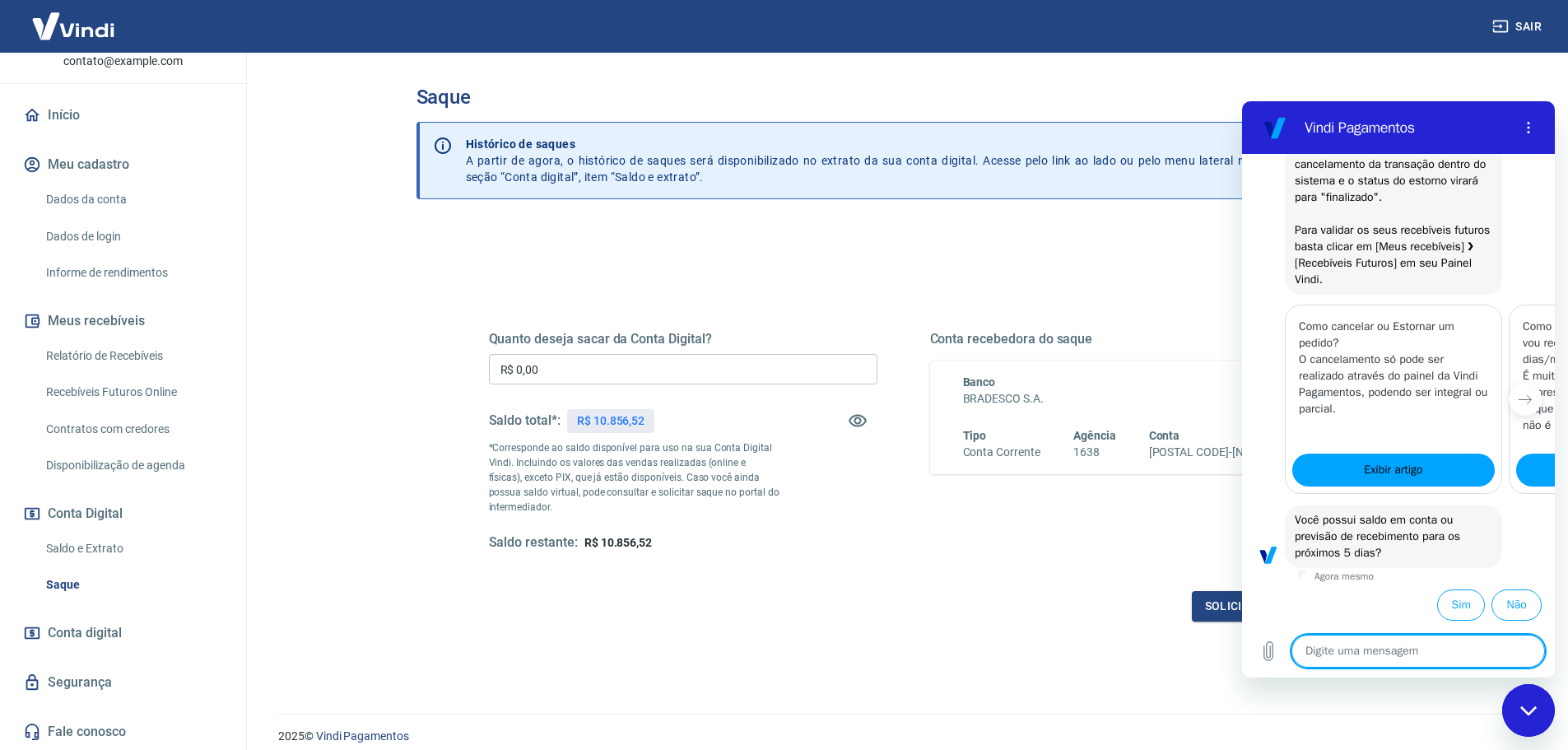 scroll, scrollTop: 1712, scrollLeft: 0, axis: vertical 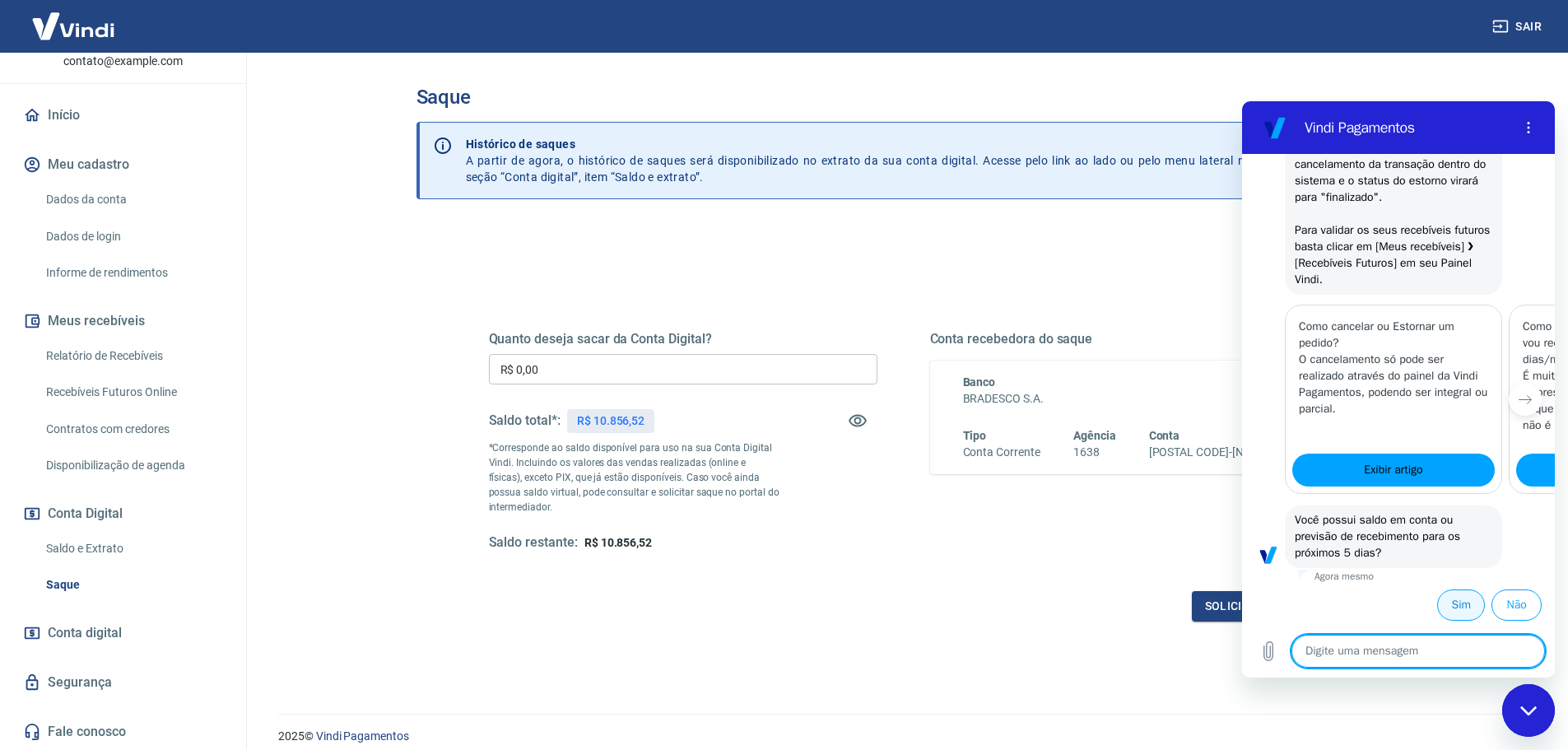 click on "Sim" at bounding box center [1461, 605] 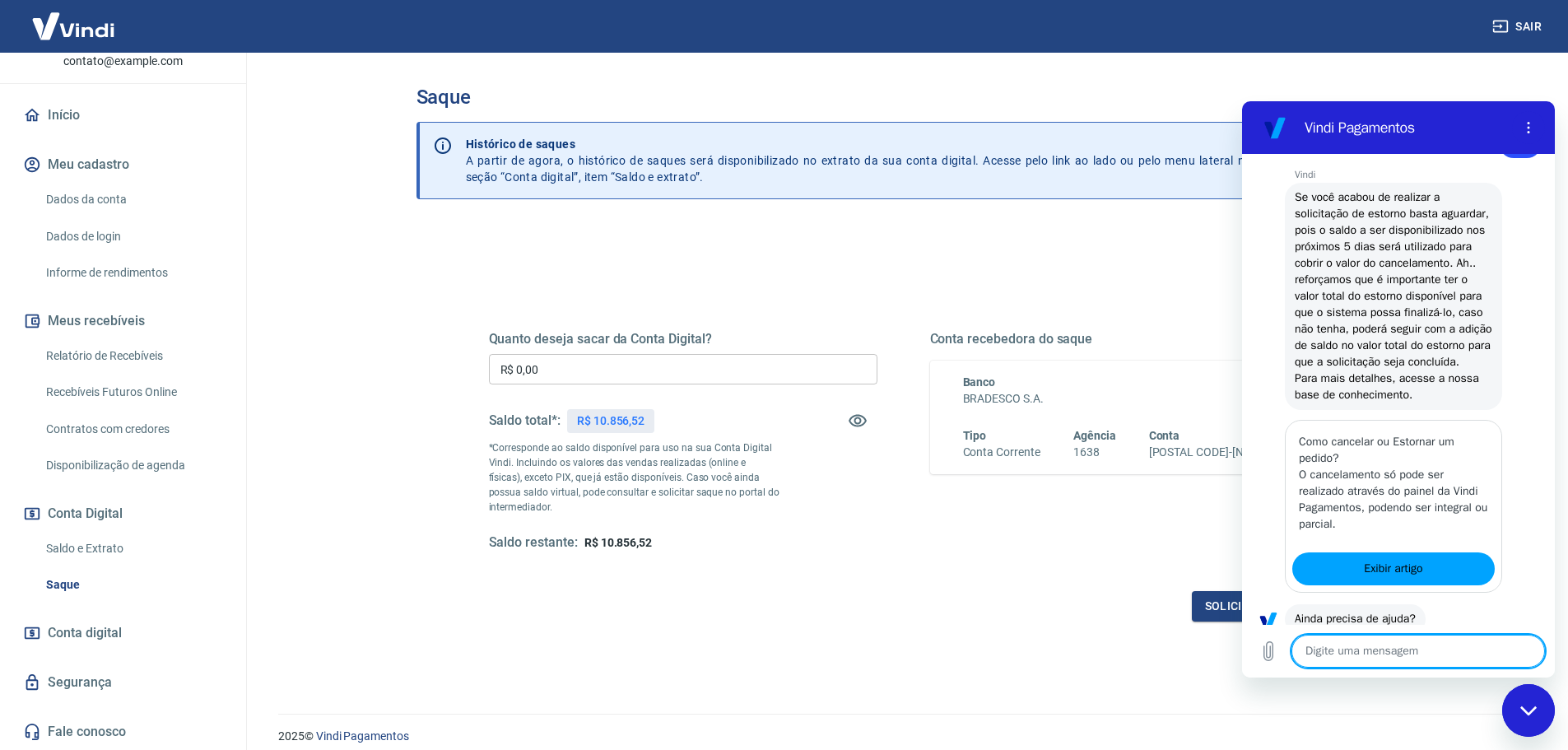 scroll, scrollTop: 2260, scrollLeft: 0, axis: vertical 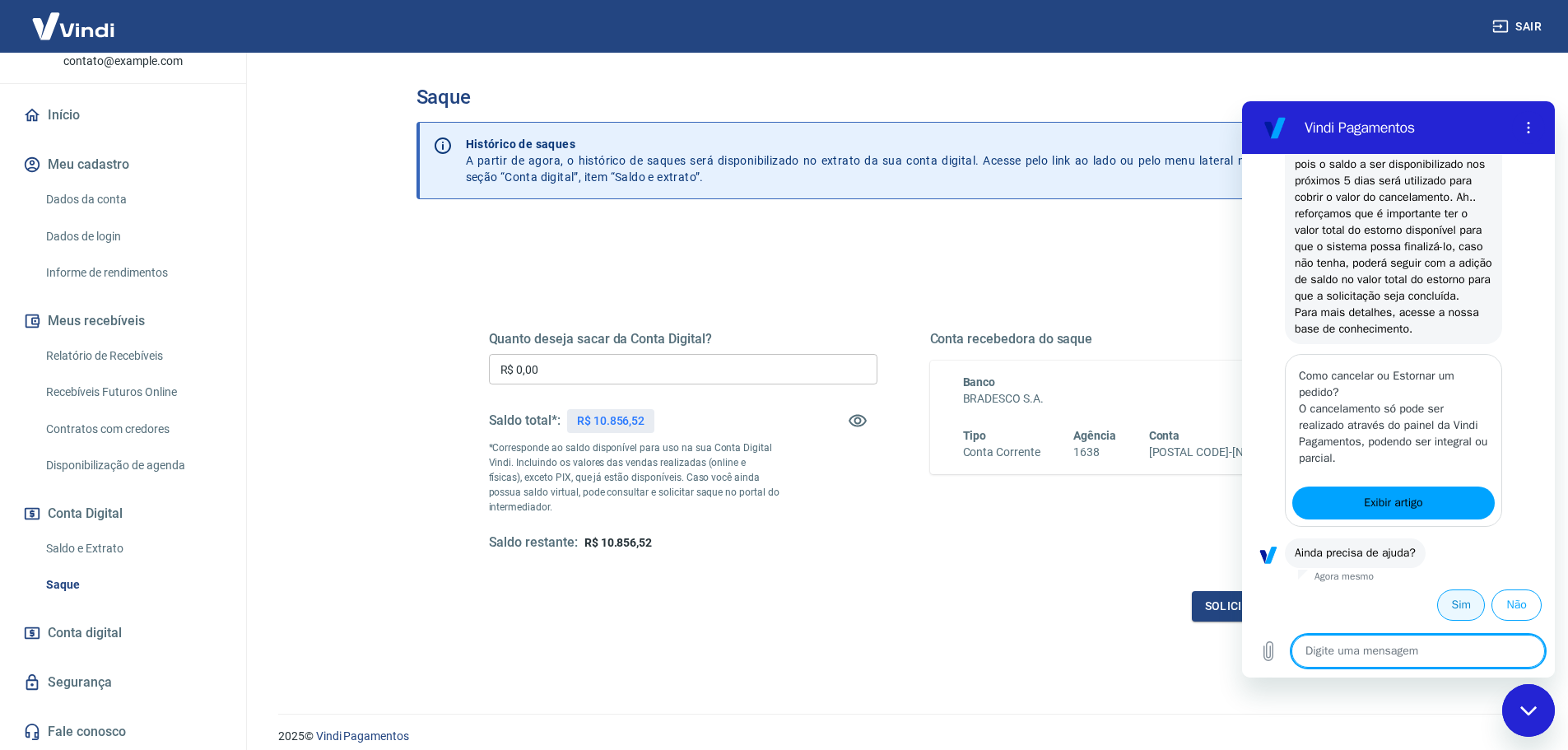 click on "Sim" at bounding box center (1461, 605) 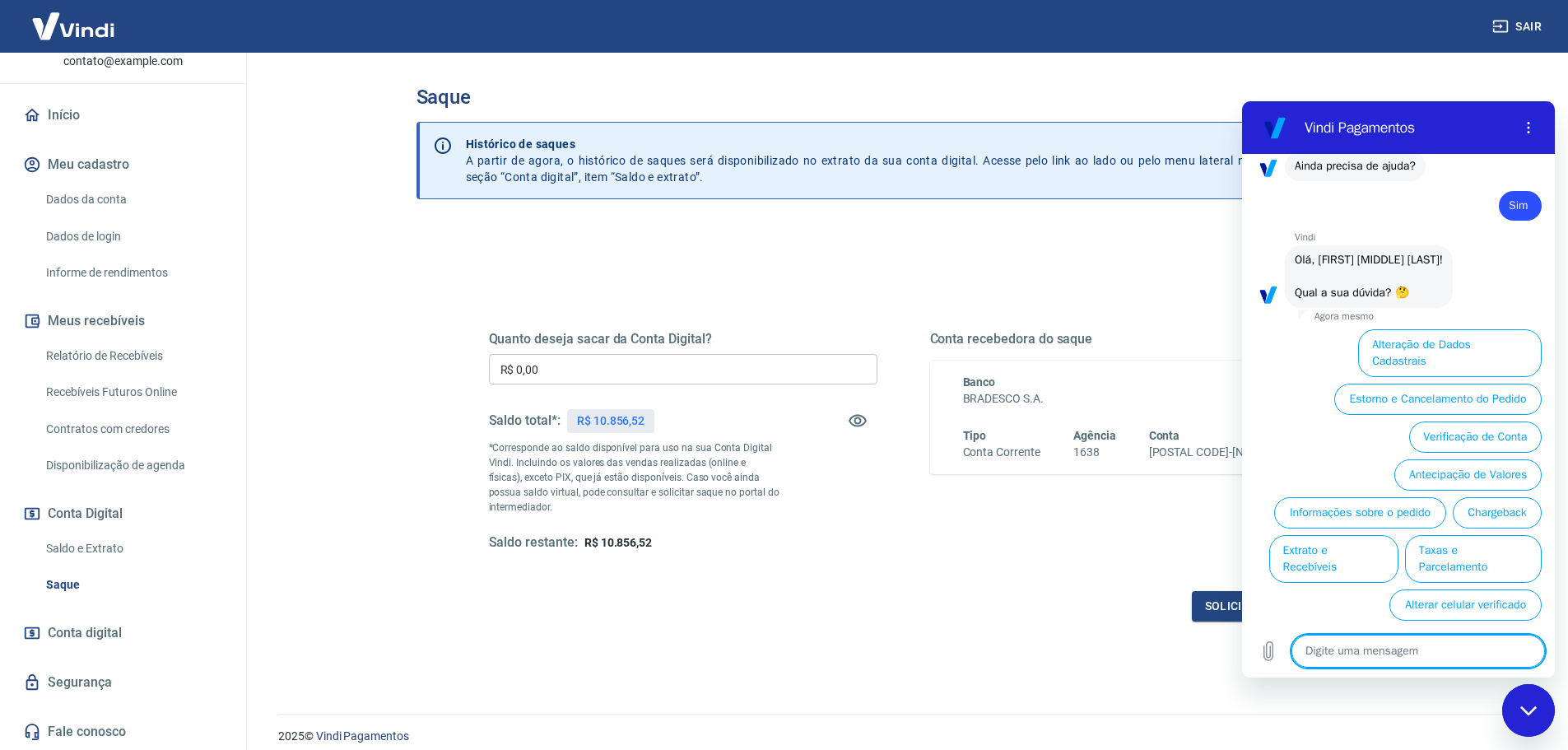 scroll, scrollTop: 2652, scrollLeft: 0, axis: vertical 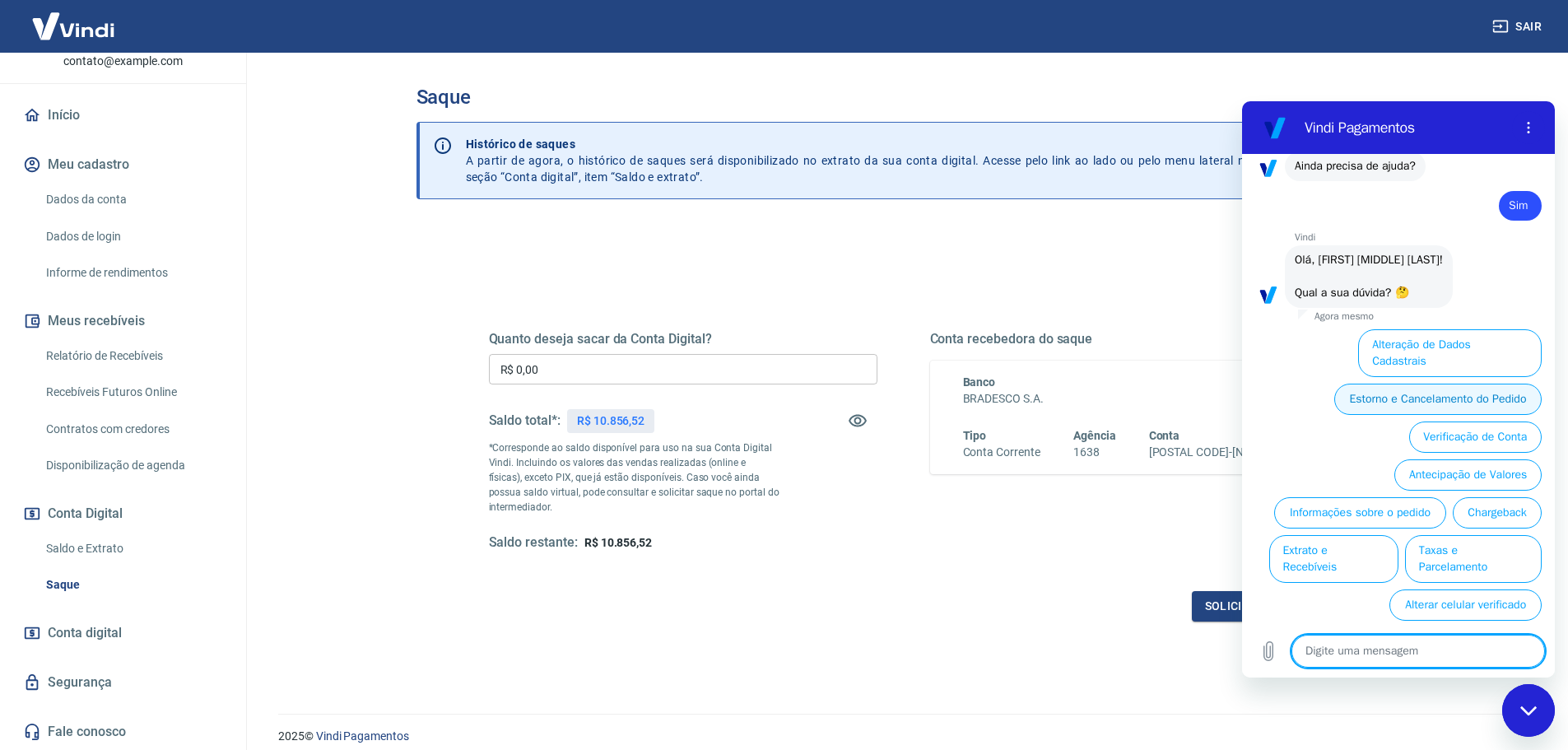 click on "Estorno e Cancelamento do Pedido" at bounding box center [1438, 399] 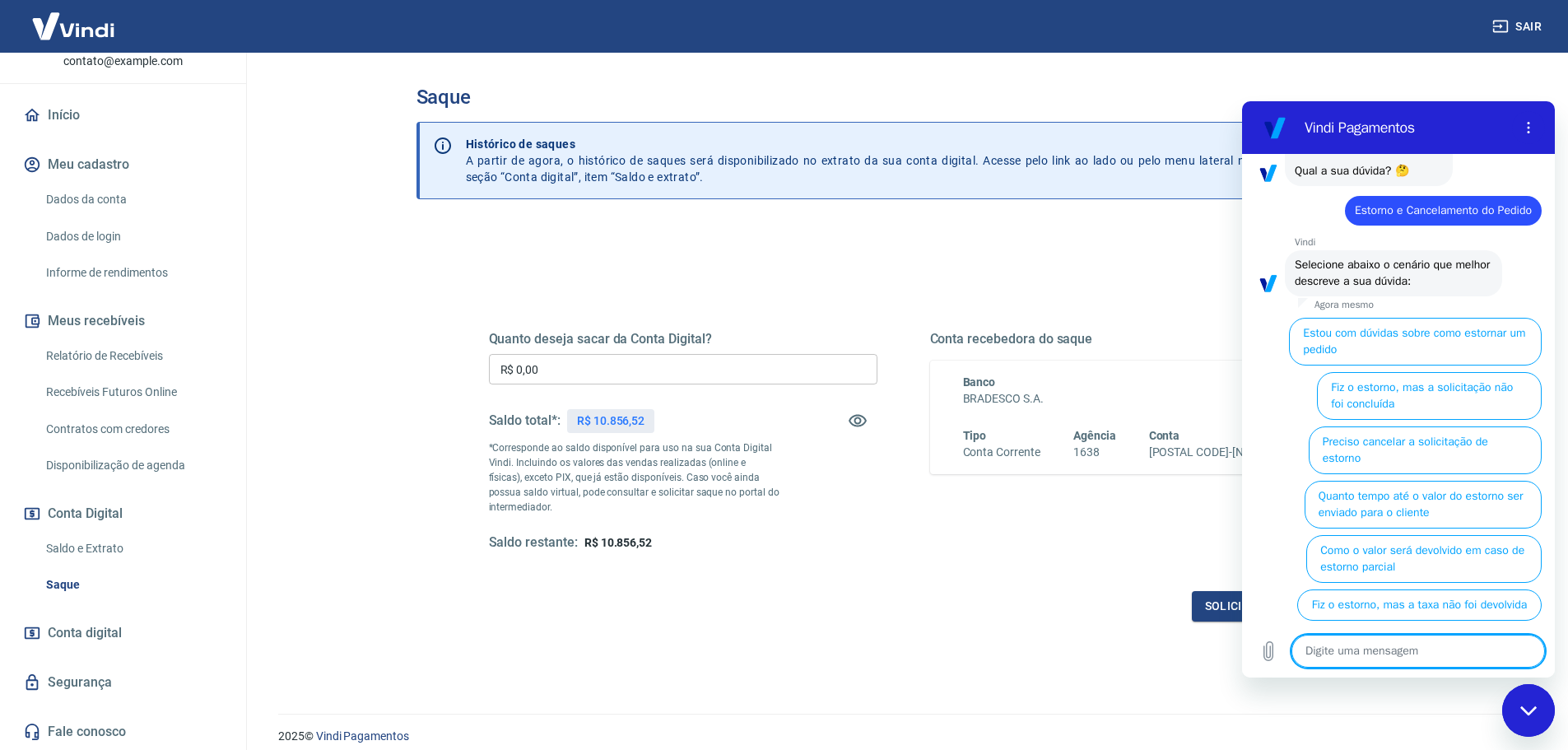 scroll, scrollTop: 2752, scrollLeft: 0, axis: vertical 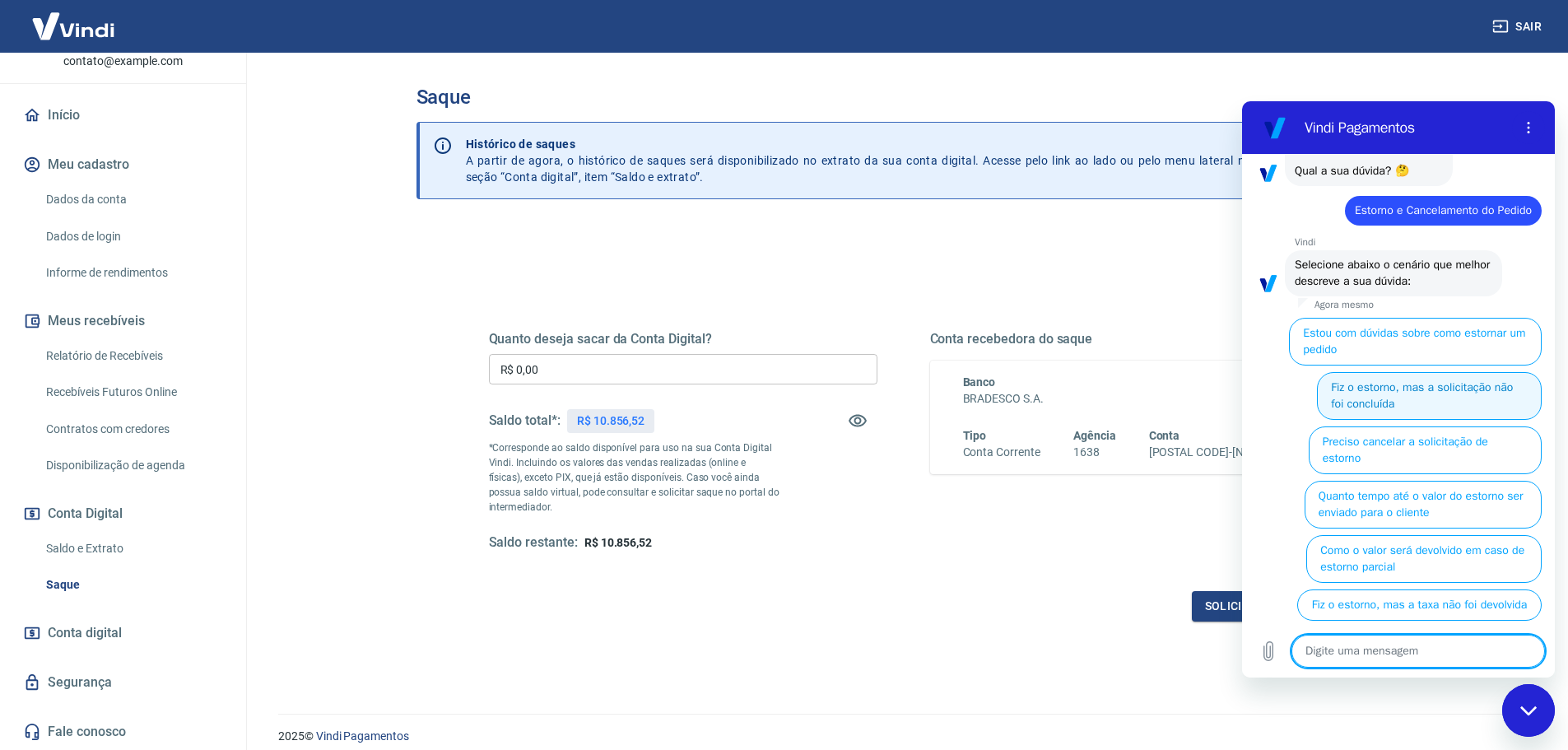 click on "Fiz o estorno, mas a solicitação não foi concluída" at bounding box center (1429, 396) 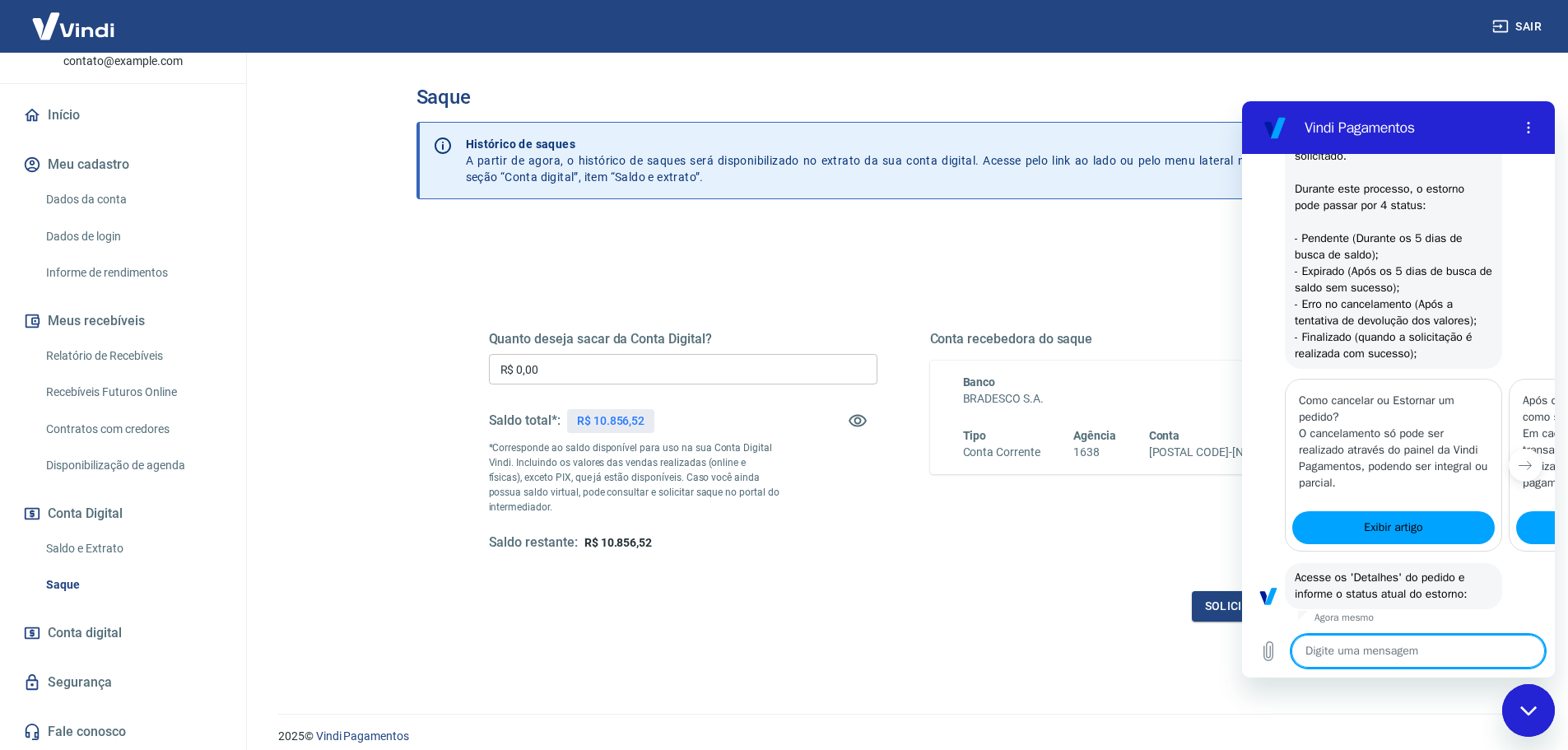 scroll, scrollTop: 3281, scrollLeft: 0, axis: vertical 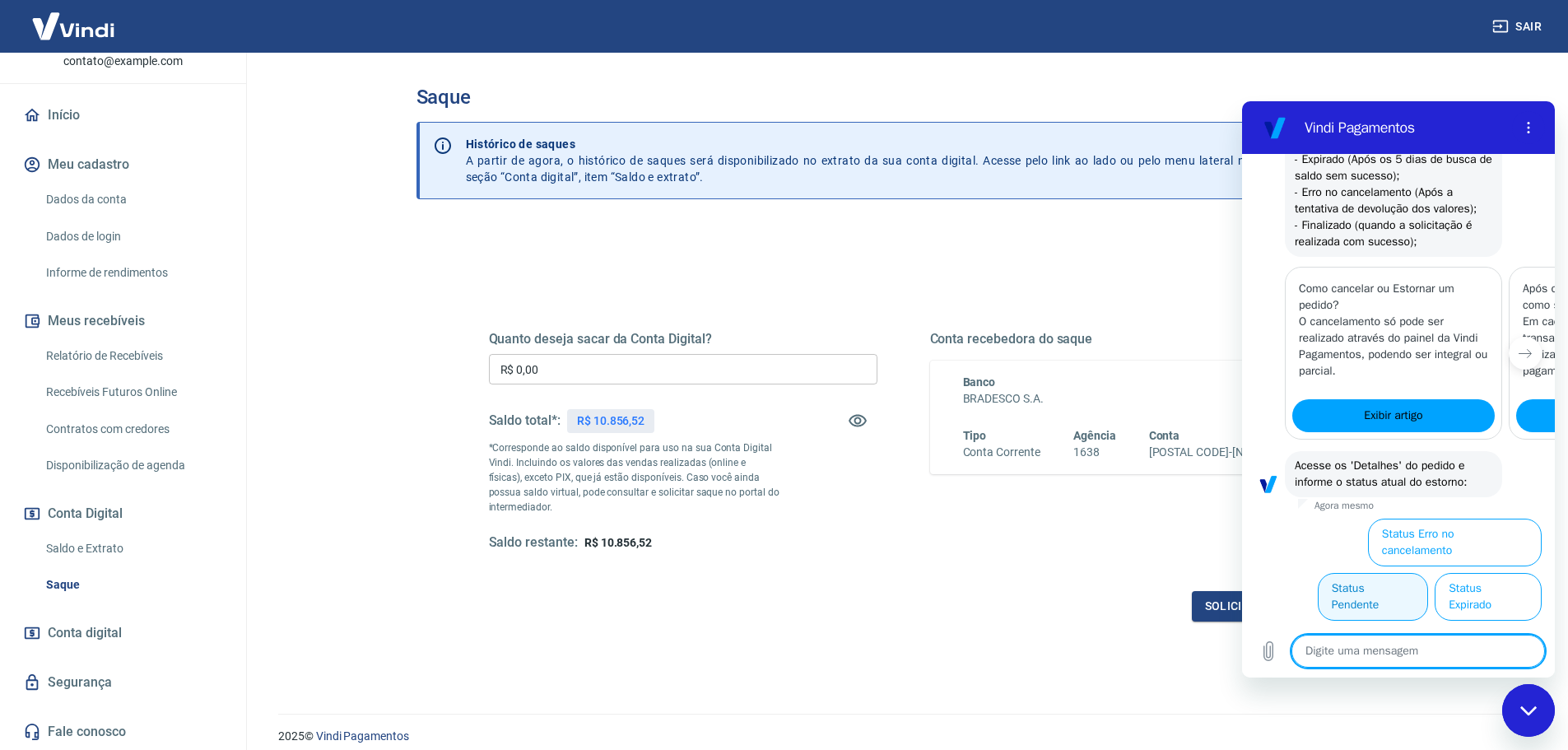 click on "Status Pendente" at bounding box center (1373, 597) 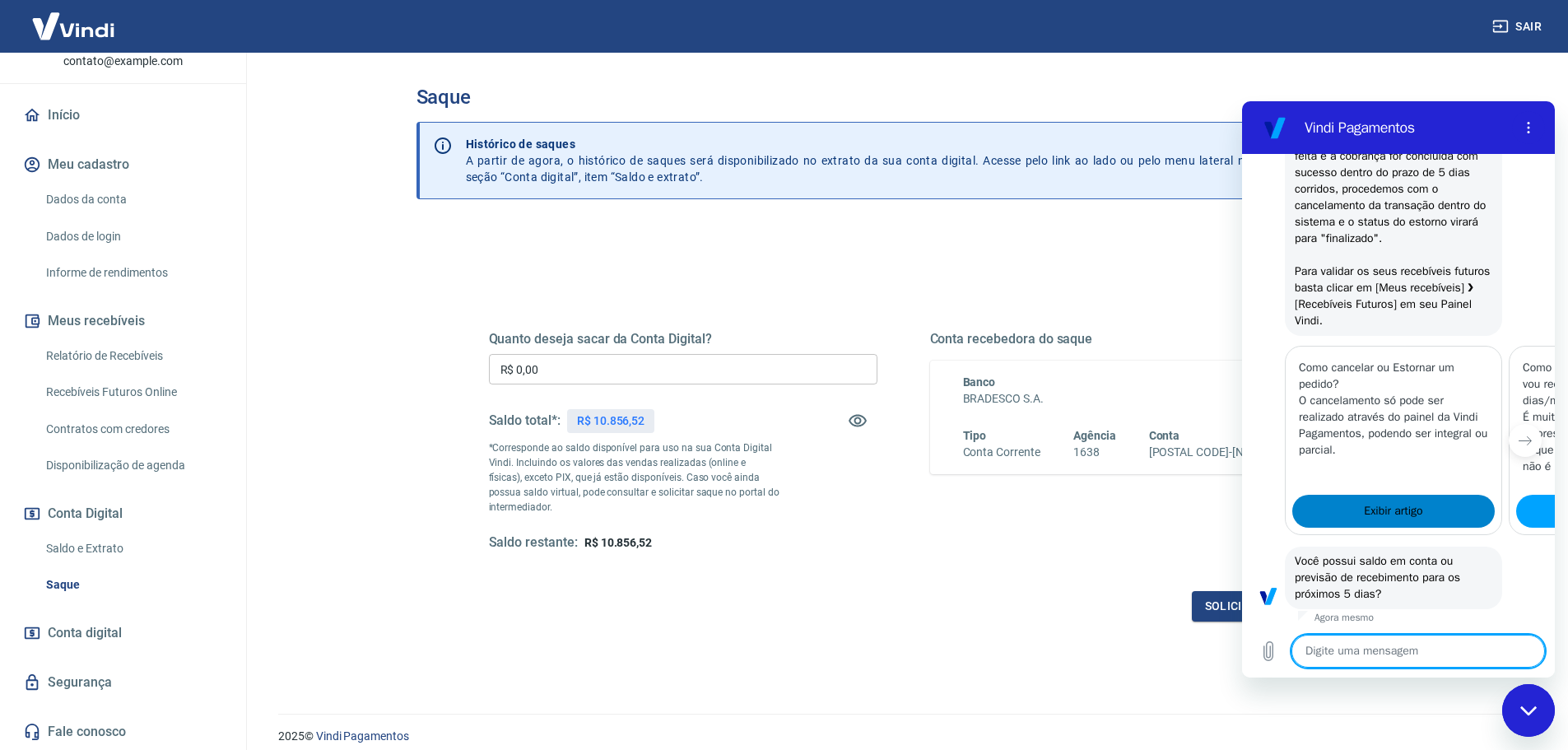 scroll, scrollTop: 4203, scrollLeft: 0, axis: vertical 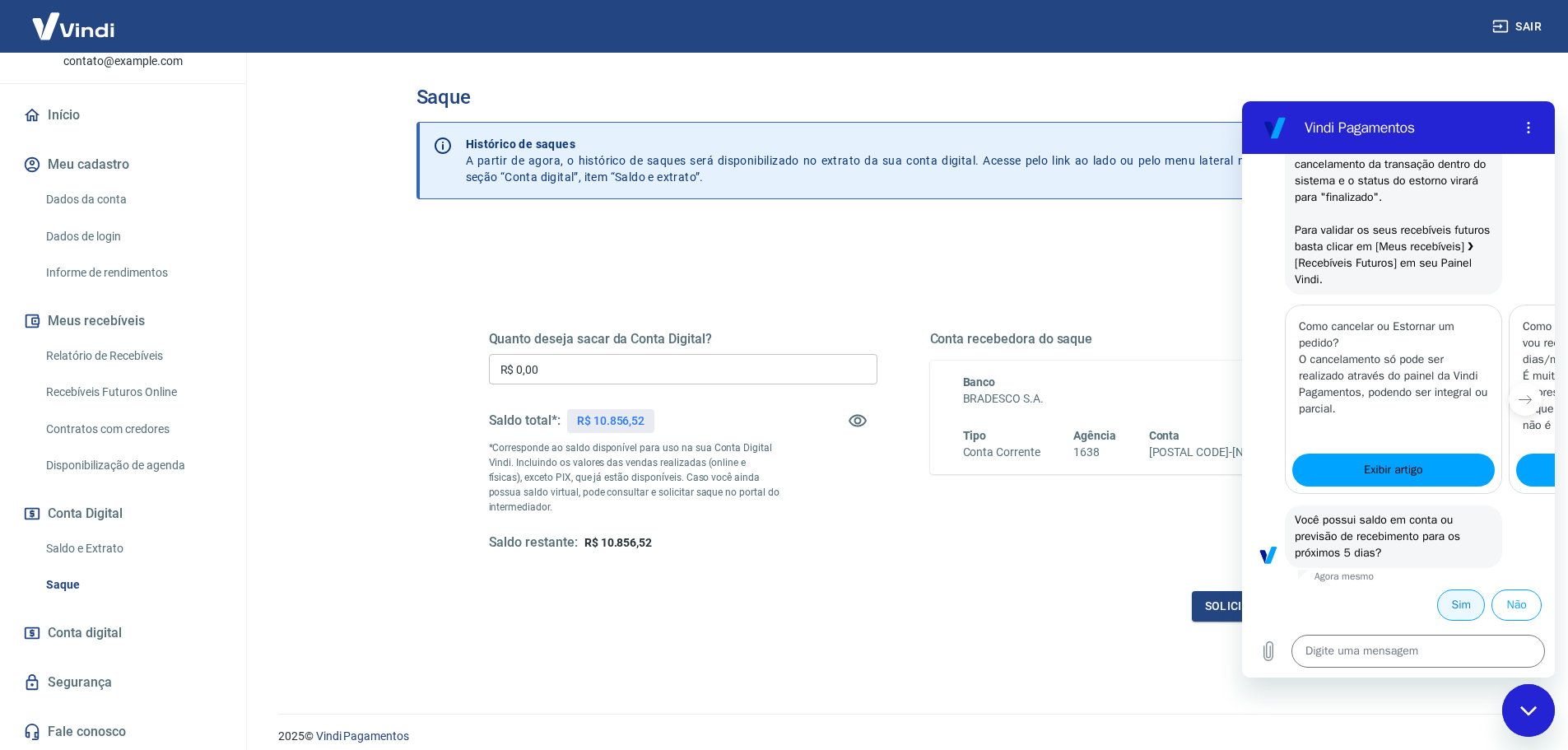 click on "Sim" at bounding box center [1461, 605] 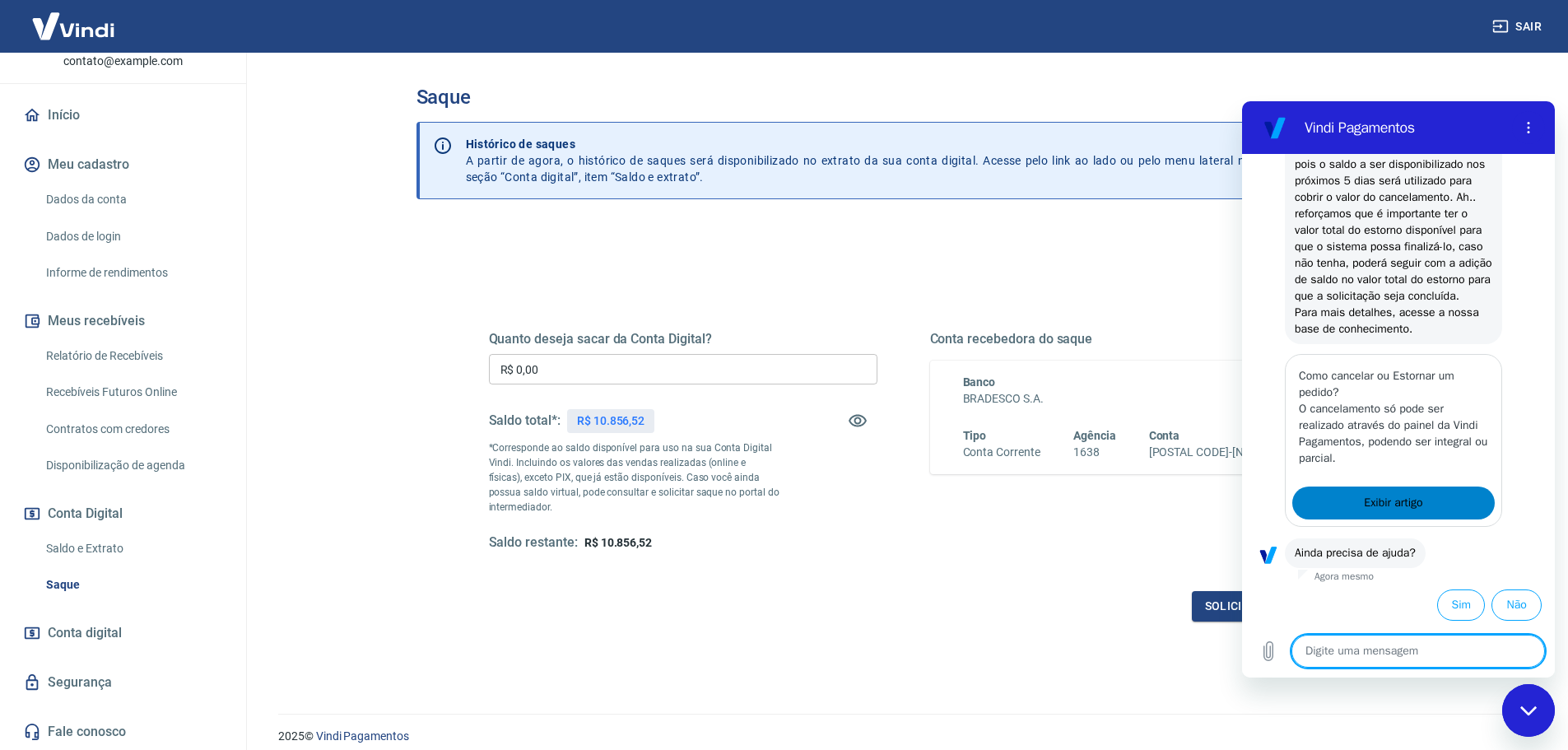 scroll, scrollTop: 4751, scrollLeft: 0, axis: vertical 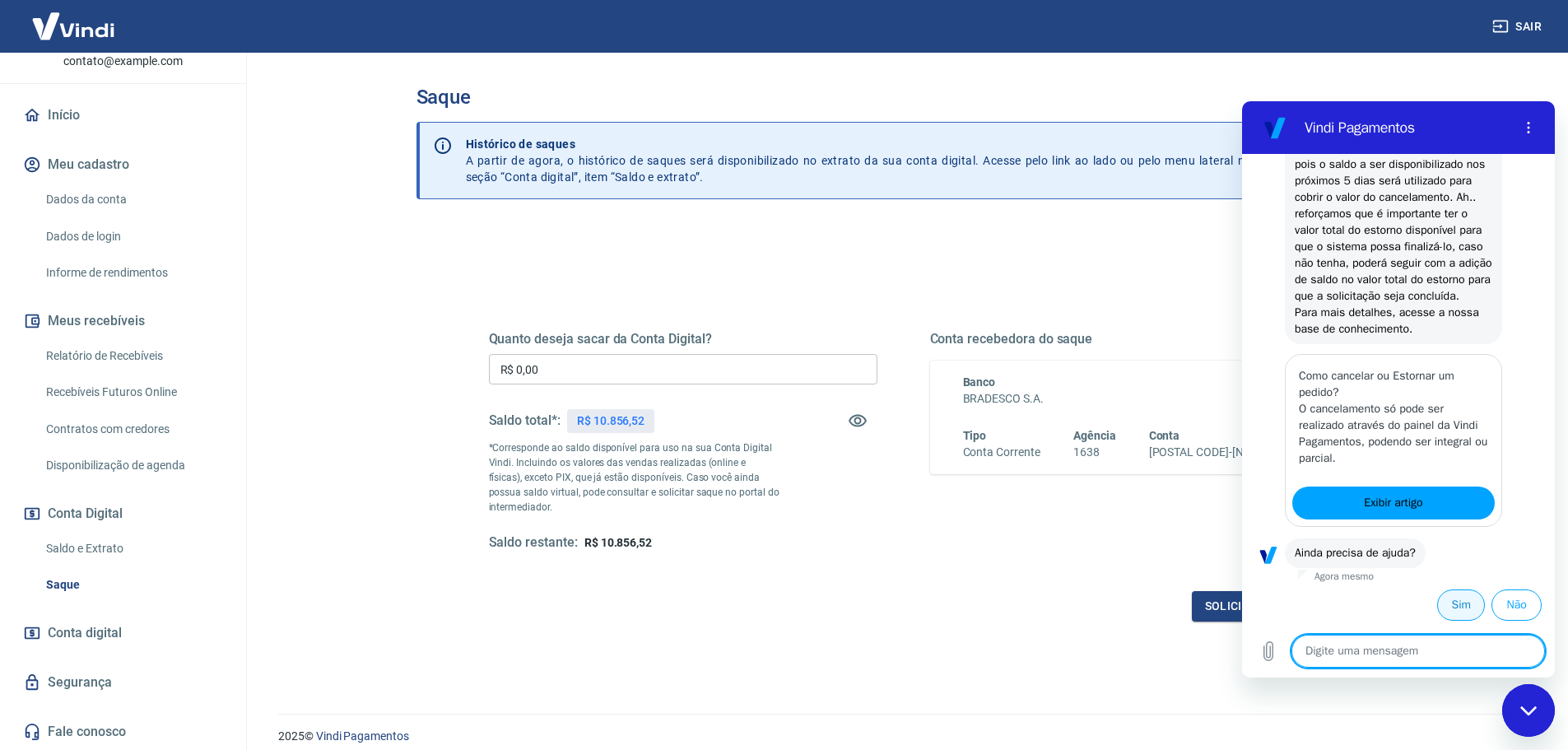 click on "Sim" at bounding box center (1461, 605) 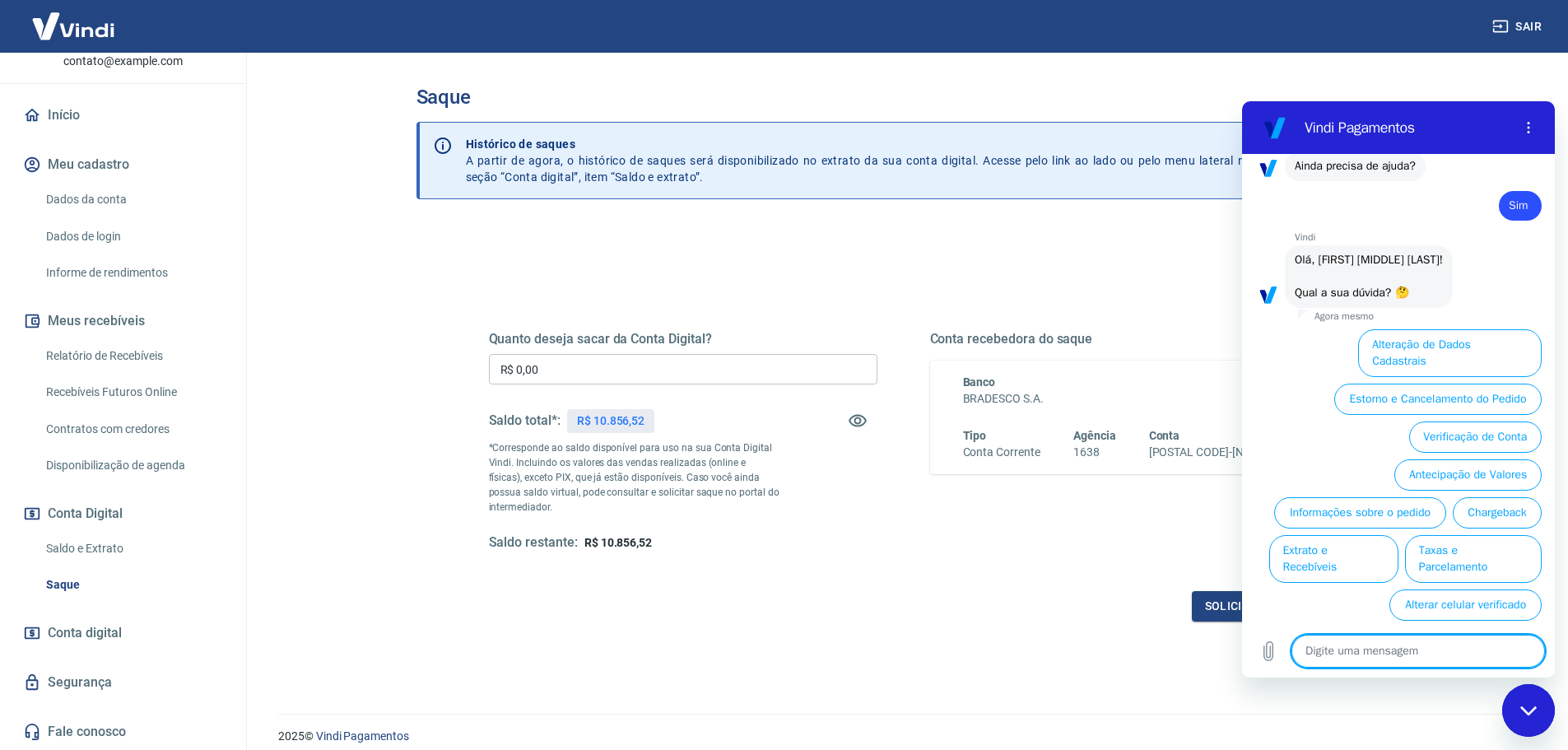 scroll, scrollTop: 5143, scrollLeft: 0, axis: vertical 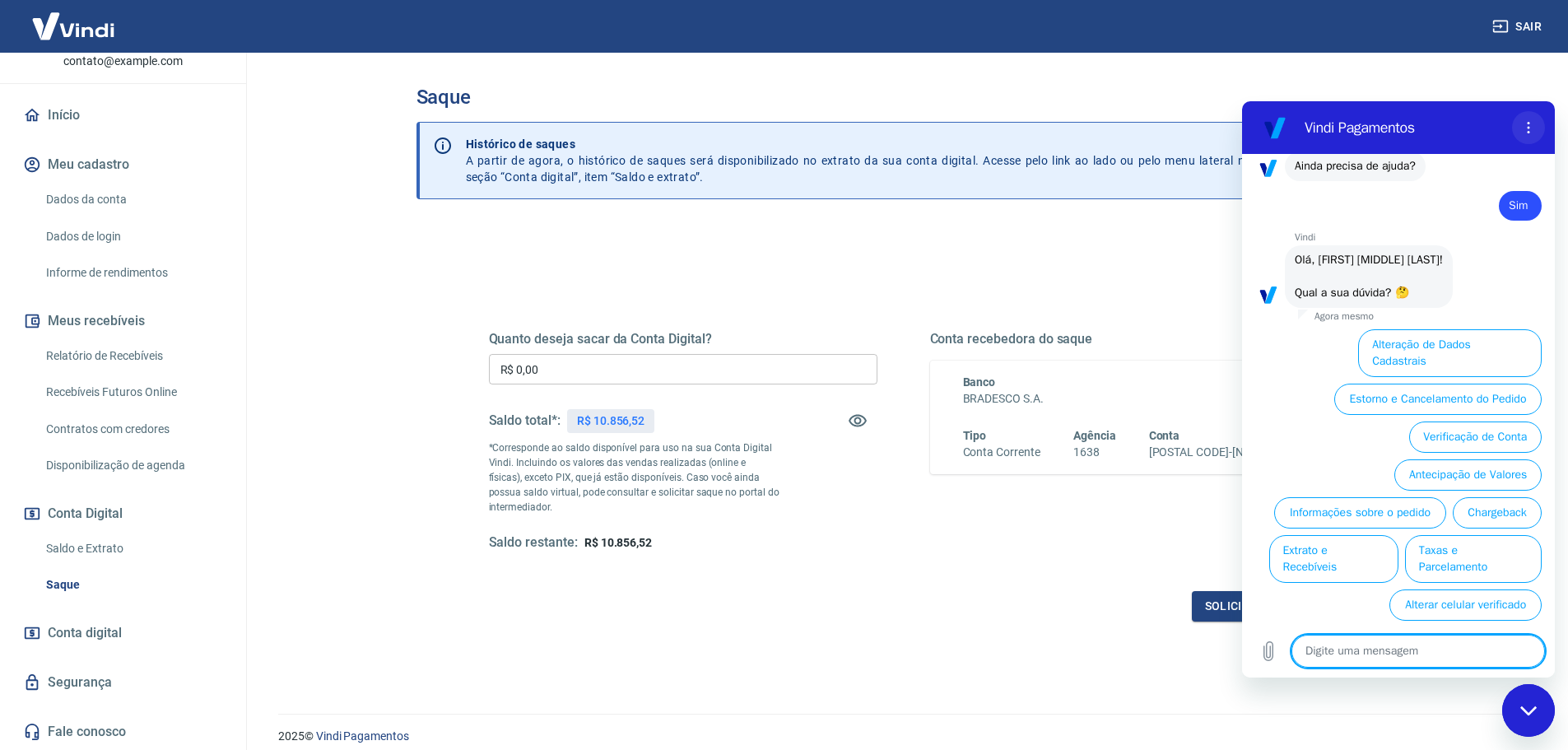 click at bounding box center [1528, 128] 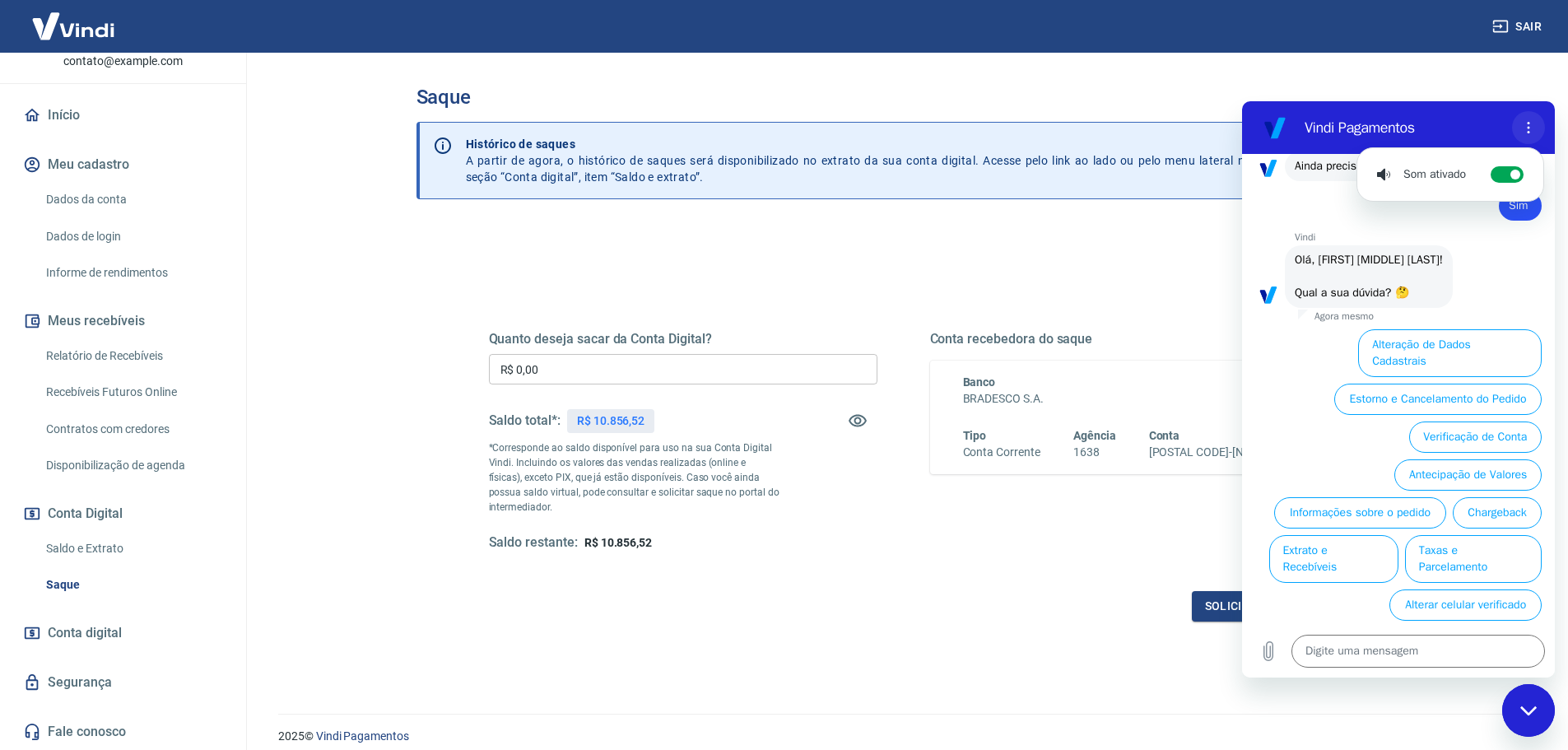 click at bounding box center [1528, 128] 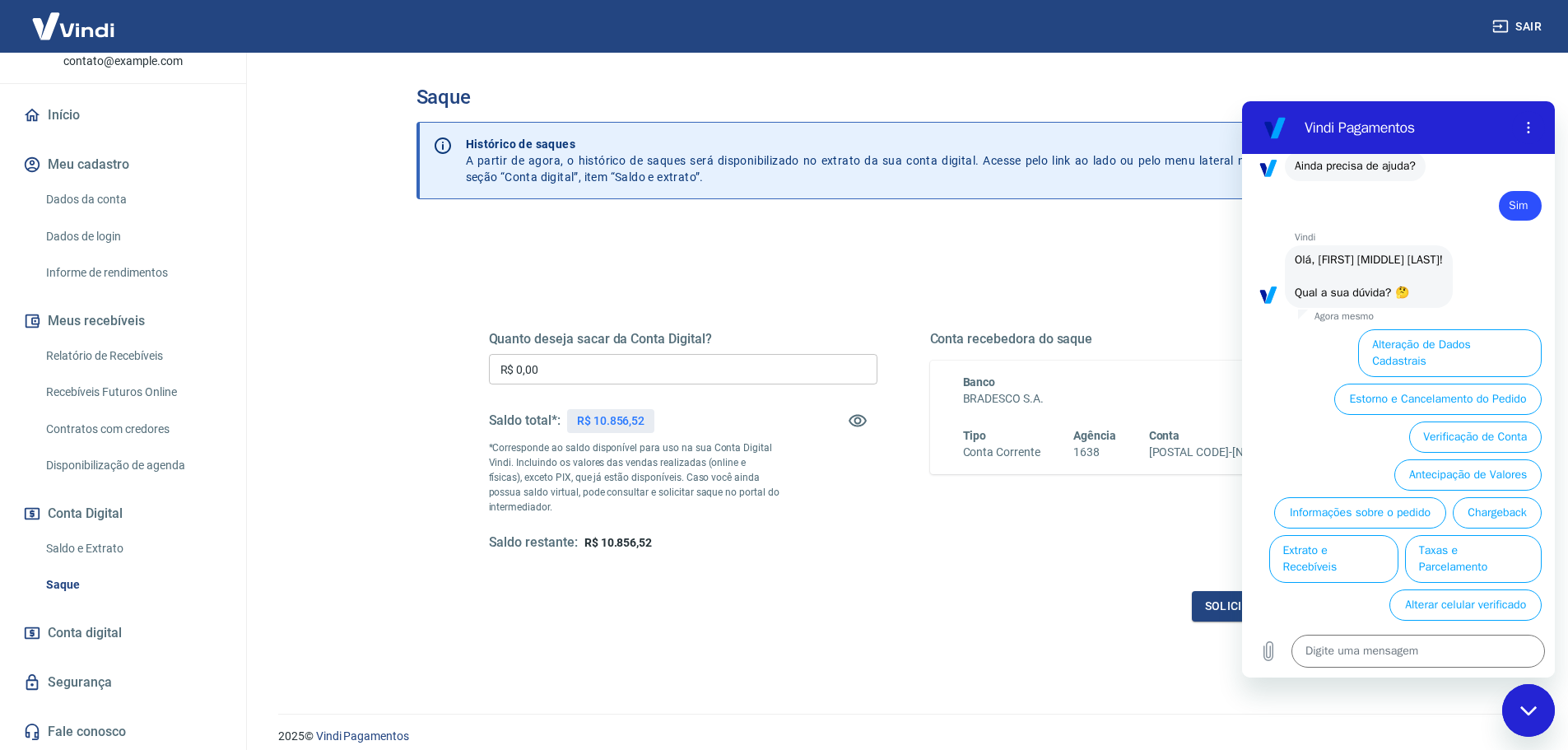 click 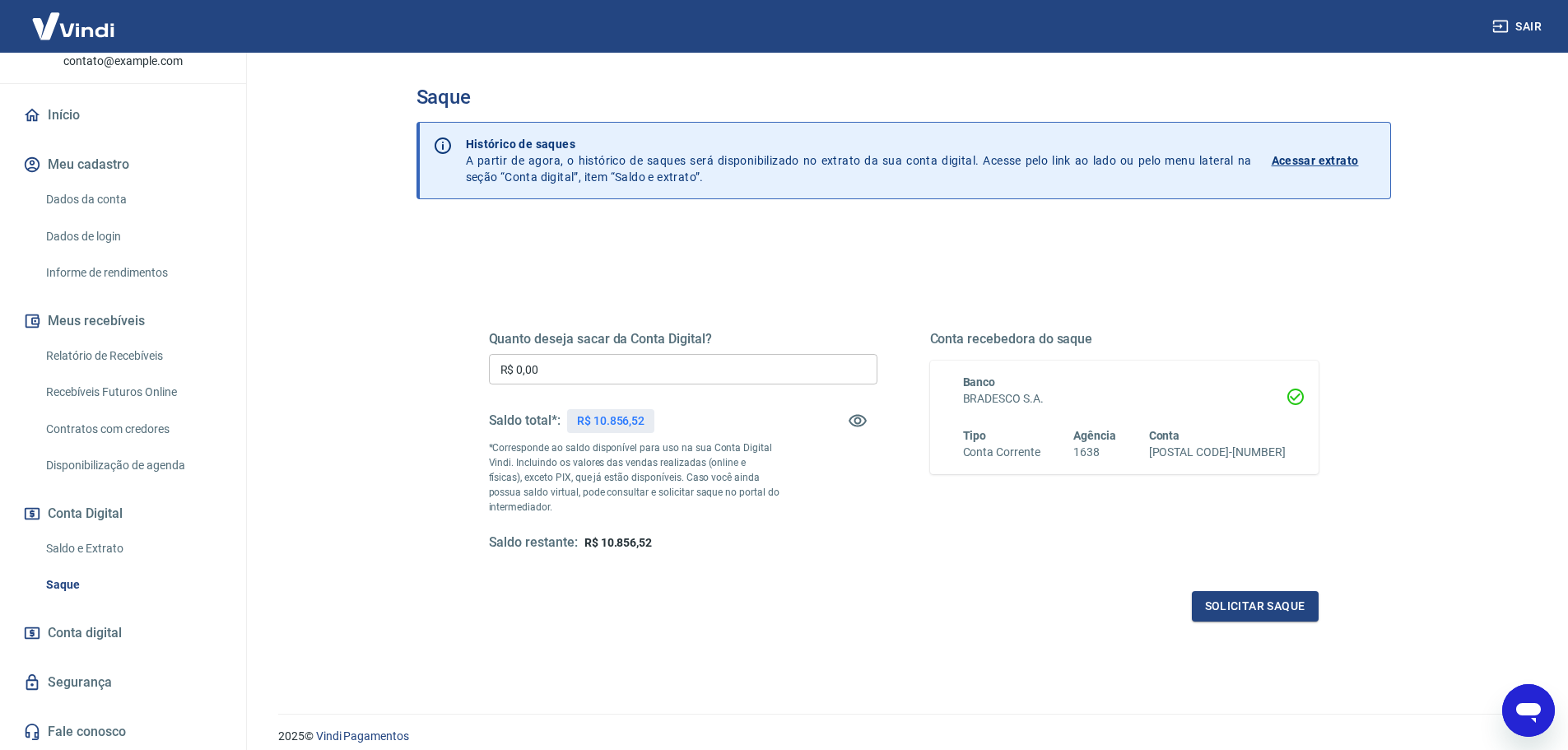 click 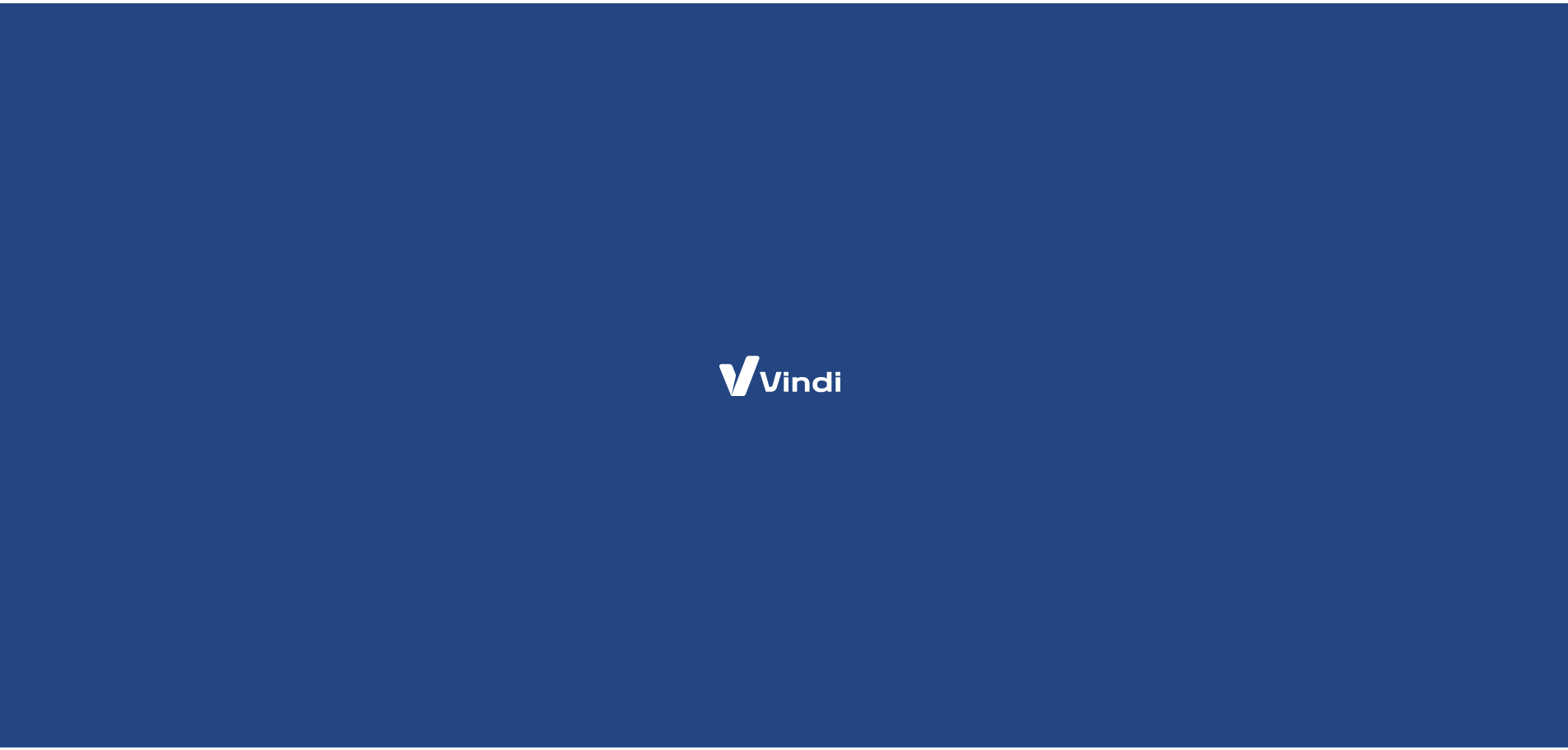scroll, scrollTop: 0, scrollLeft: 0, axis: both 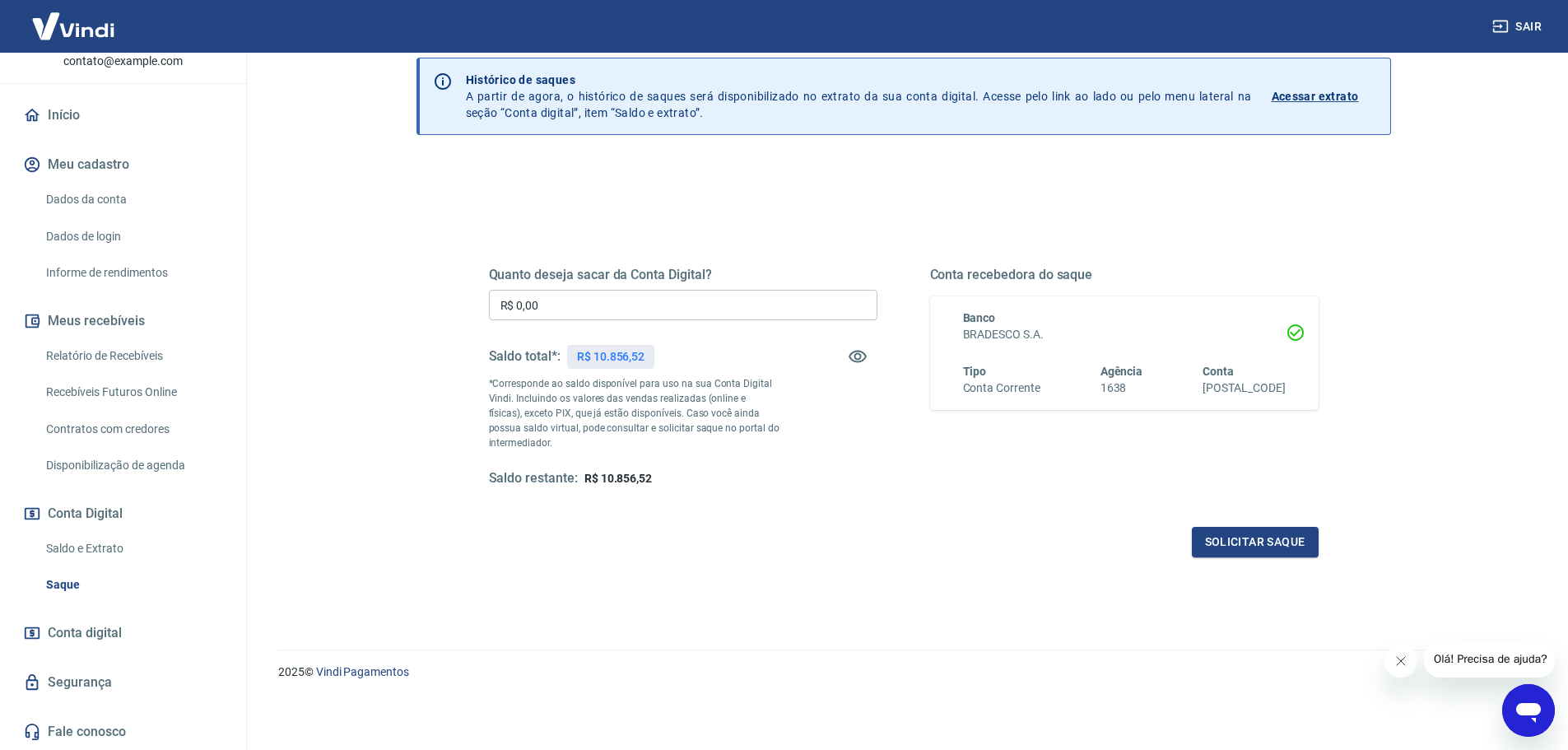 click on "Fale conosco" at bounding box center (123, 732) 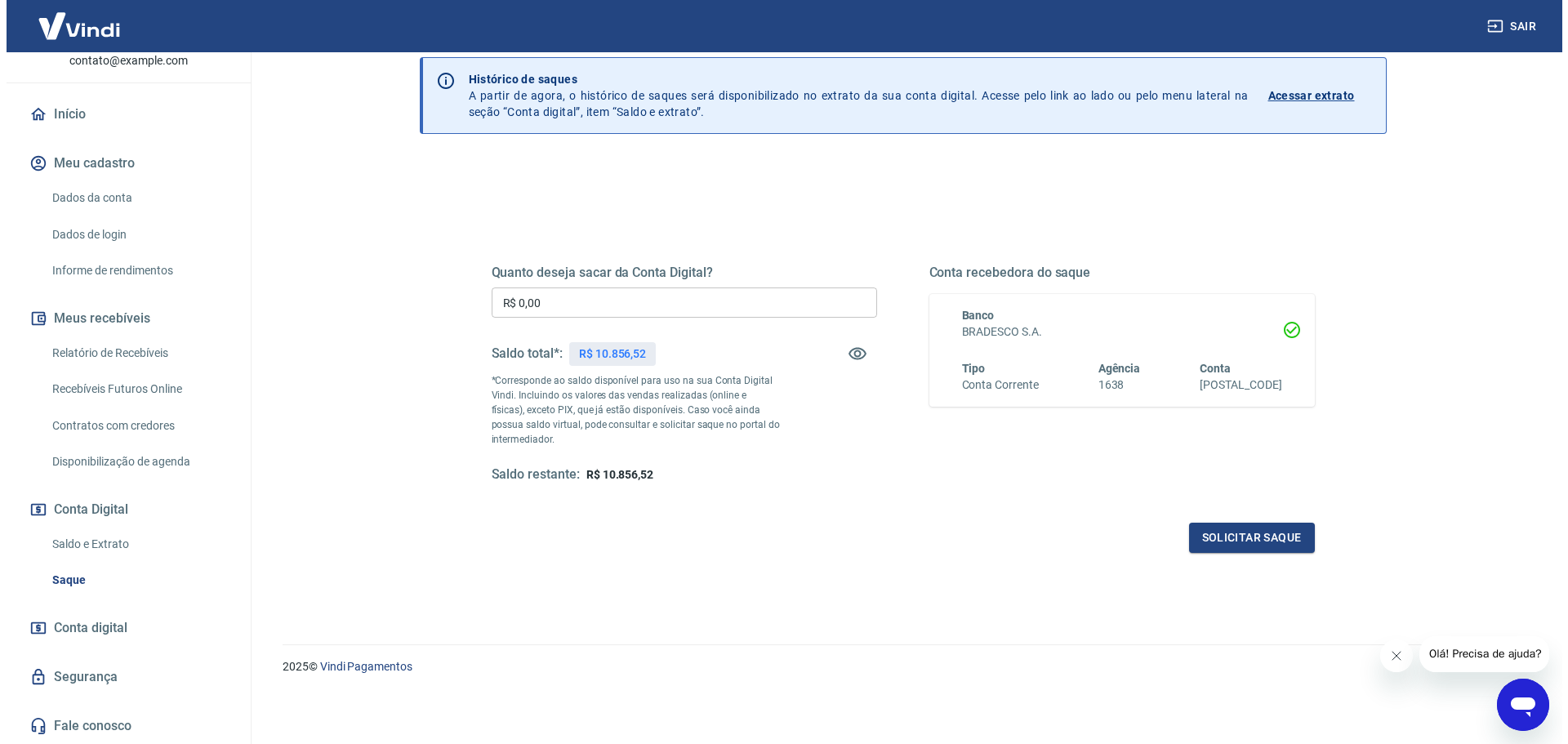 scroll, scrollTop: 0, scrollLeft: 0, axis: both 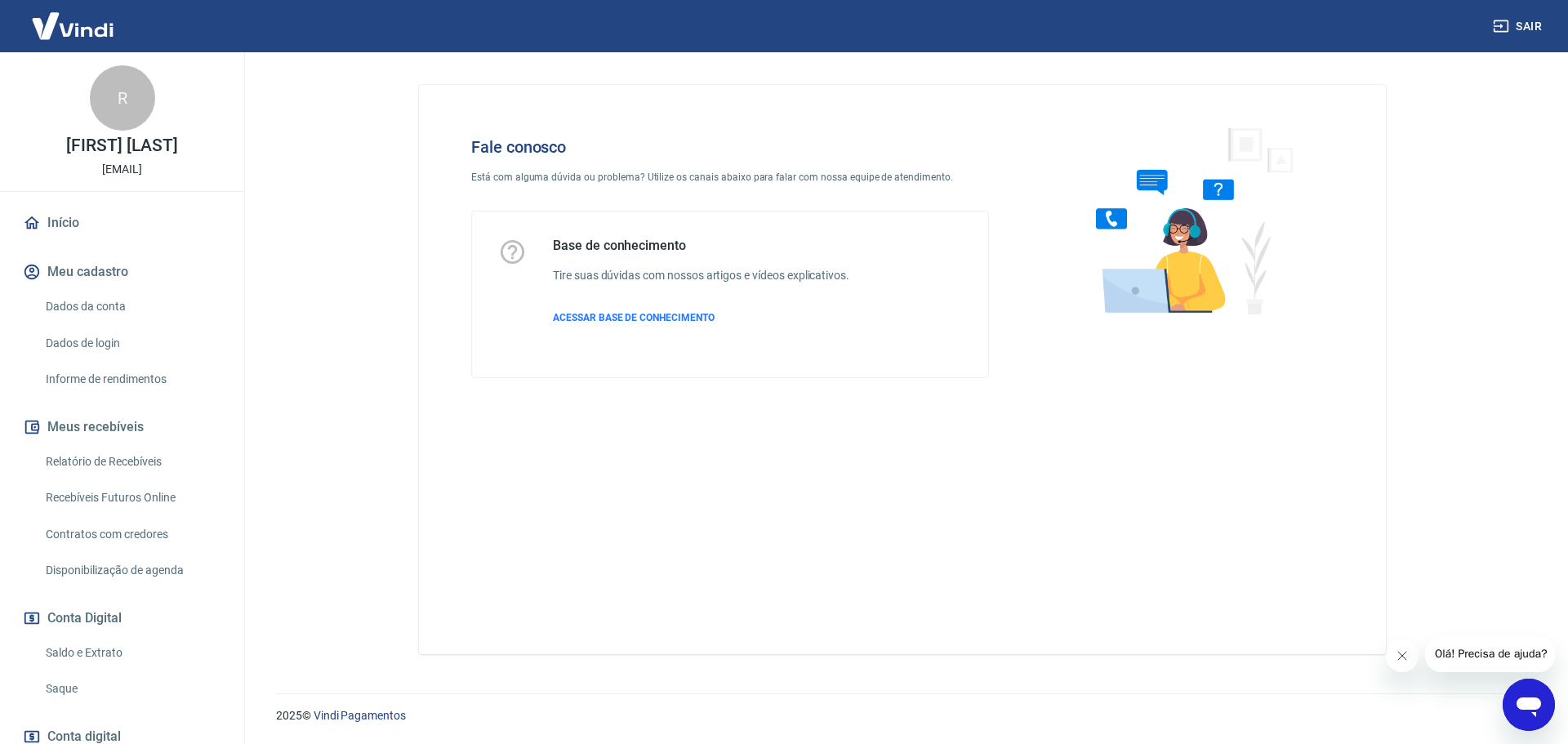 click 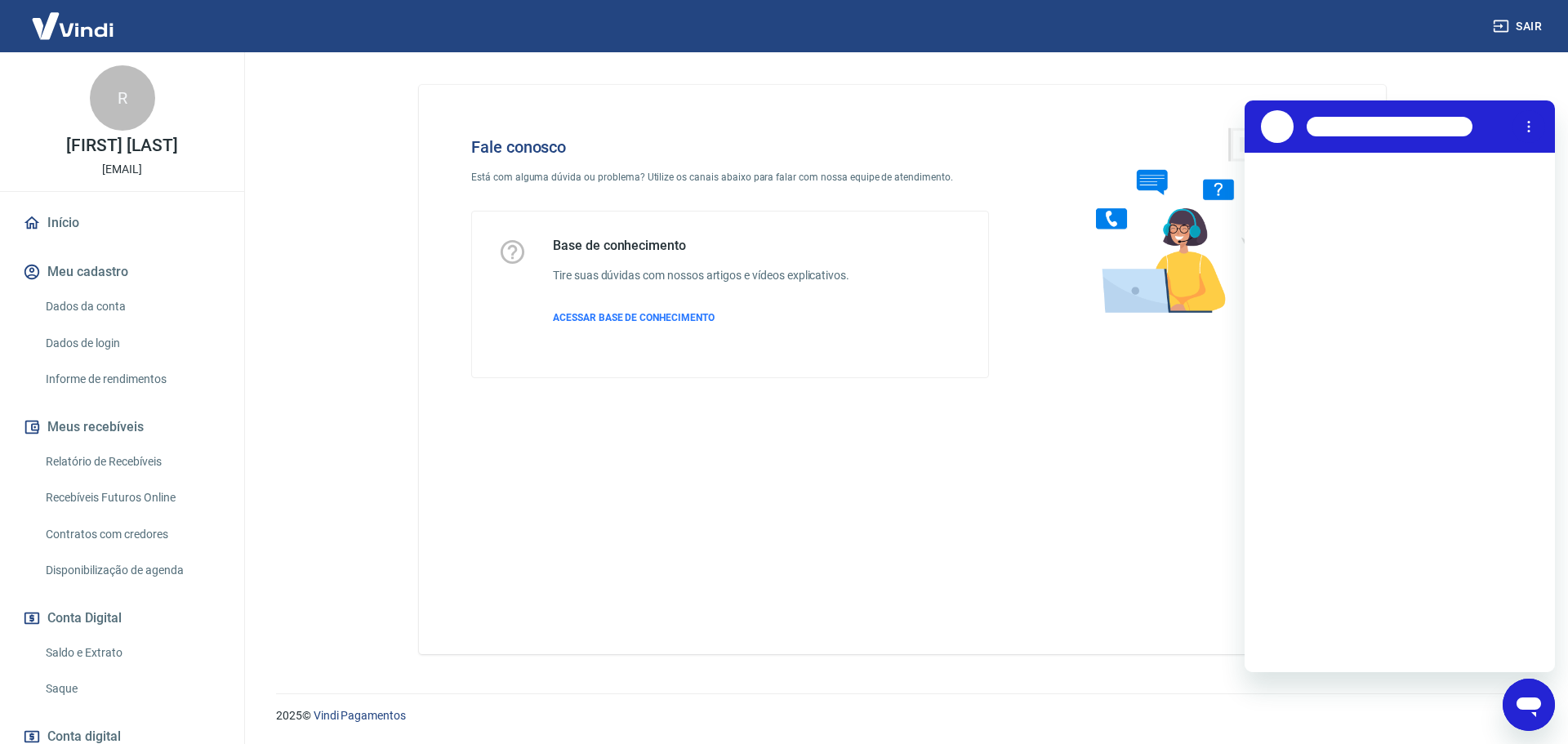 scroll, scrollTop: 0, scrollLeft: 0, axis: both 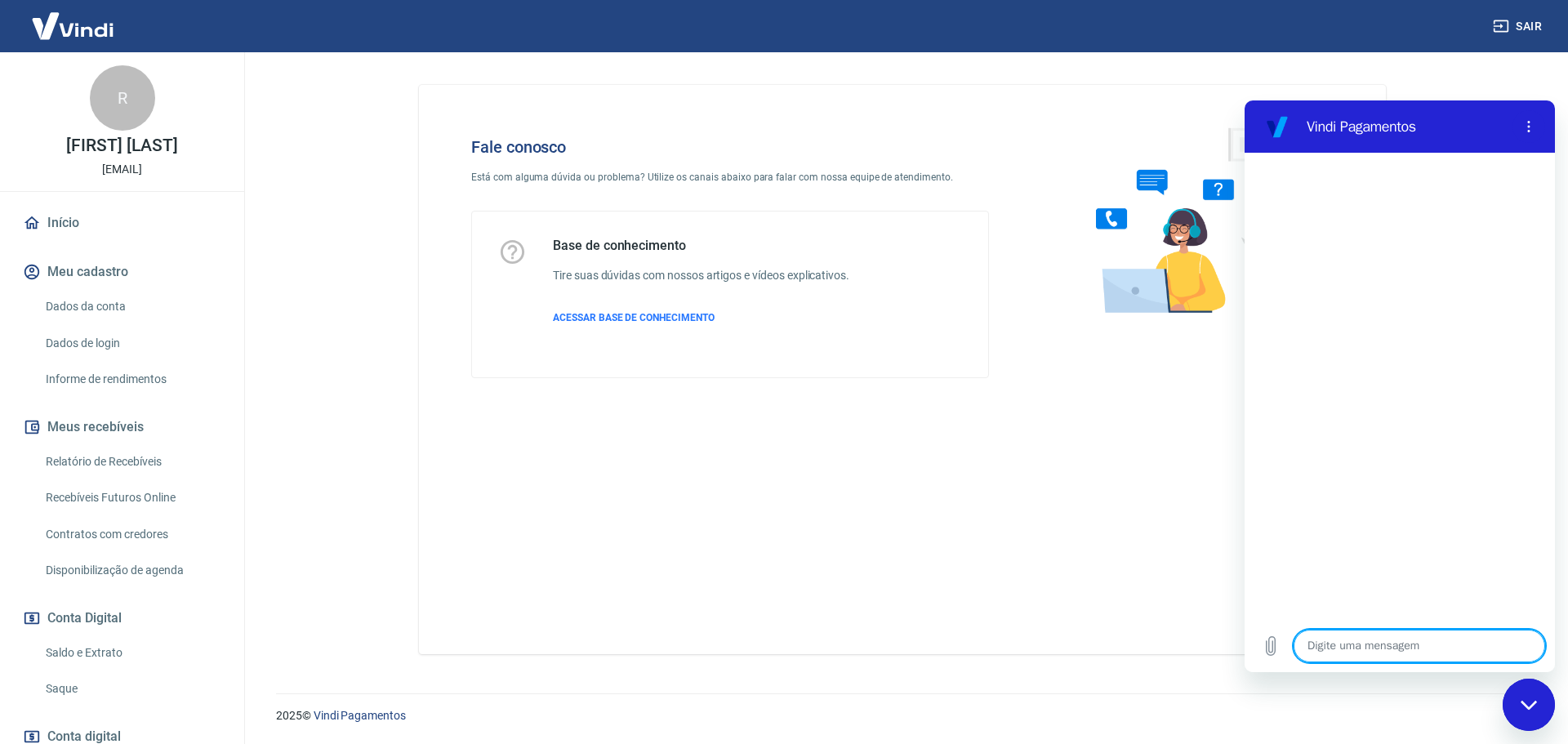 click at bounding box center [1419, 646] 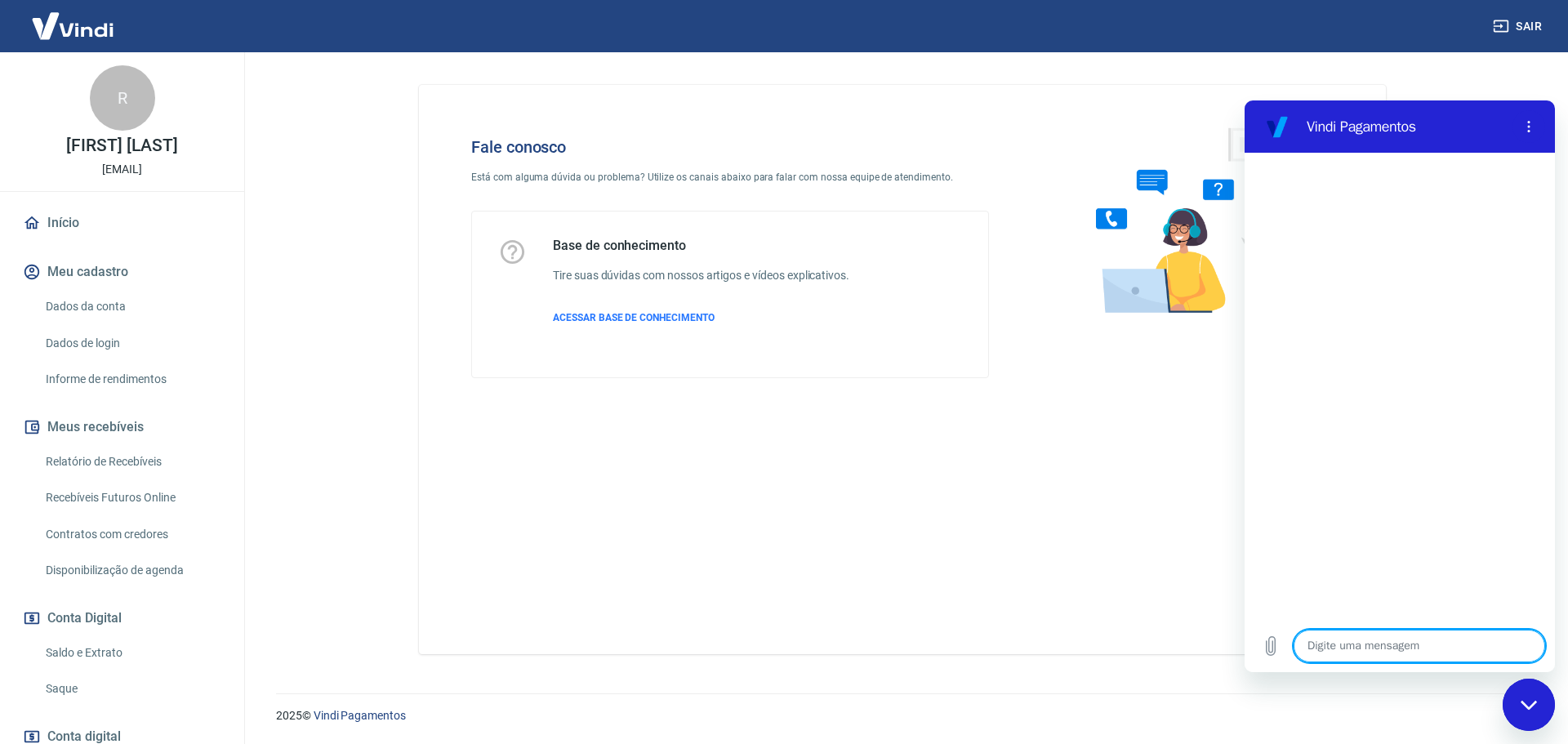 type on "P" 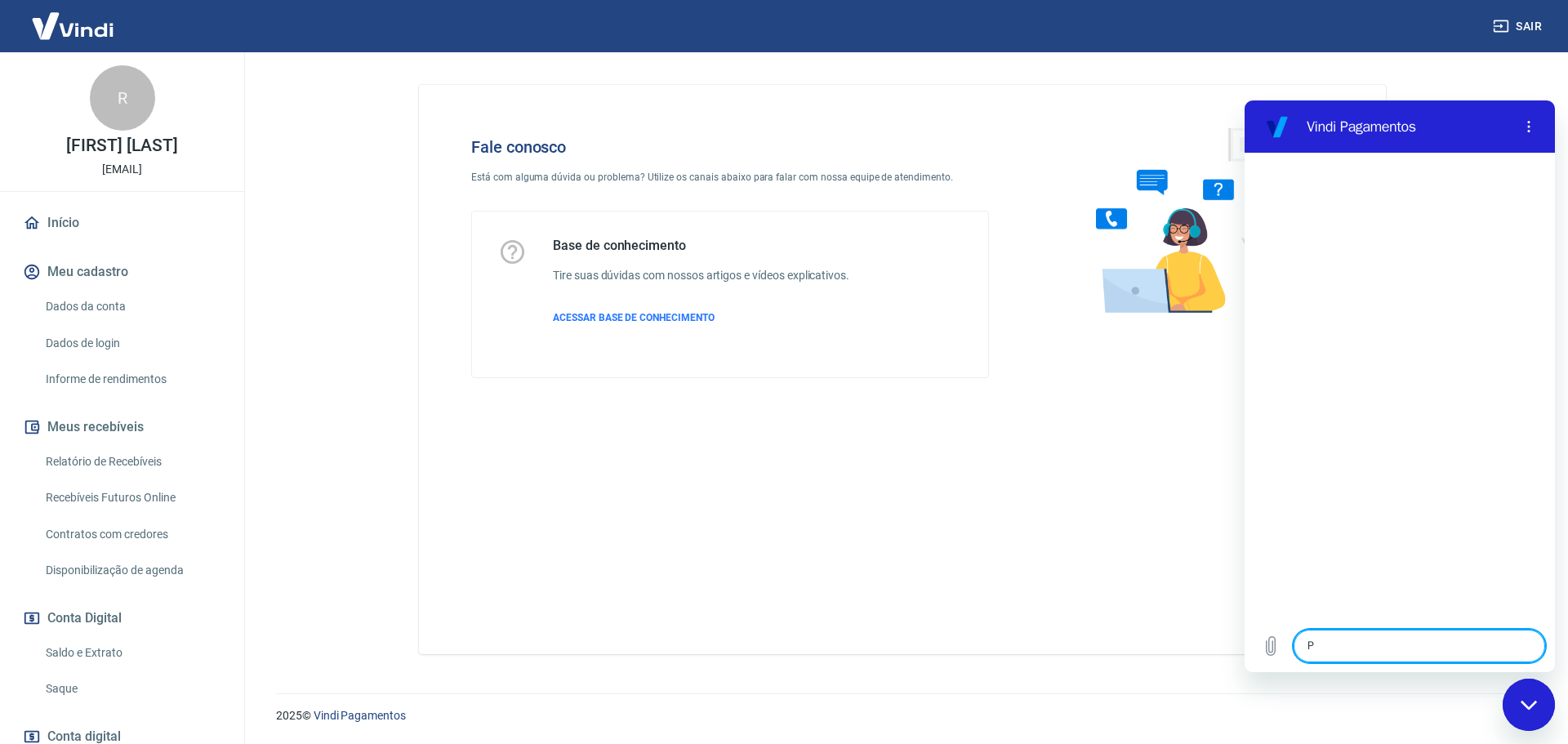 type on "Pr" 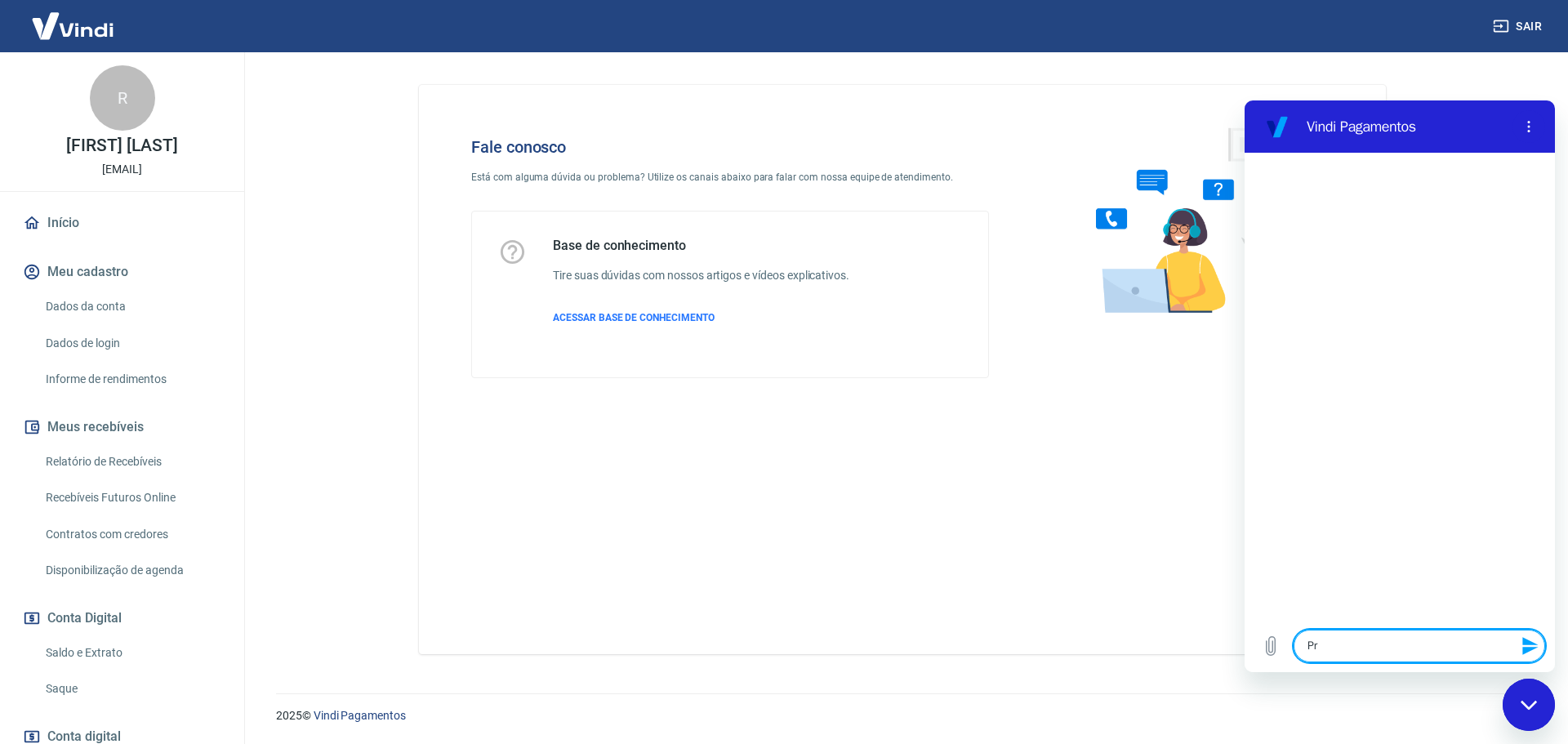 type on "Pre" 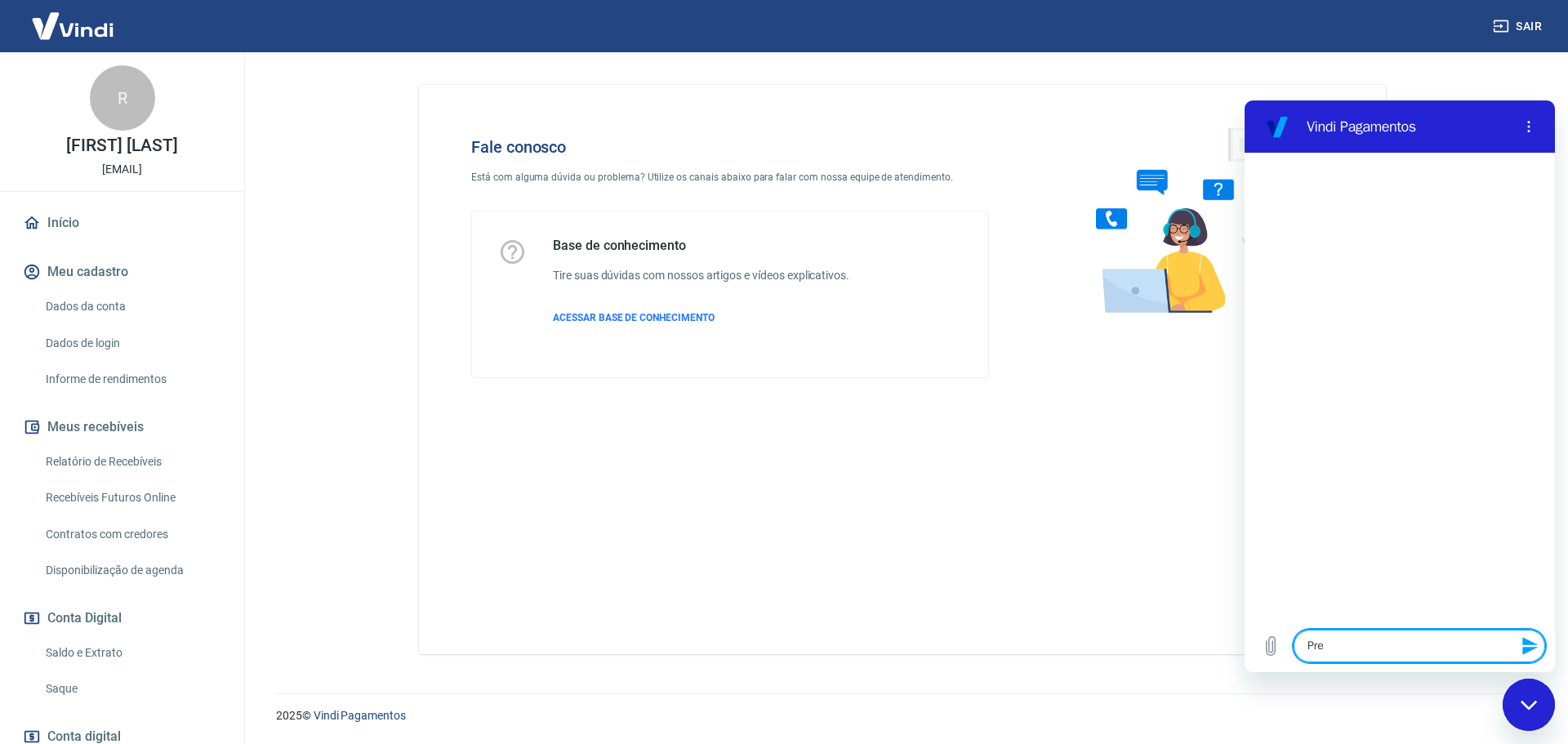 type on "Prec" 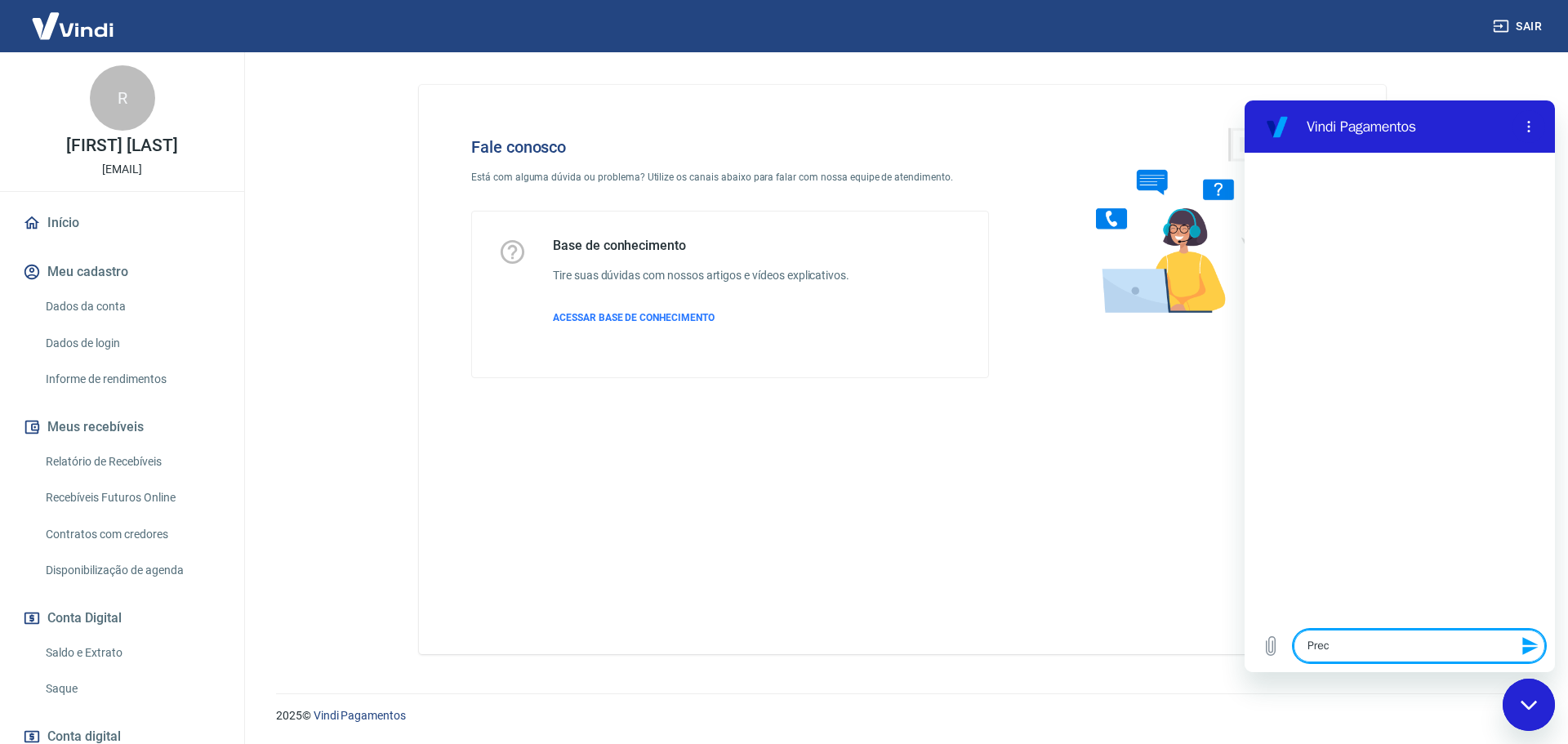 type on "Preci" 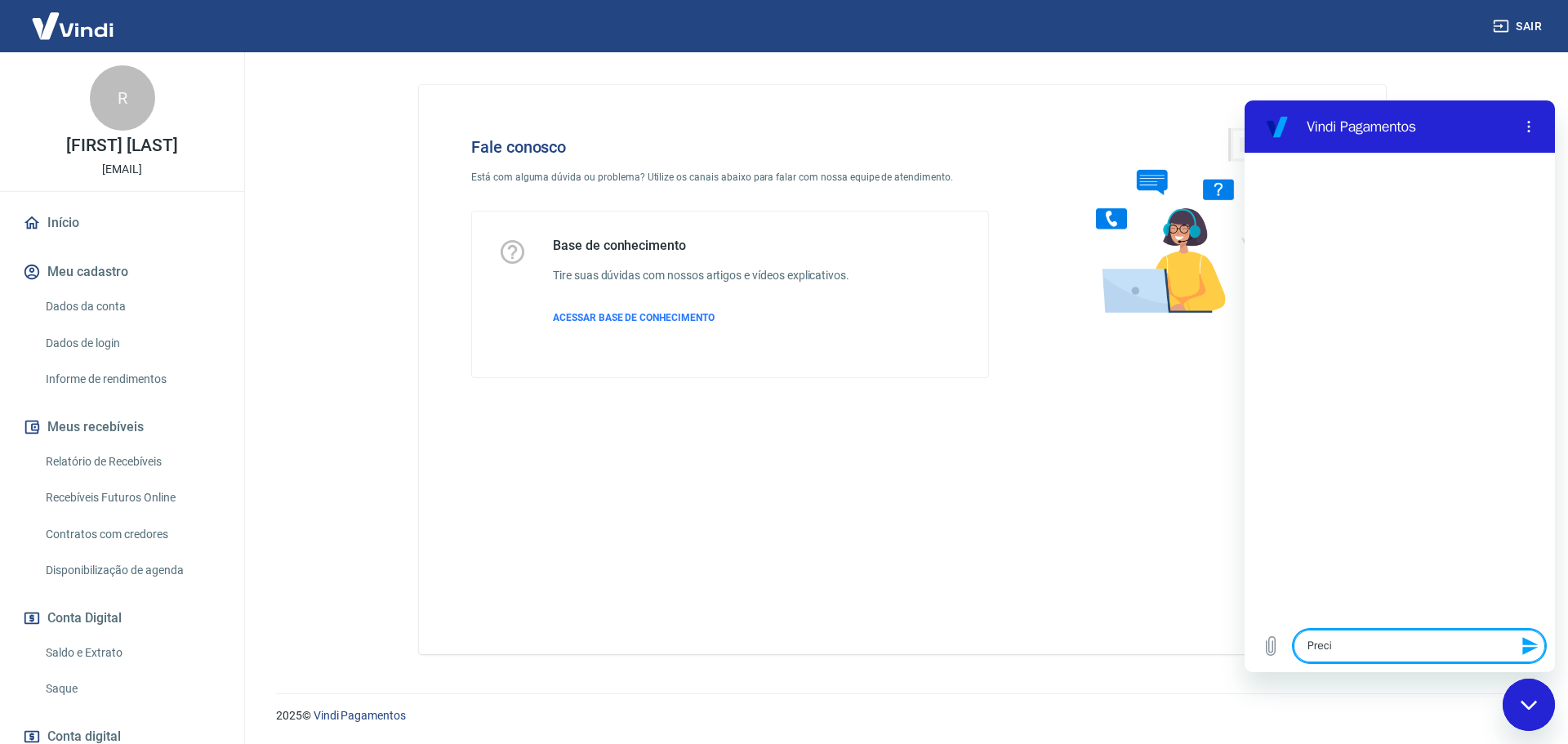 type on "Precis" 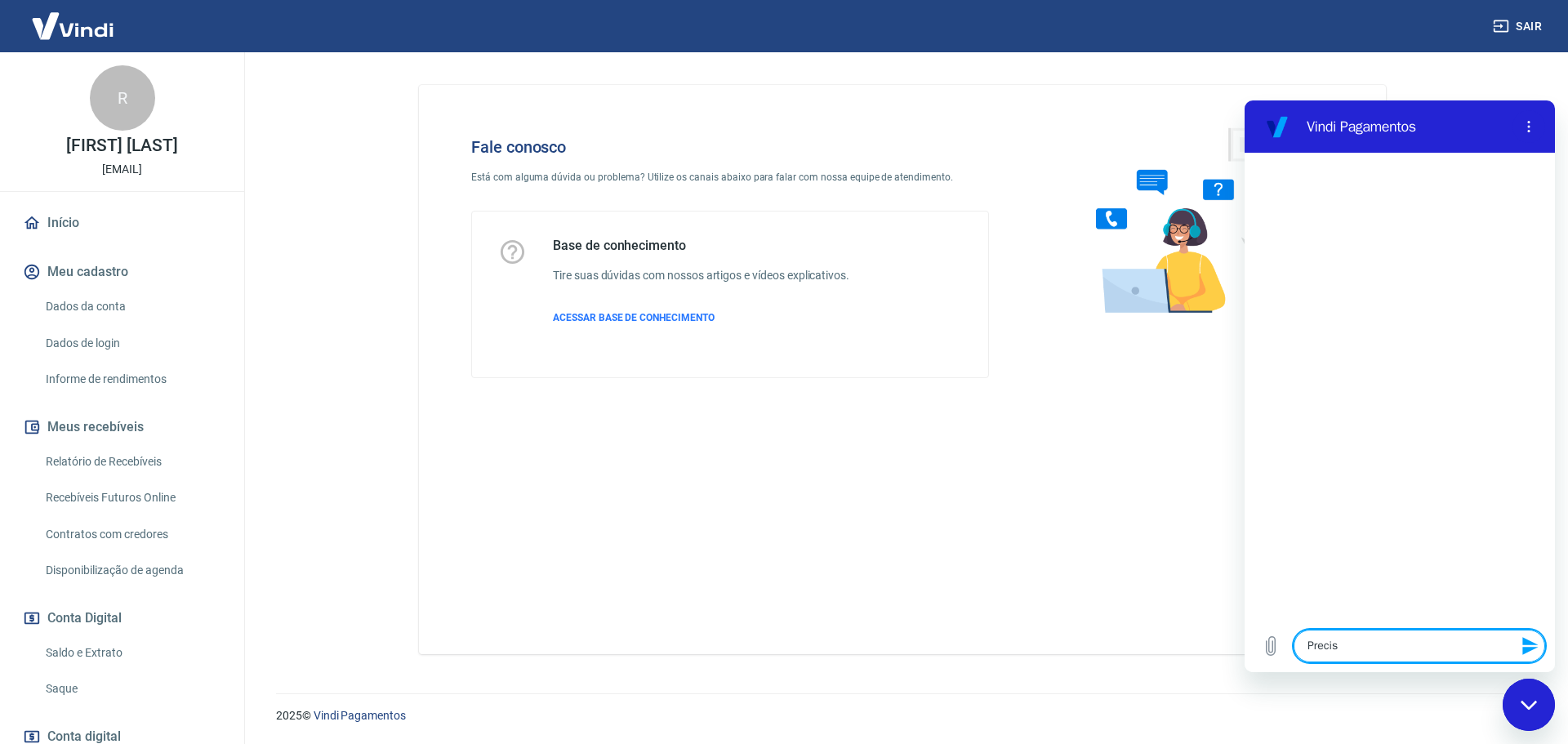 type on "Preciso" 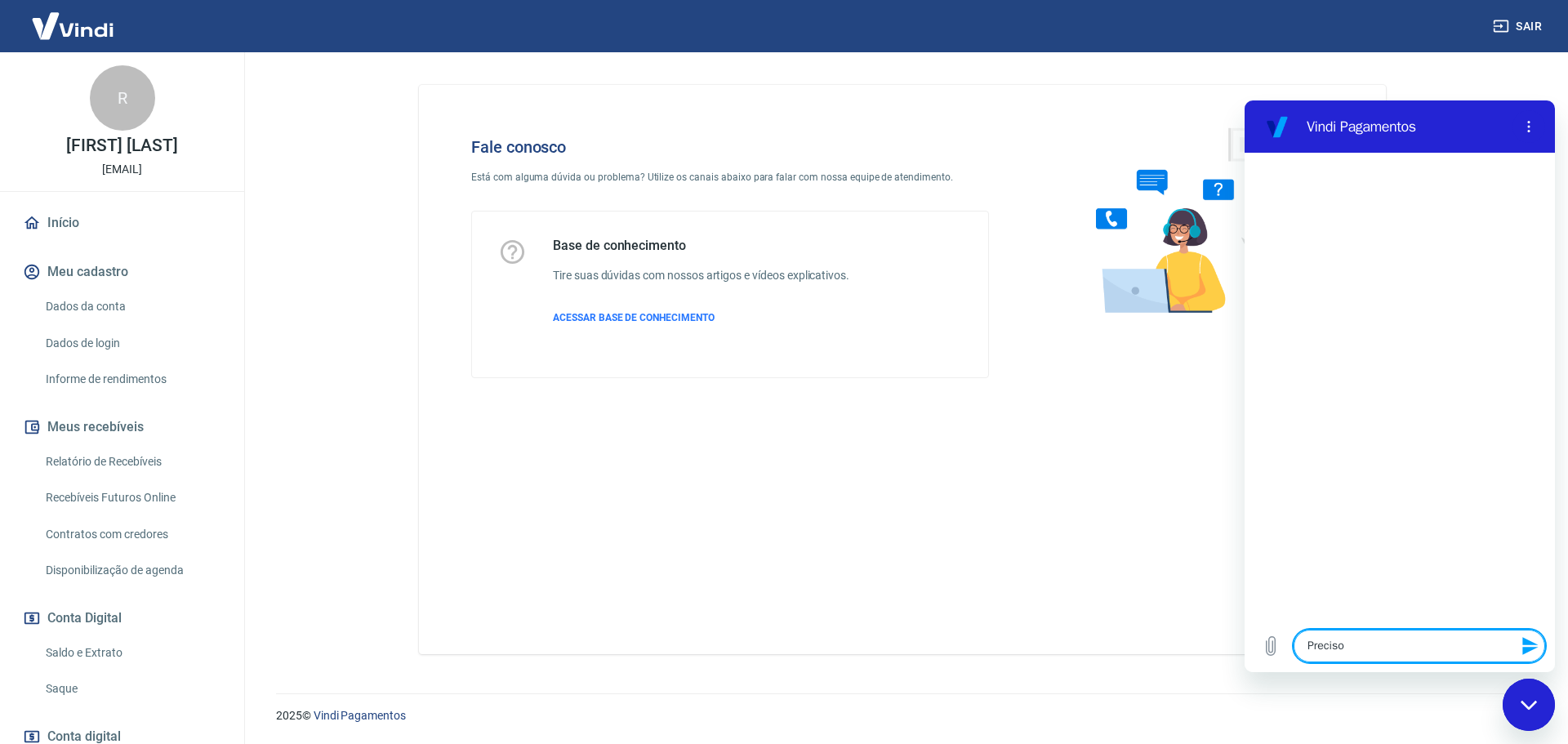type on "Preciso" 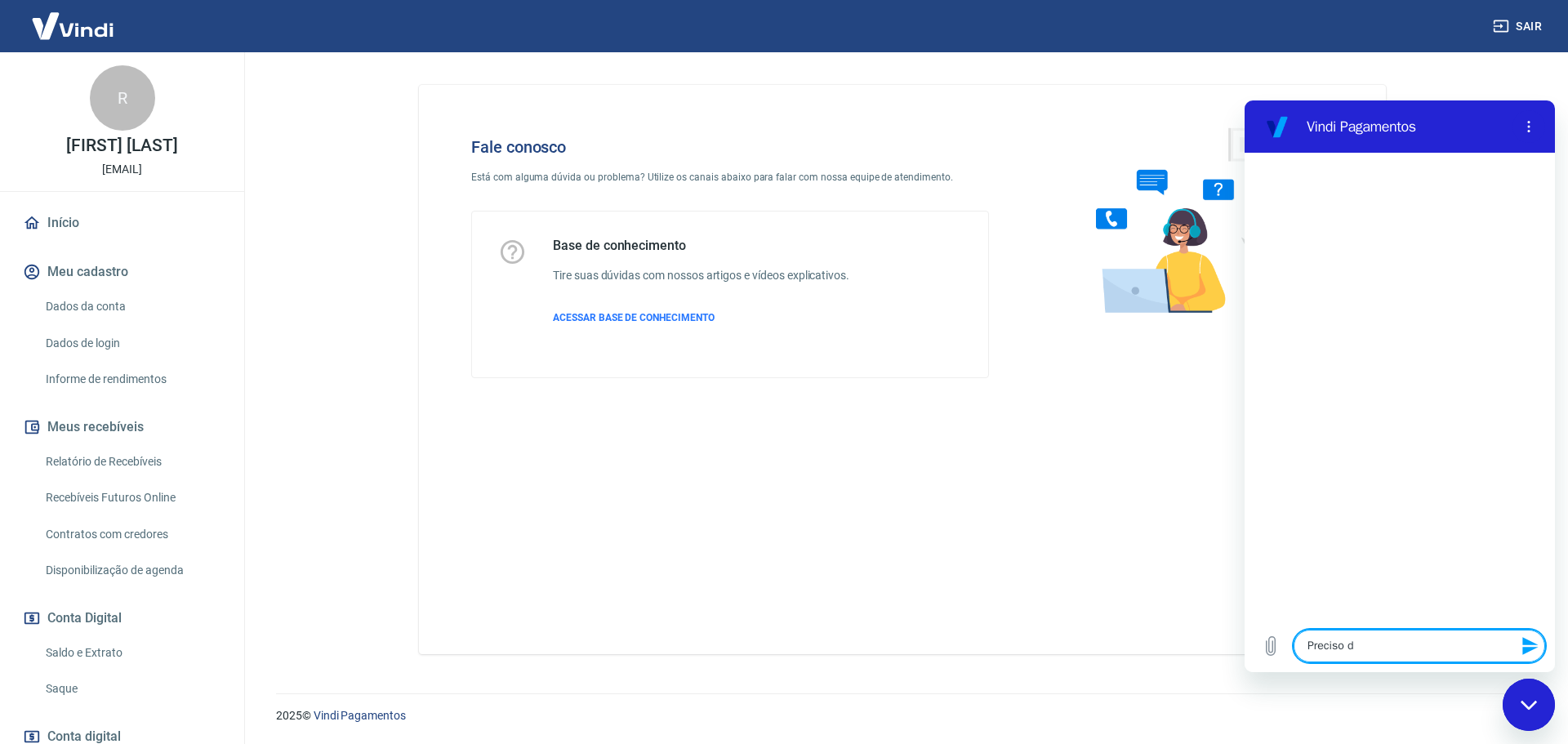 type on "Preciso de" 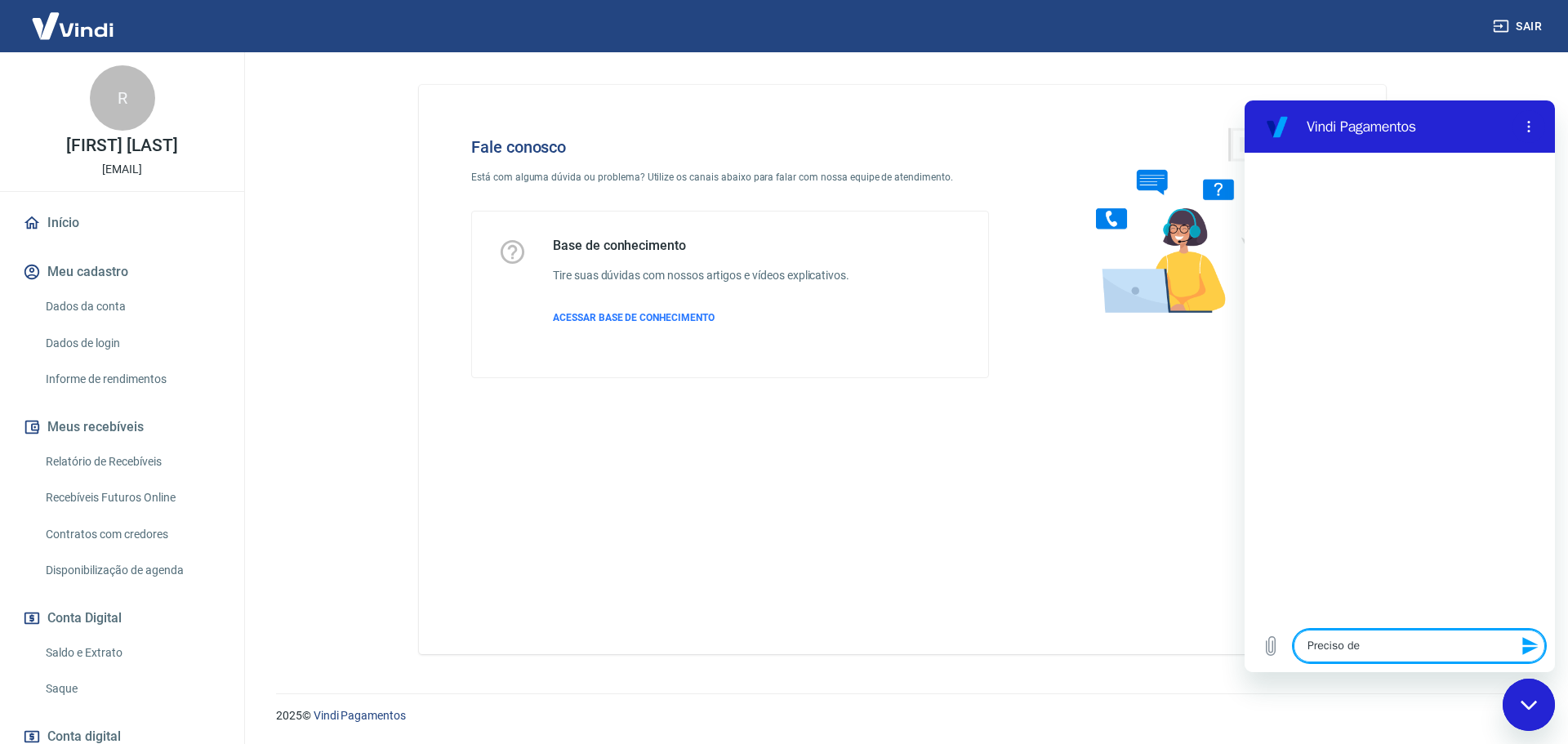 type on "Preciso de" 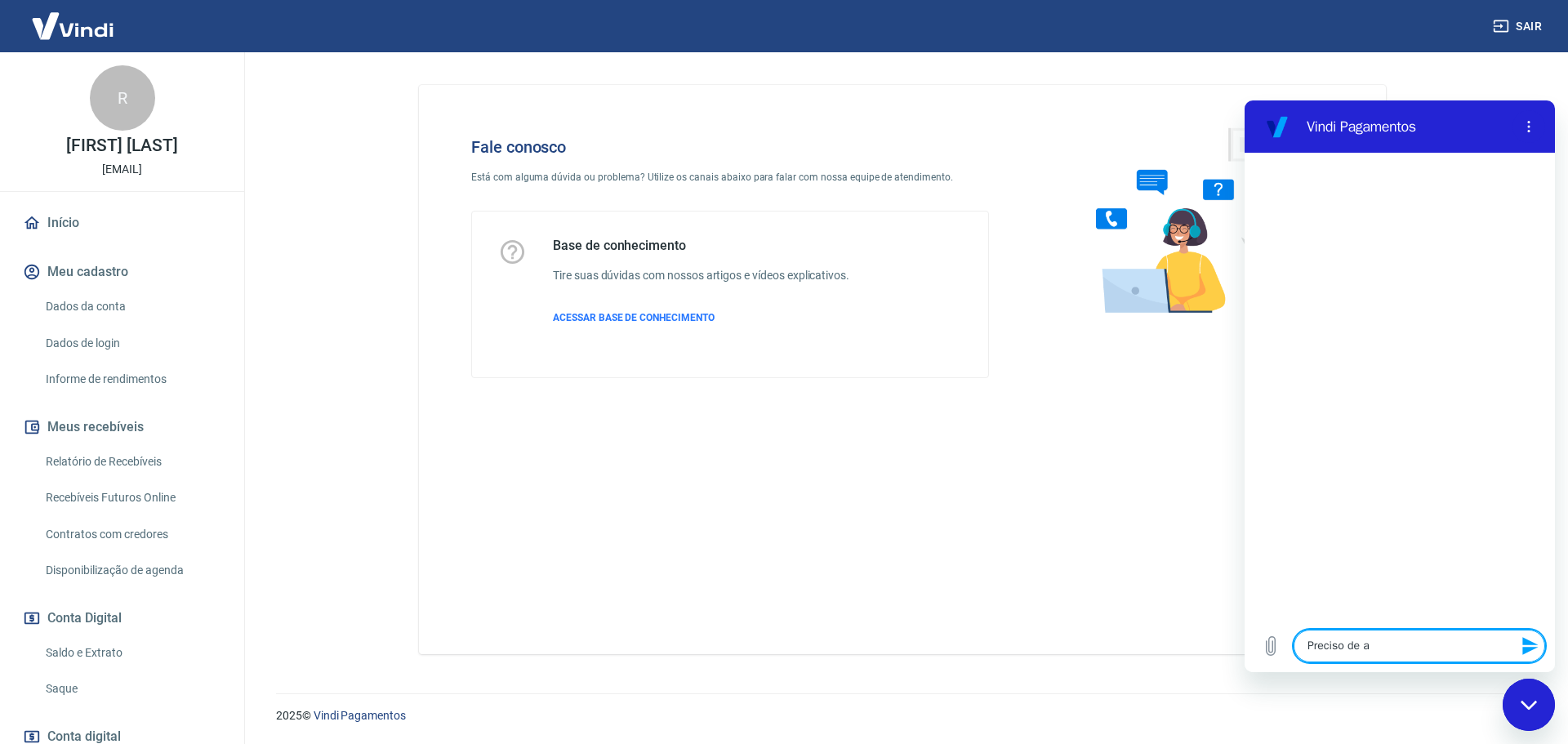 type on "Preciso de aj" 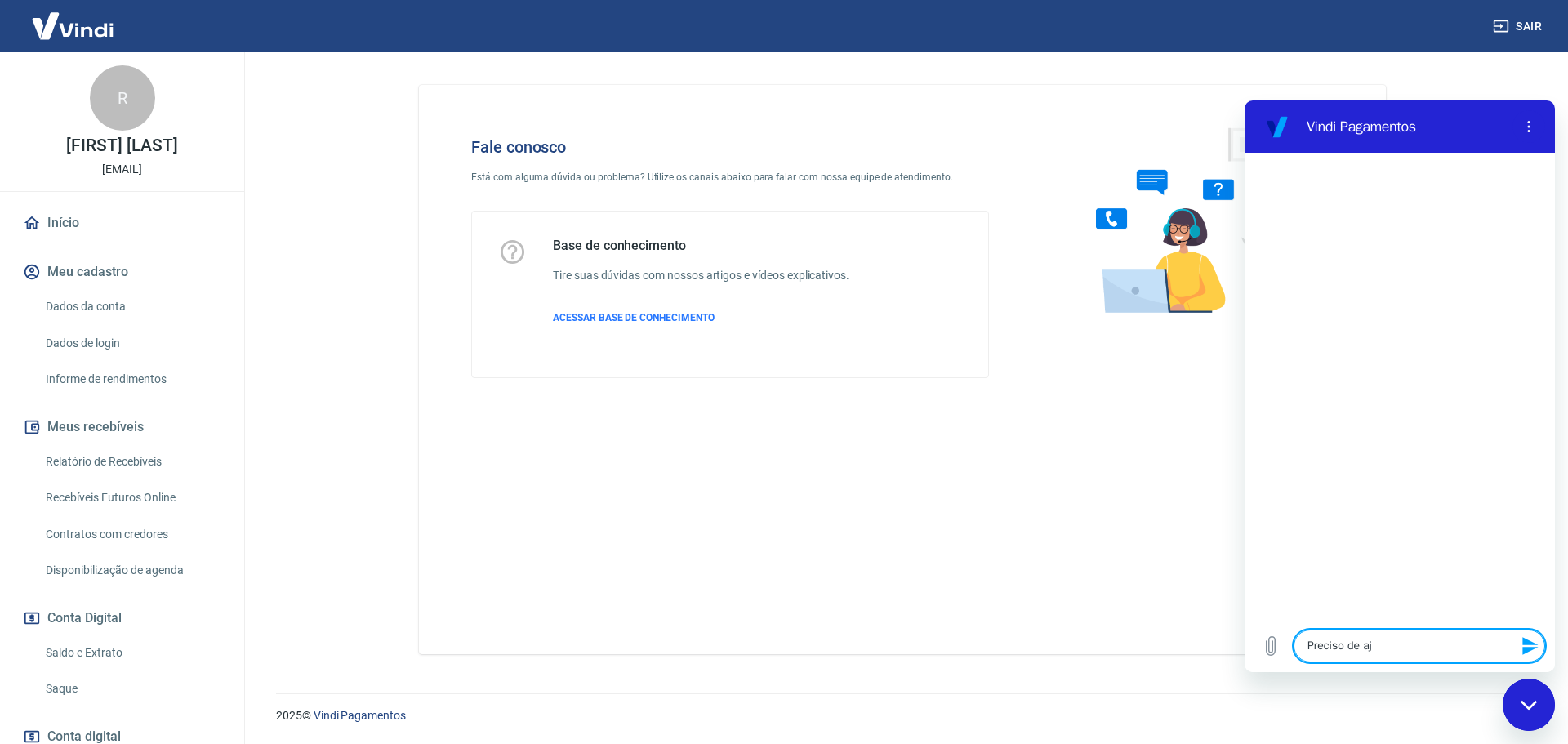 type on "Preciso de aju" 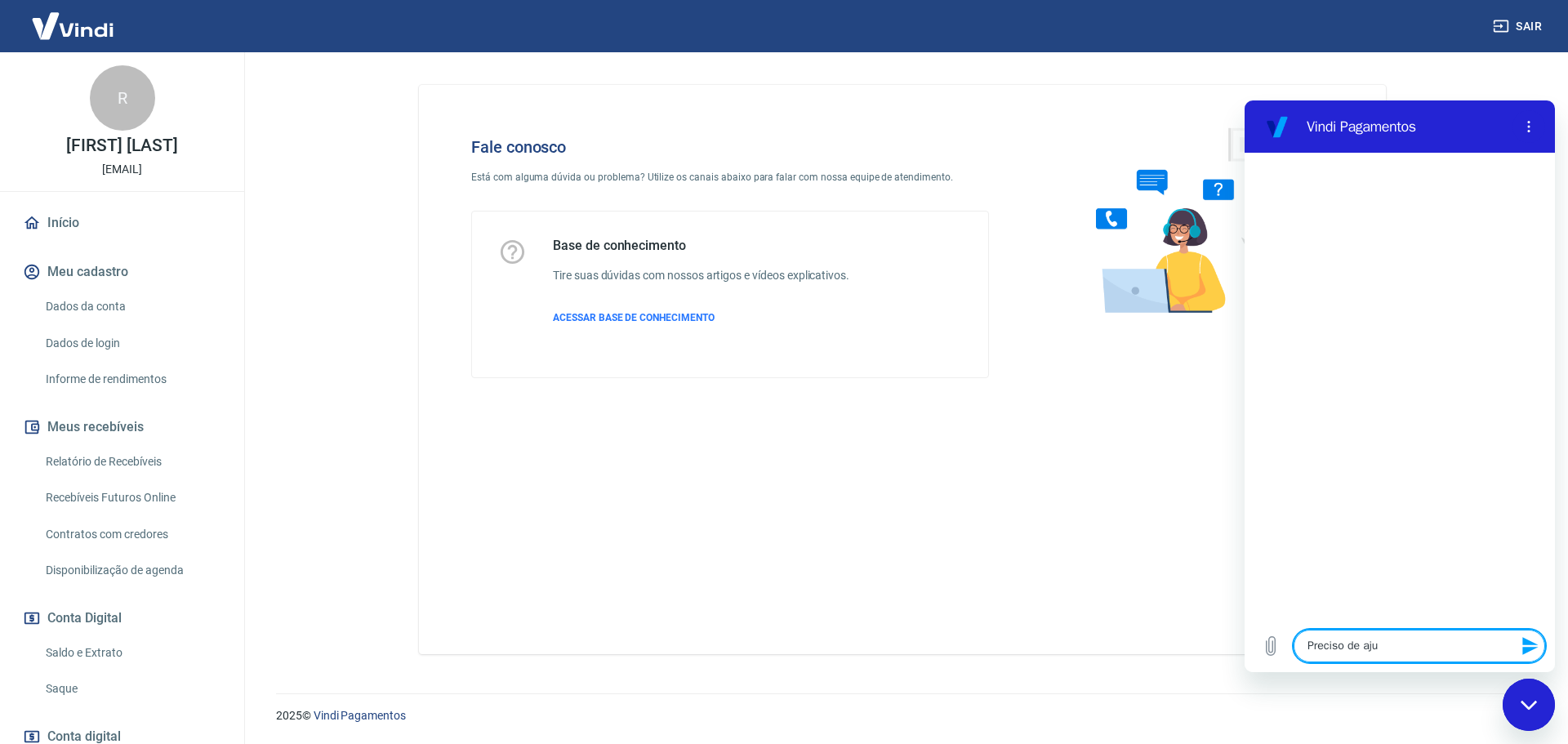 type on "x" 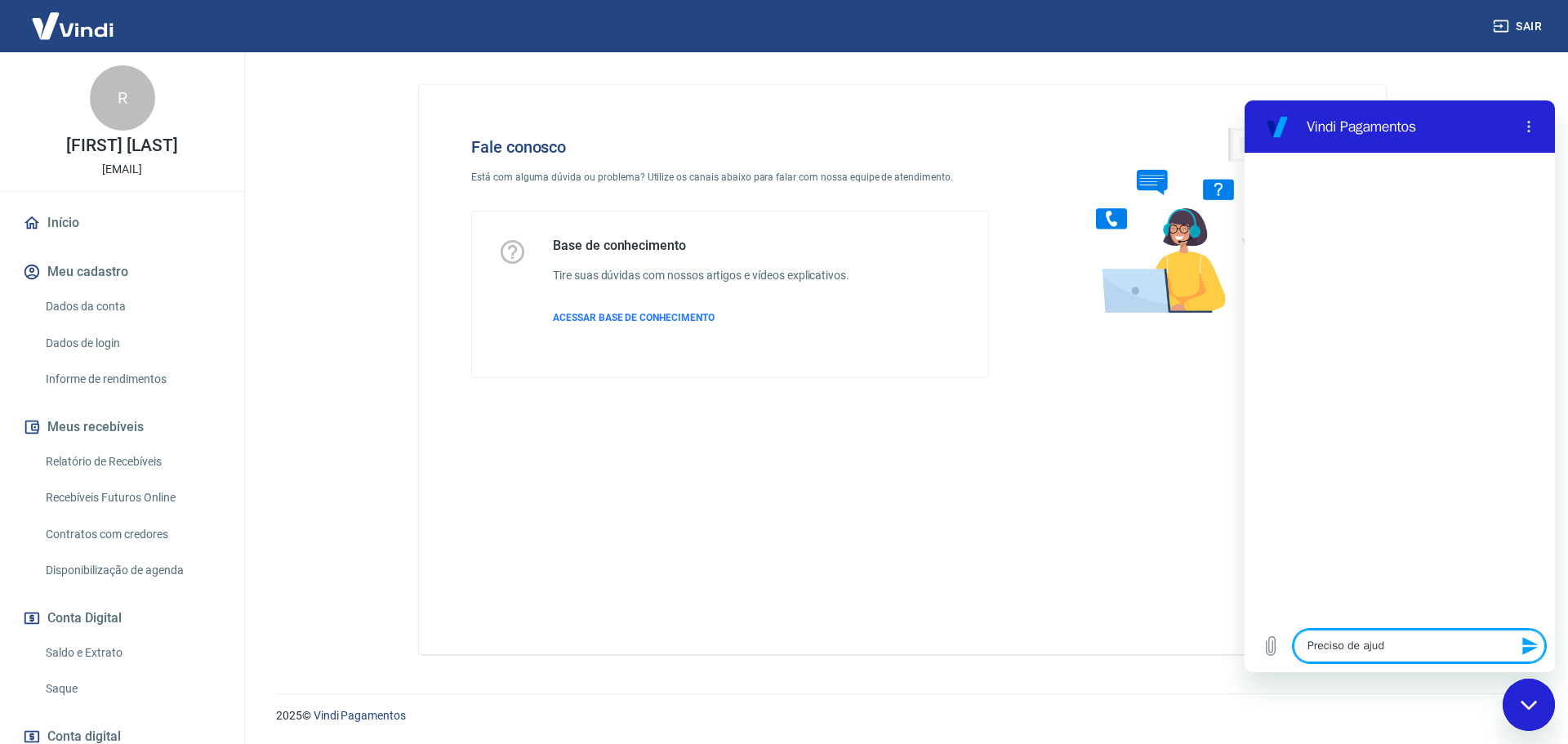 type on "Preciso de ajuda" 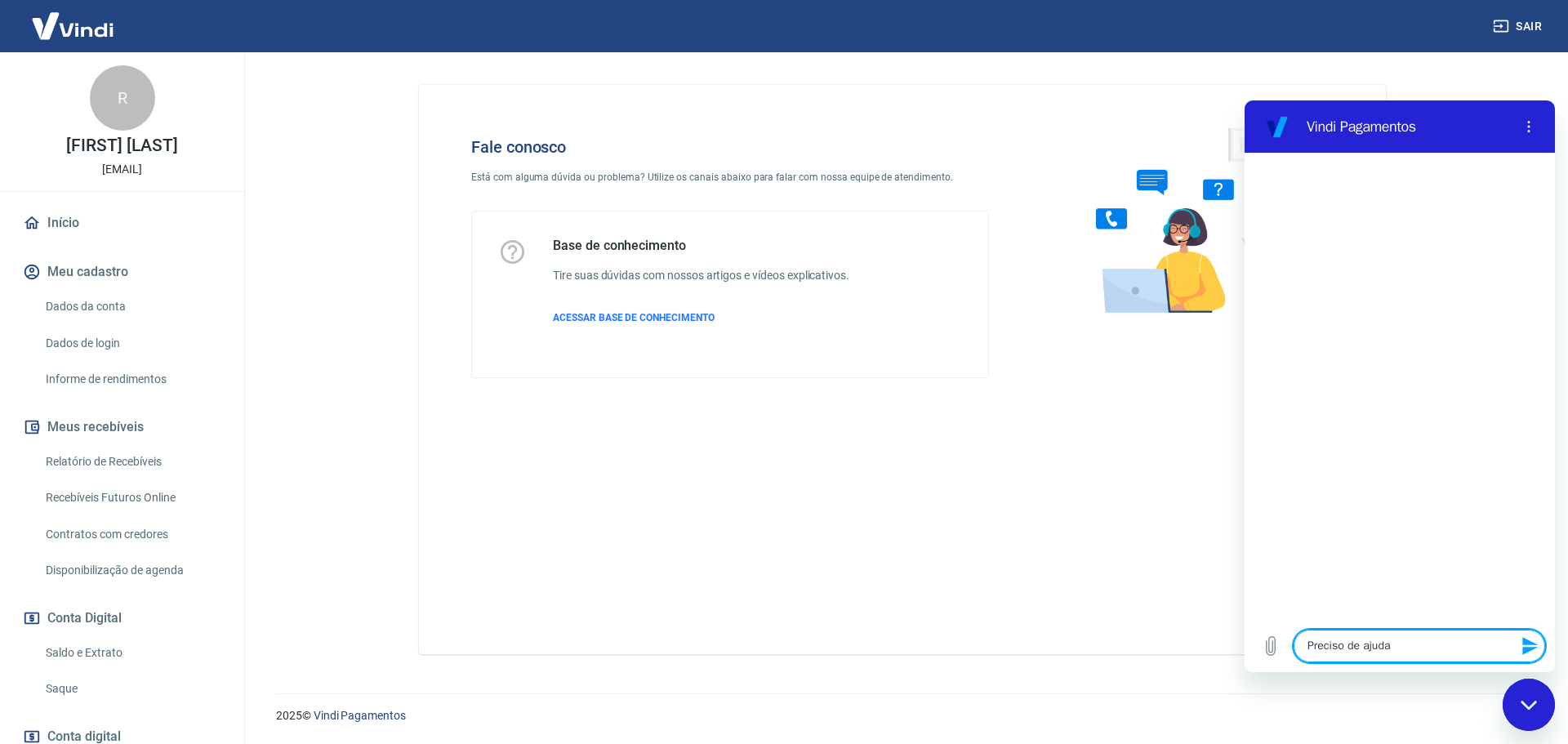 type 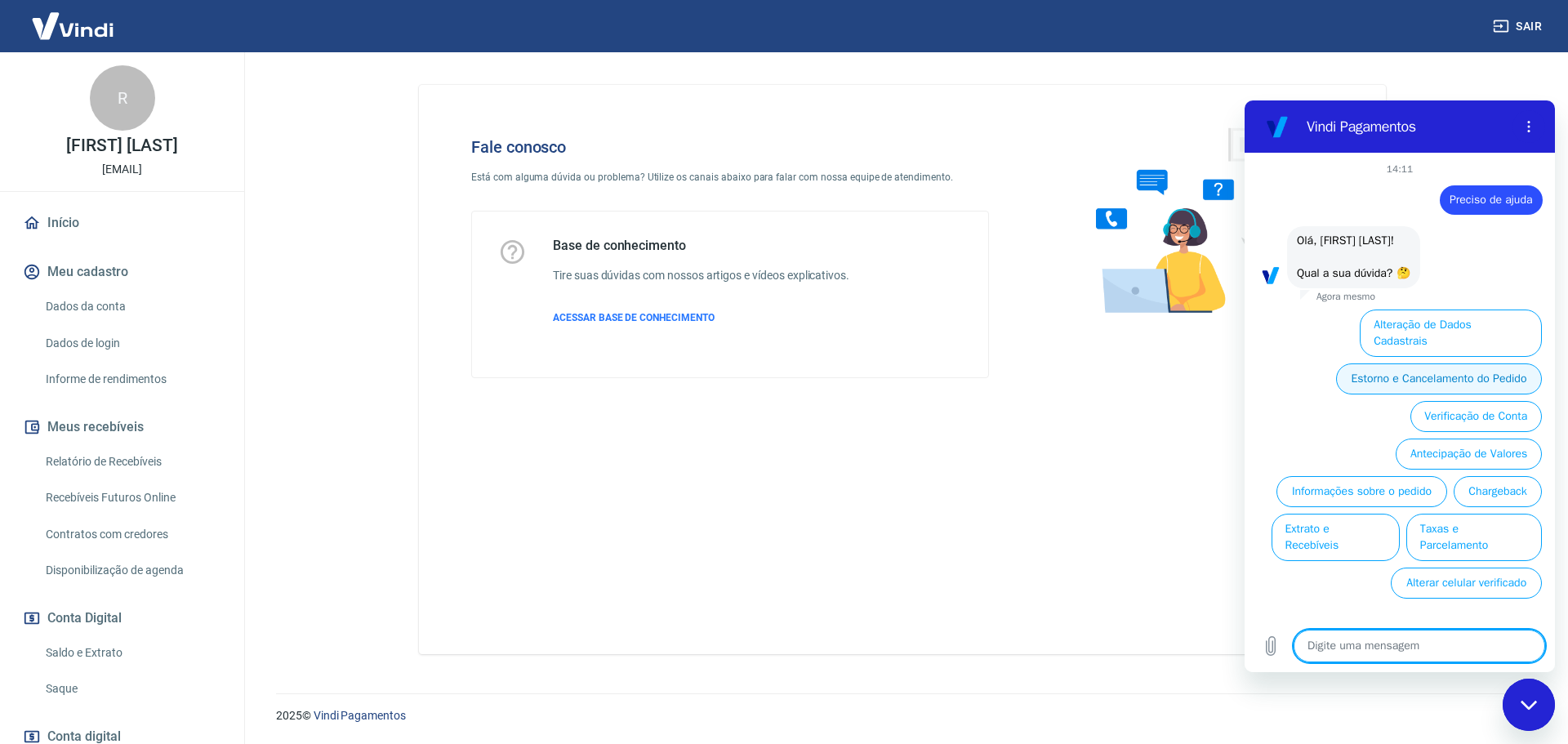 click on "Estorno e Cancelamento do Pedido" at bounding box center [1439, 379] 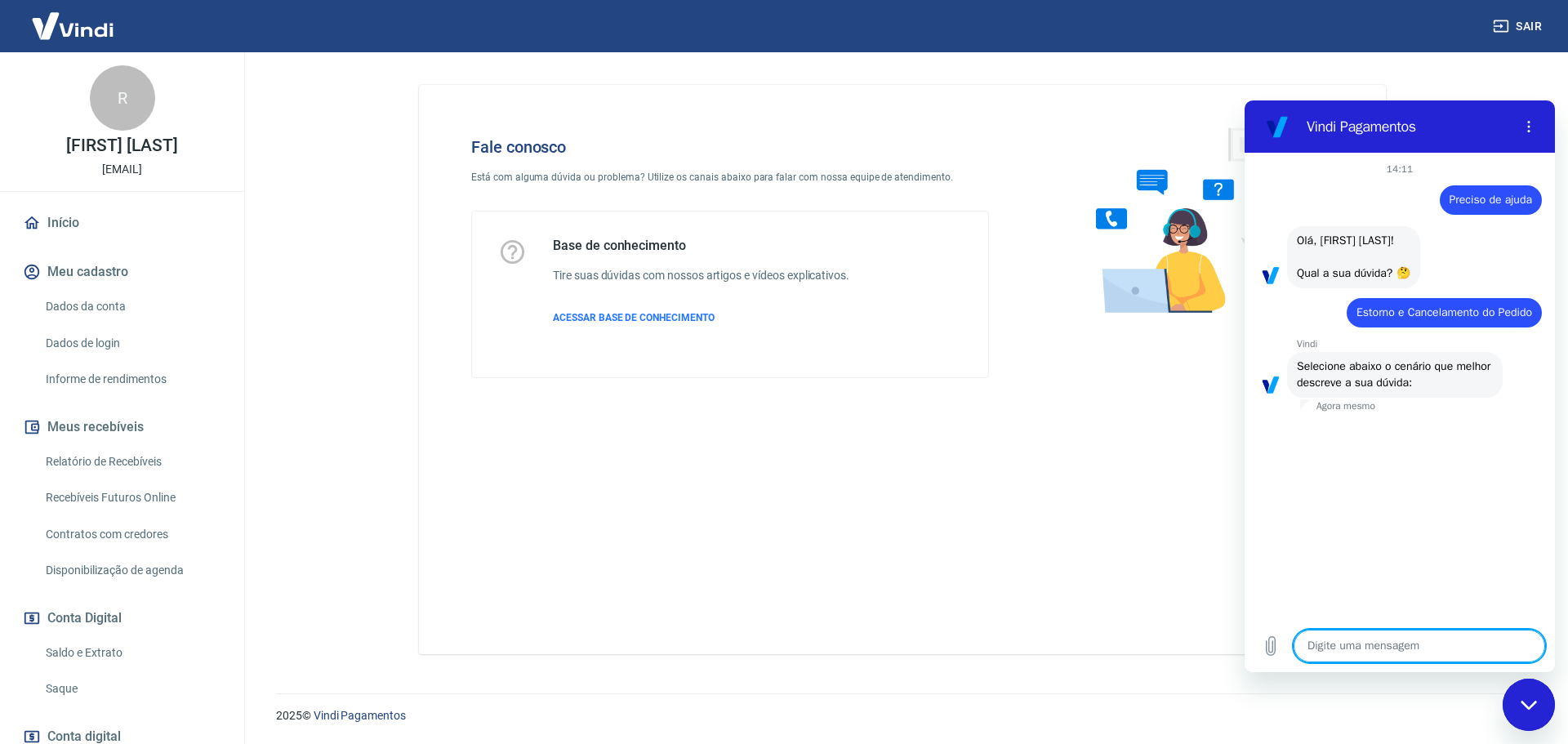 scroll, scrollTop: 71, scrollLeft: 0, axis: vertical 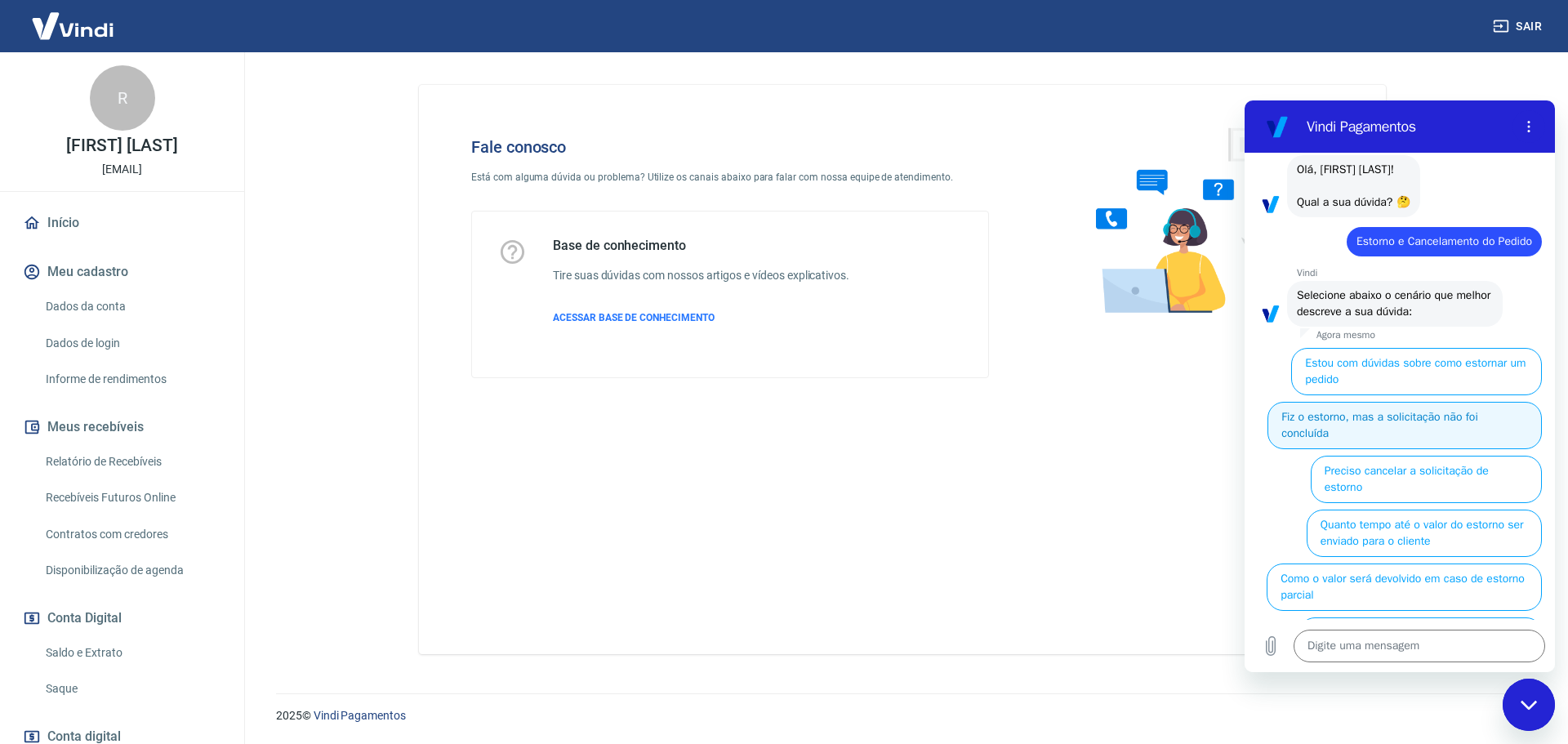 click on "Fiz o estorno, mas a solicitação não foi concluída" at bounding box center [1405, 425] 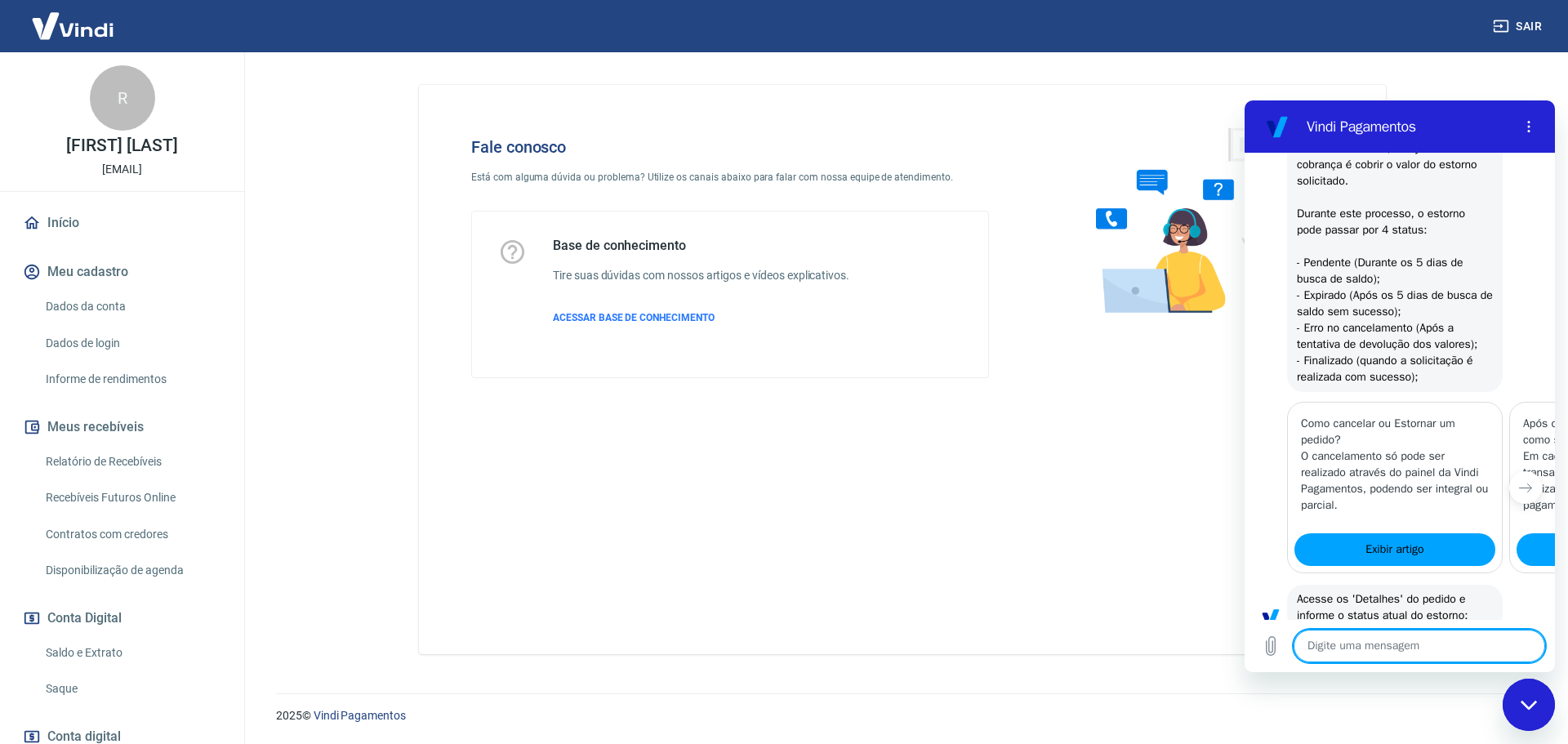 scroll, scrollTop: 533, scrollLeft: 0, axis: vertical 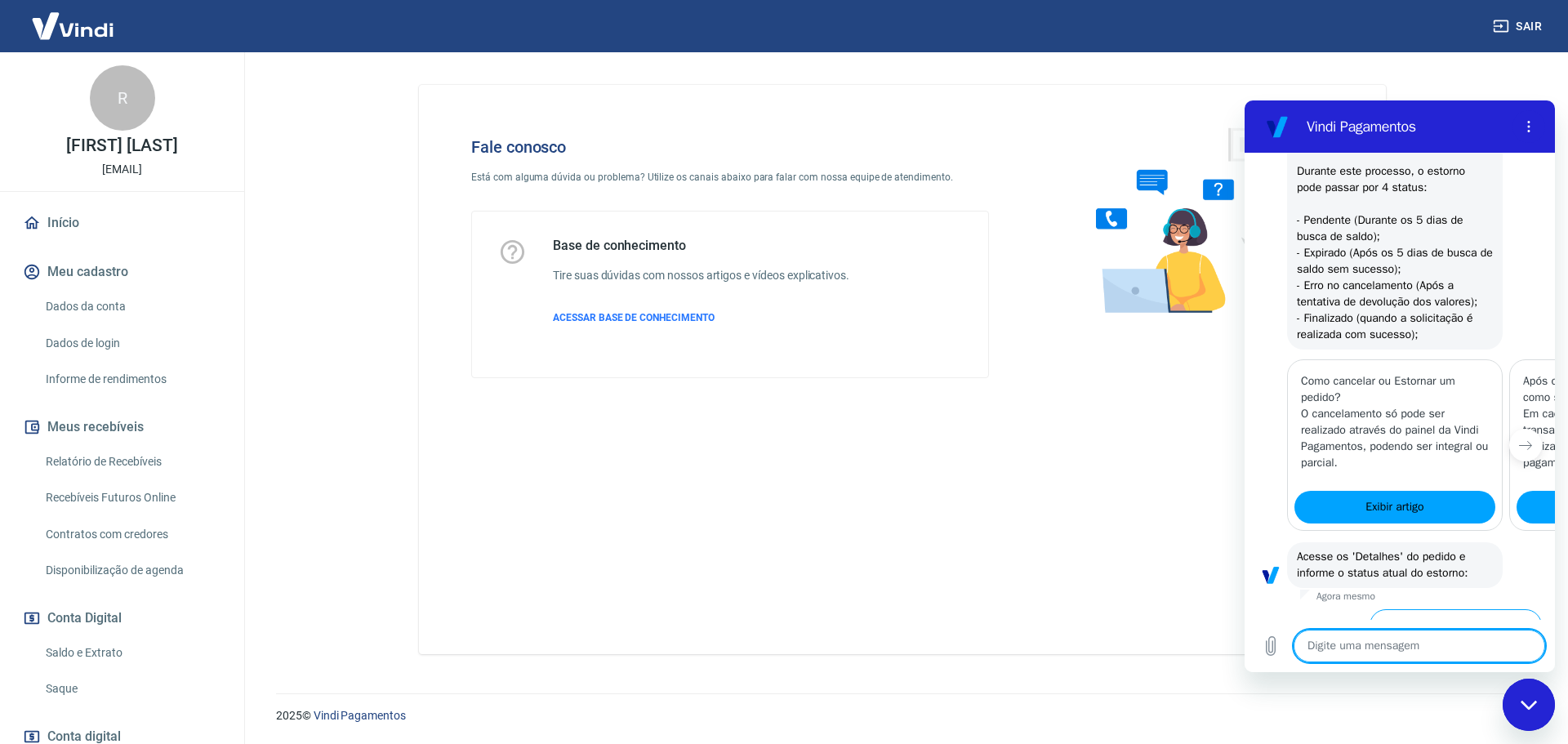type on "x" 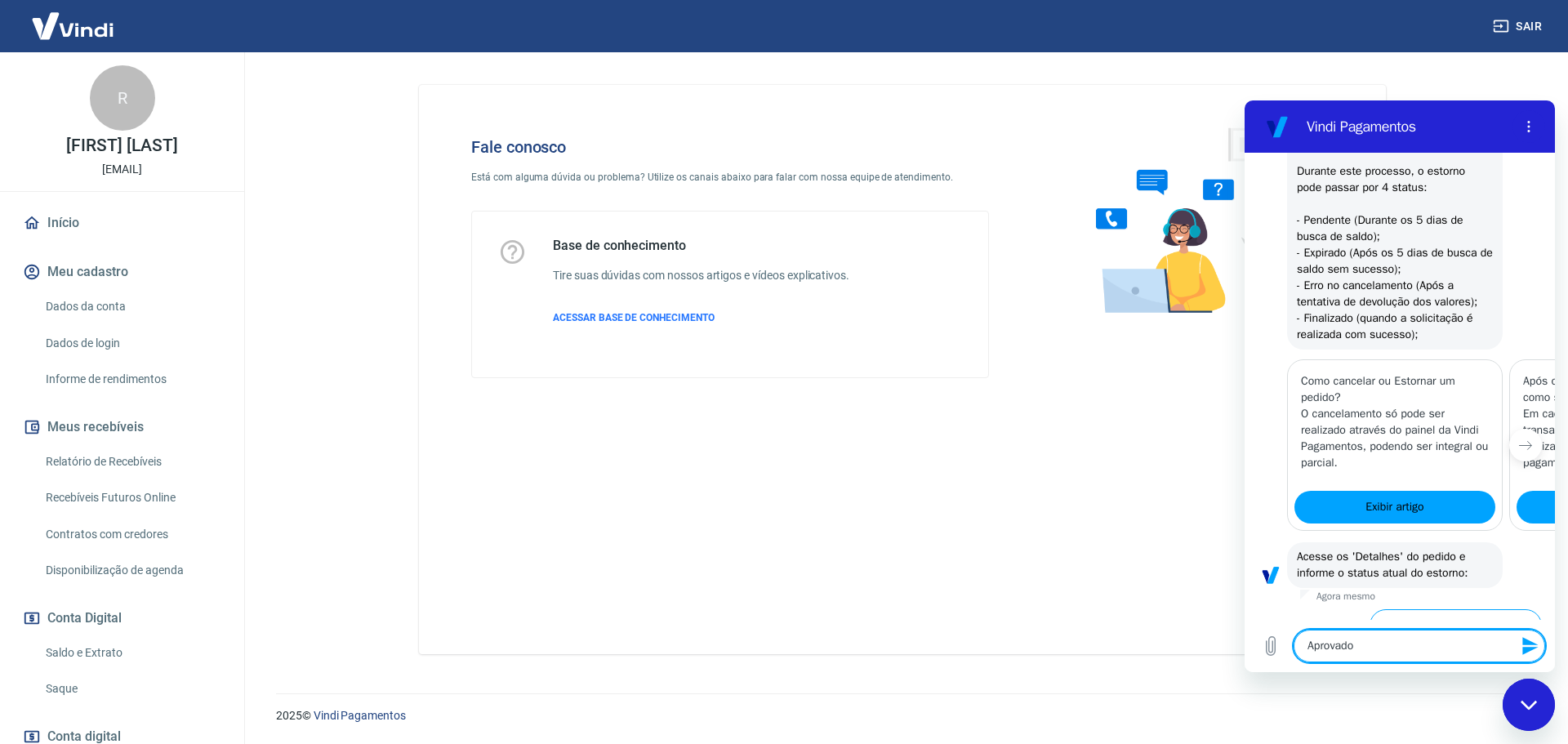 type on "Aprovado" 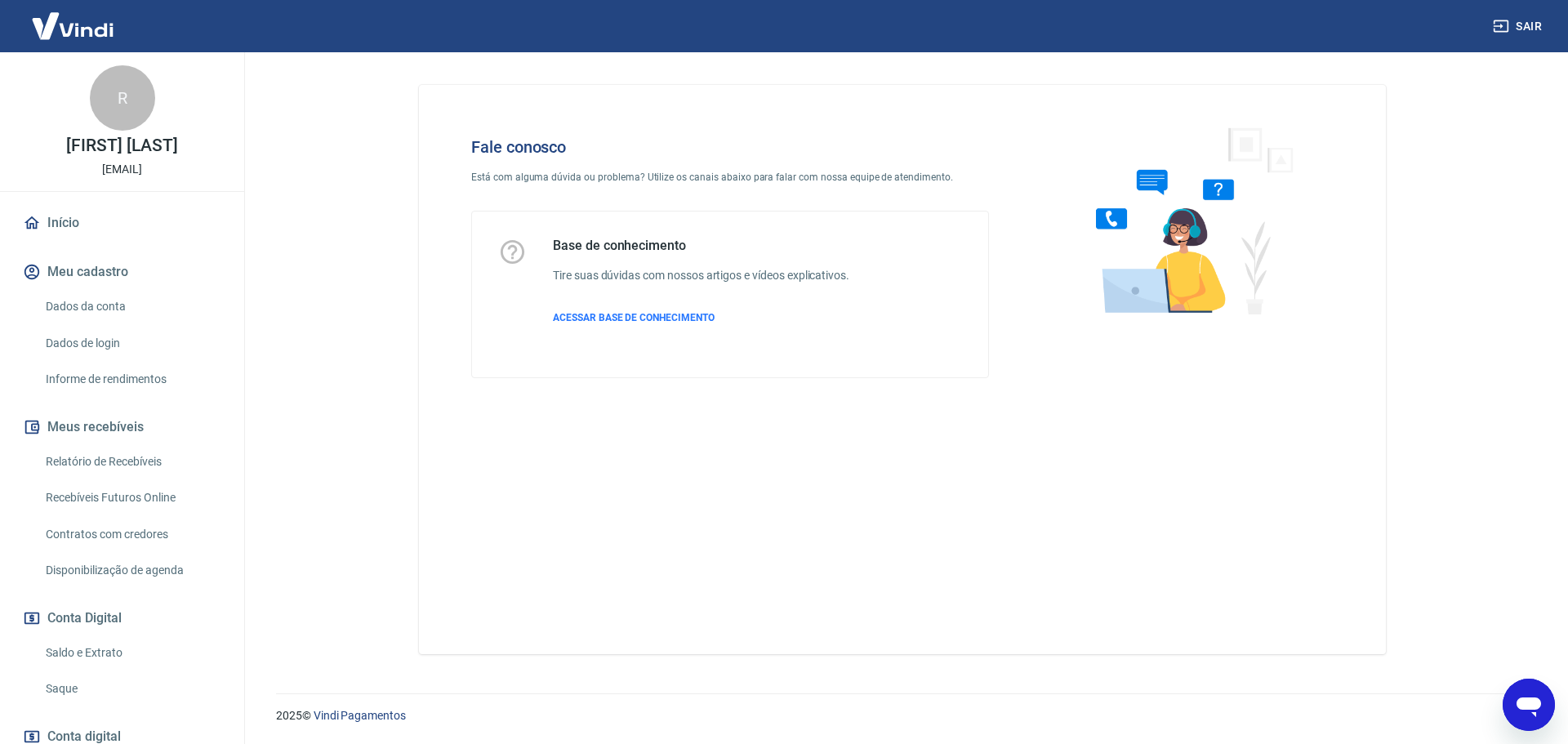 click 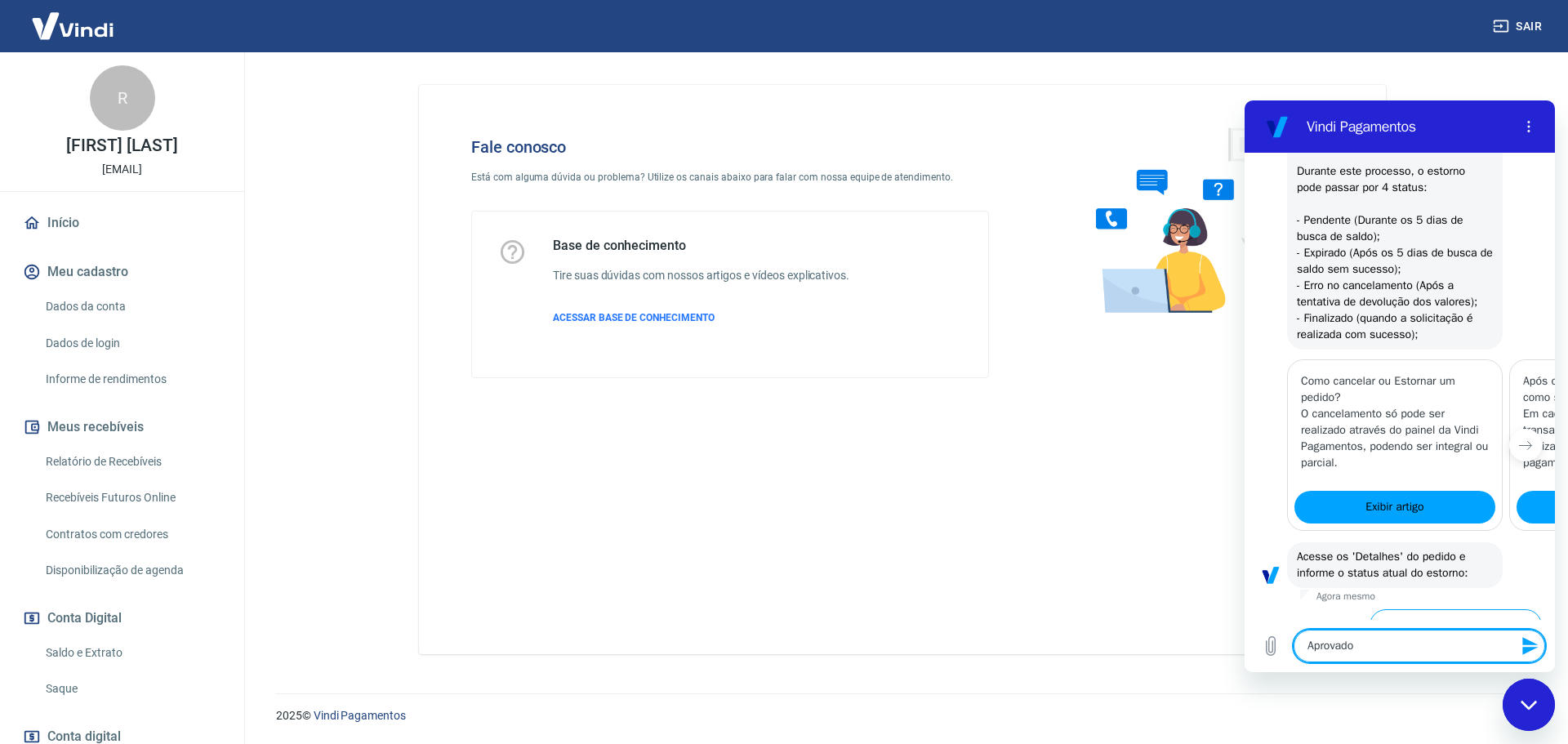 scroll, scrollTop: 0, scrollLeft: 0, axis: both 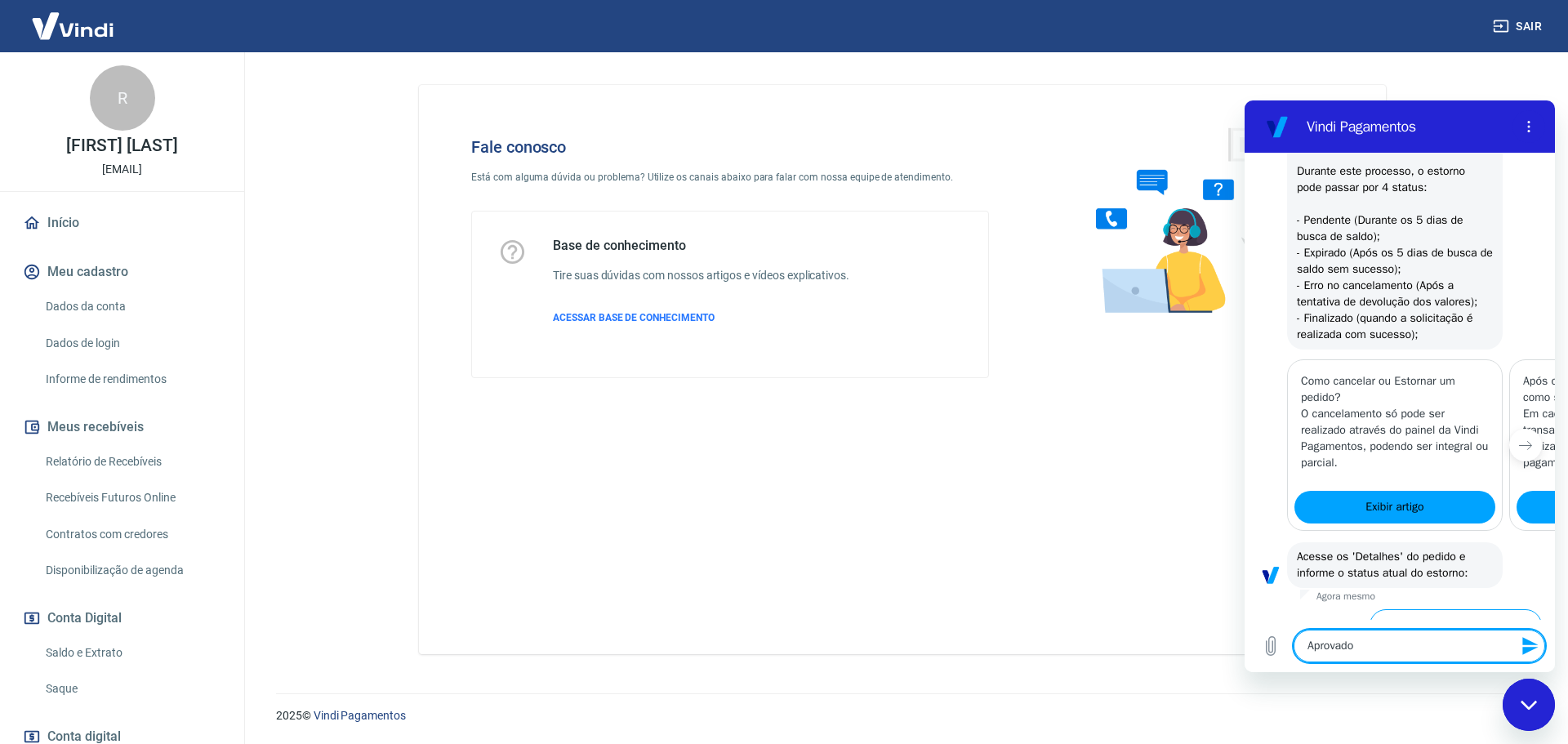 type 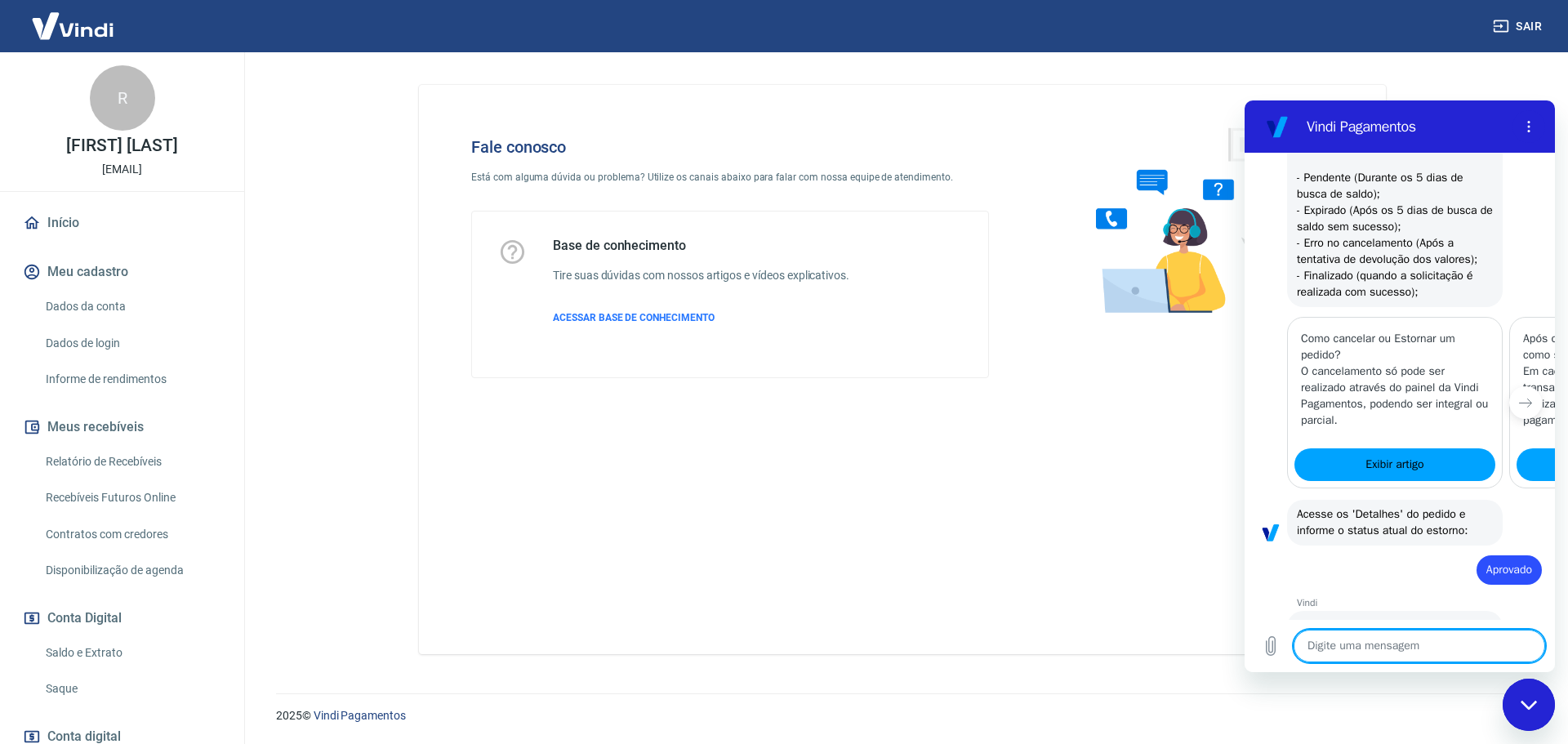 type on "x" 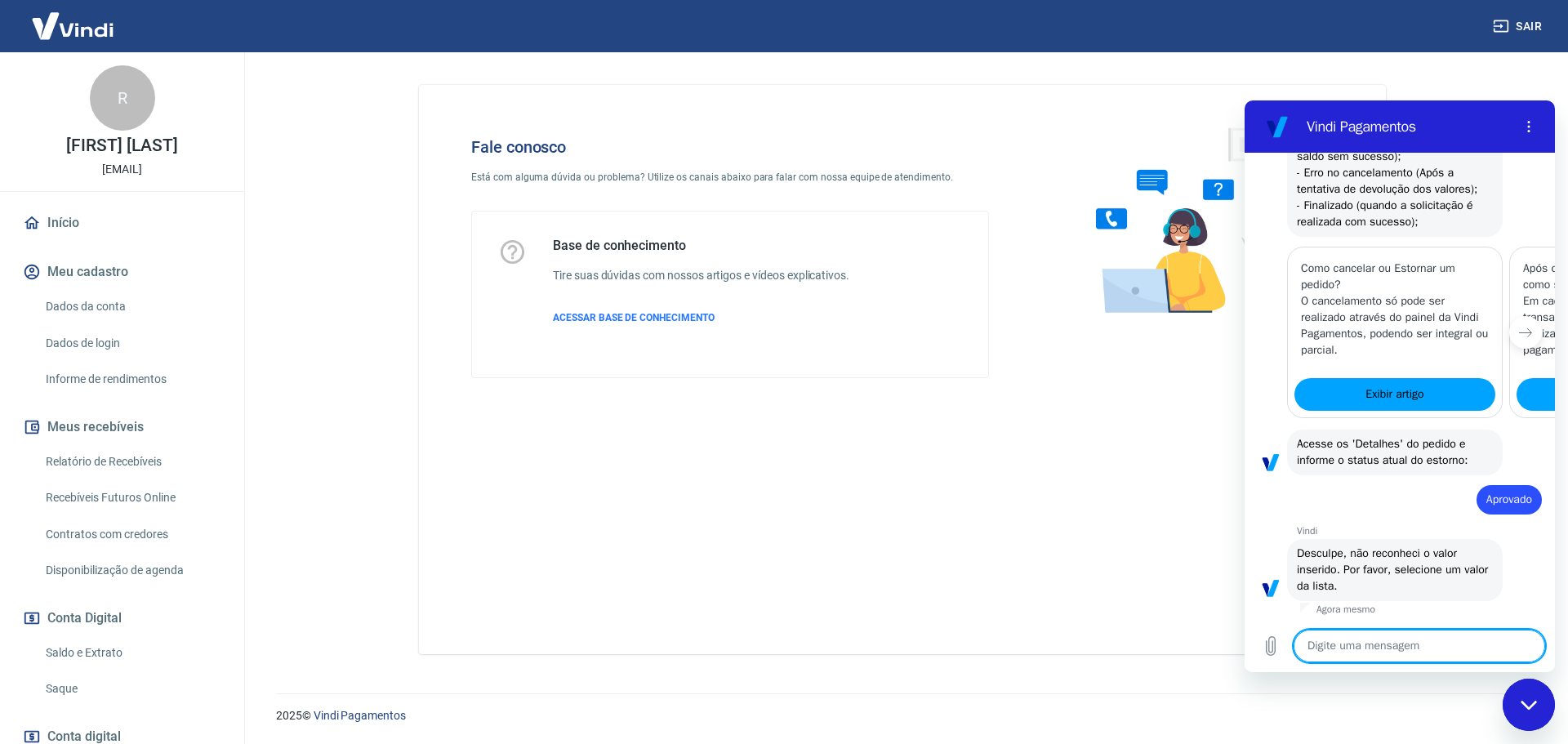 scroll, scrollTop: 662, scrollLeft: 0, axis: vertical 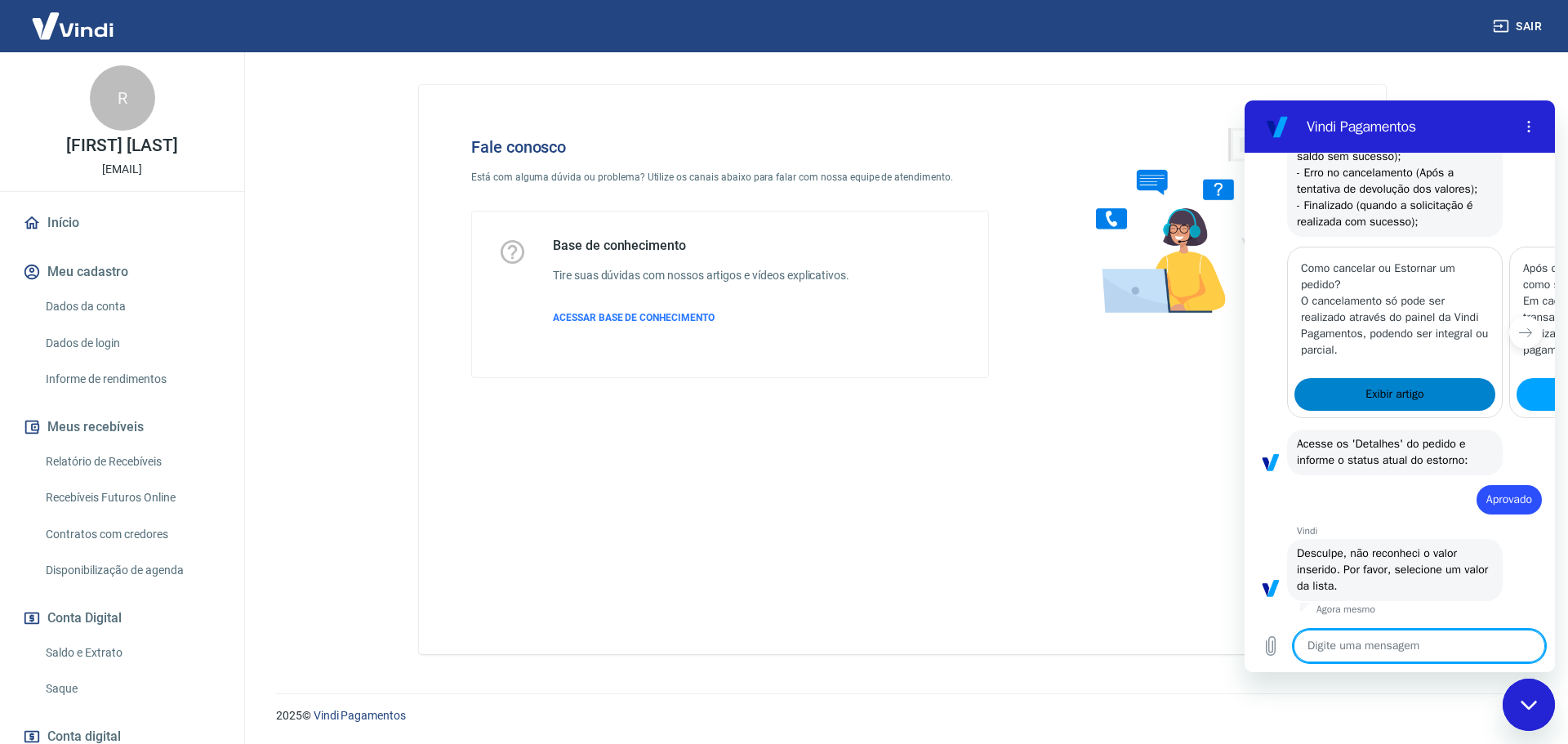 paste on "Aprovado" 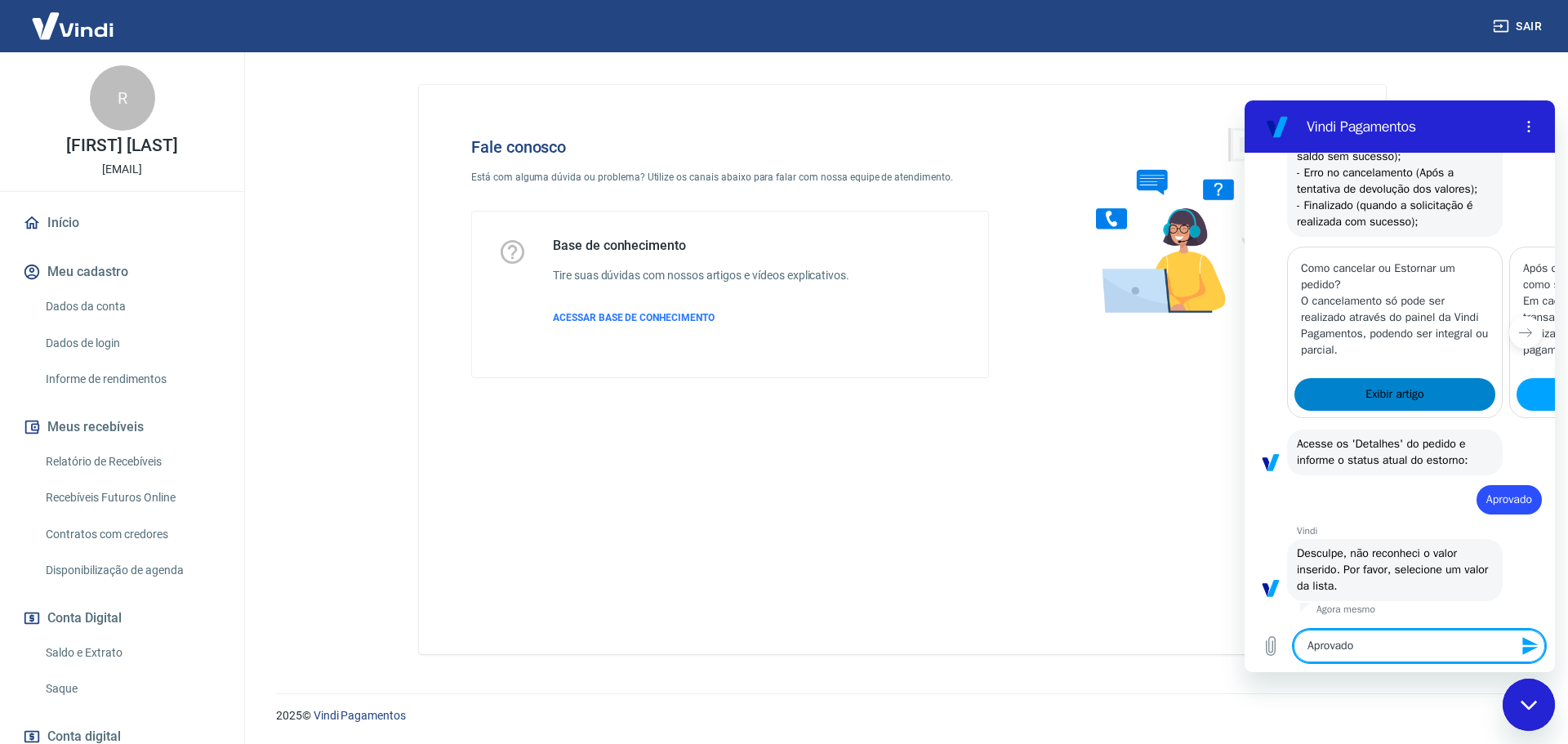 type 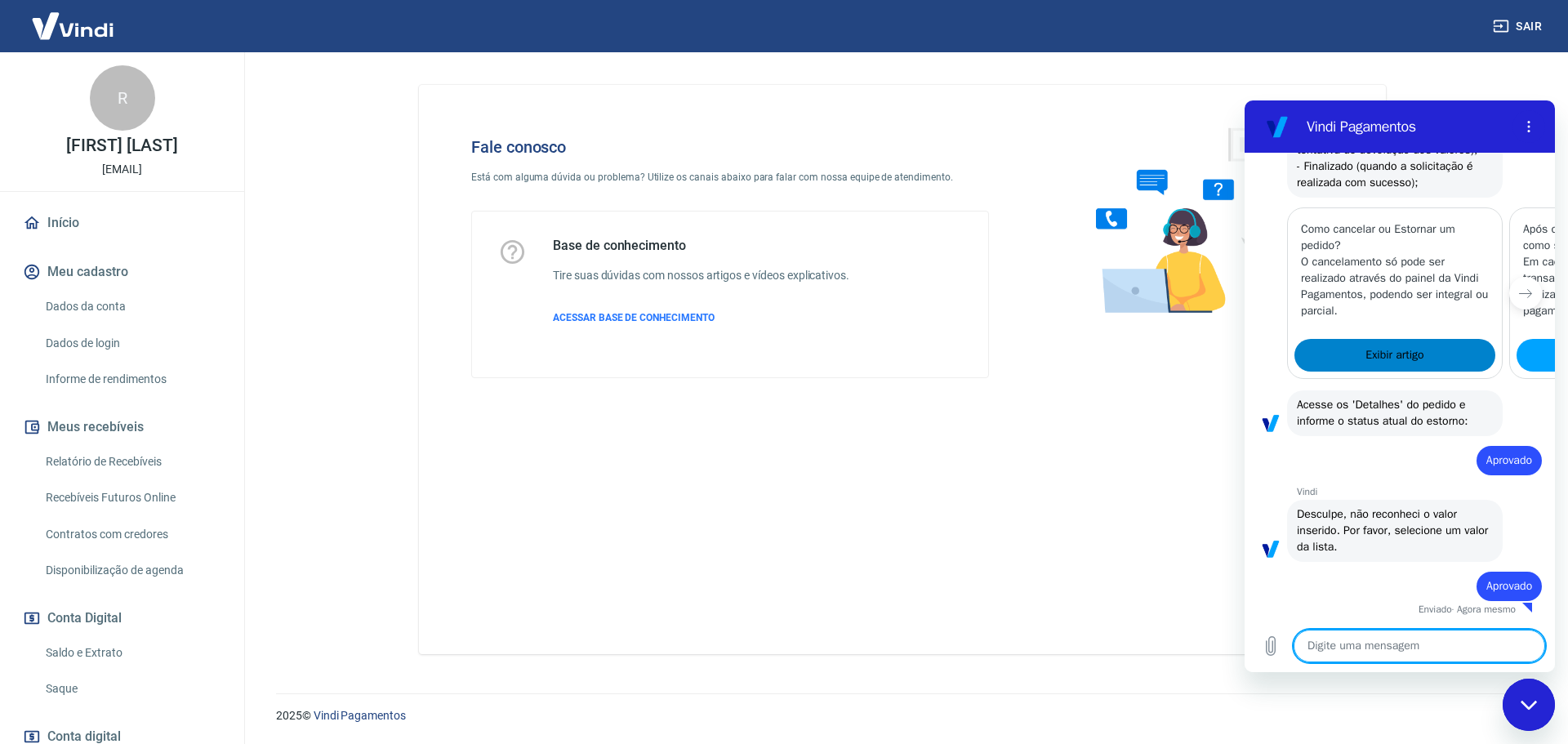 type on "x" 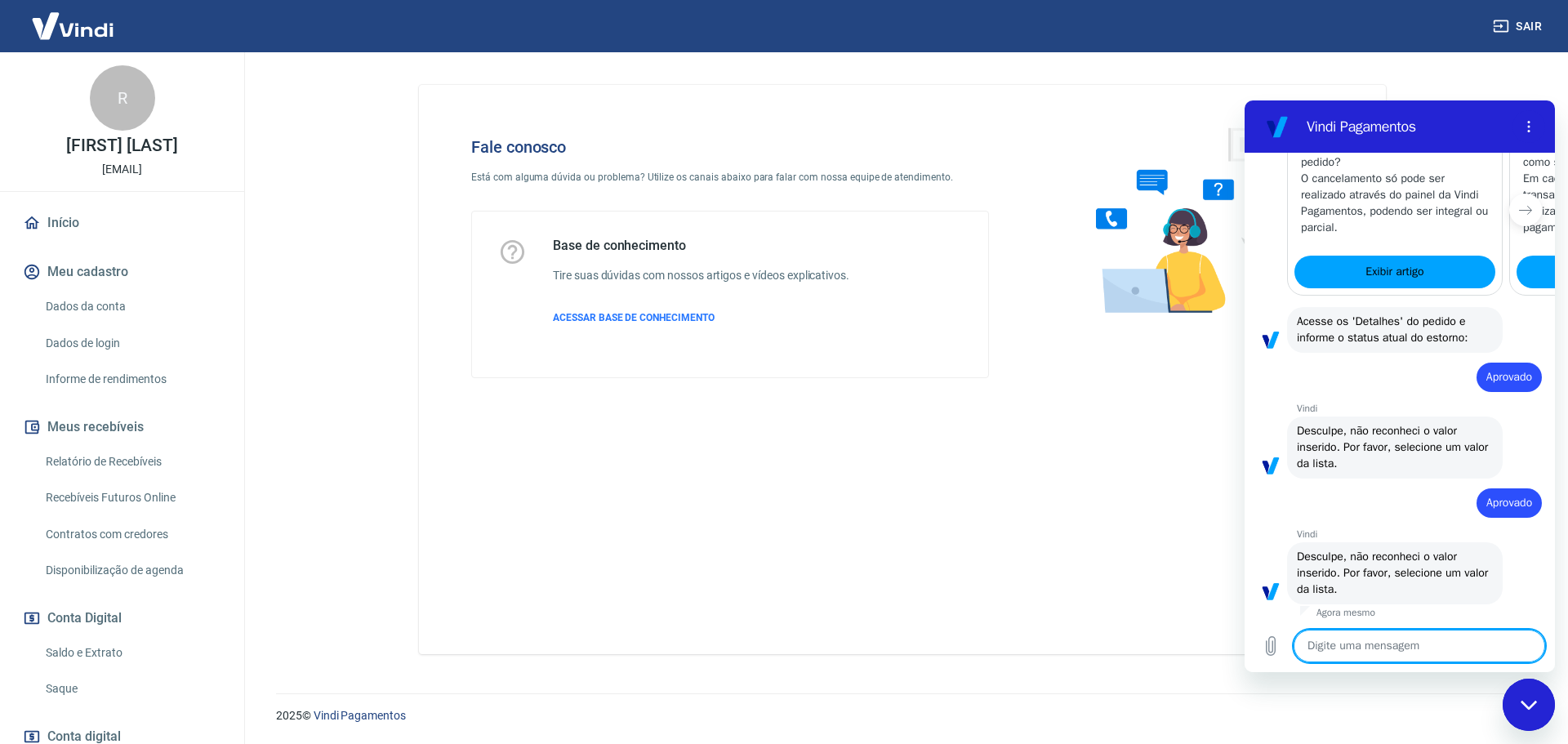 scroll, scrollTop: 788, scrollLeft: 0, axis: vertical 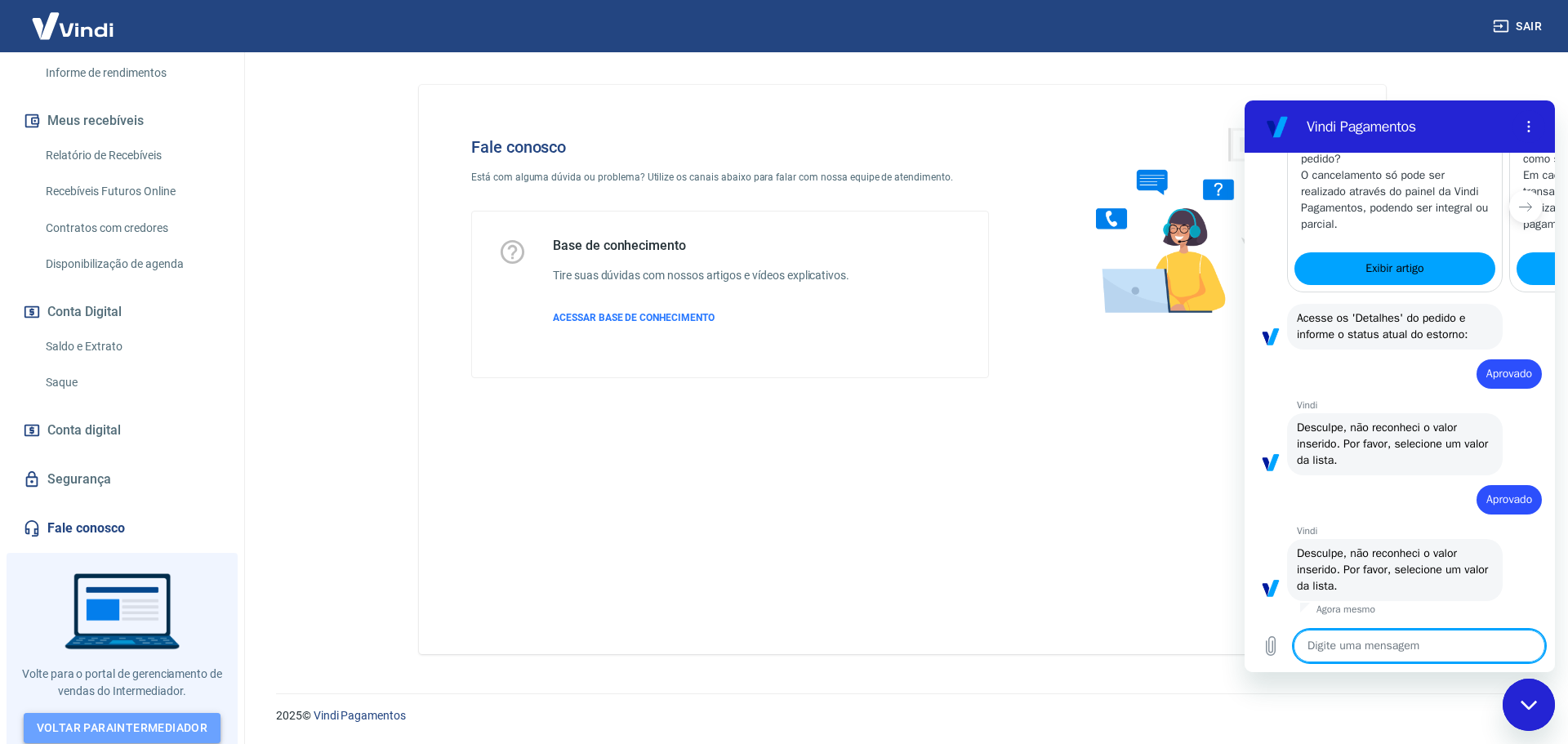 click on "Voltar para  Intermediador" at bounding box center [122, 728] 